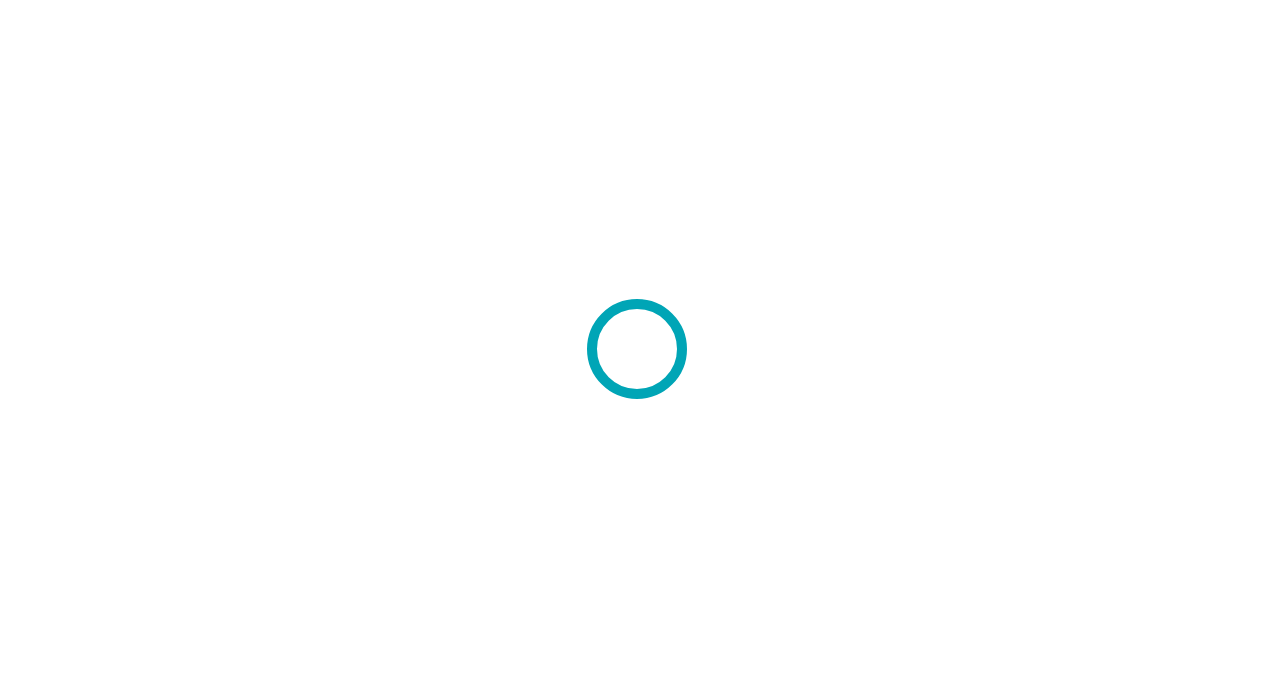 scroll, scrollTop: 0, scrollLeft: 0, axis: both 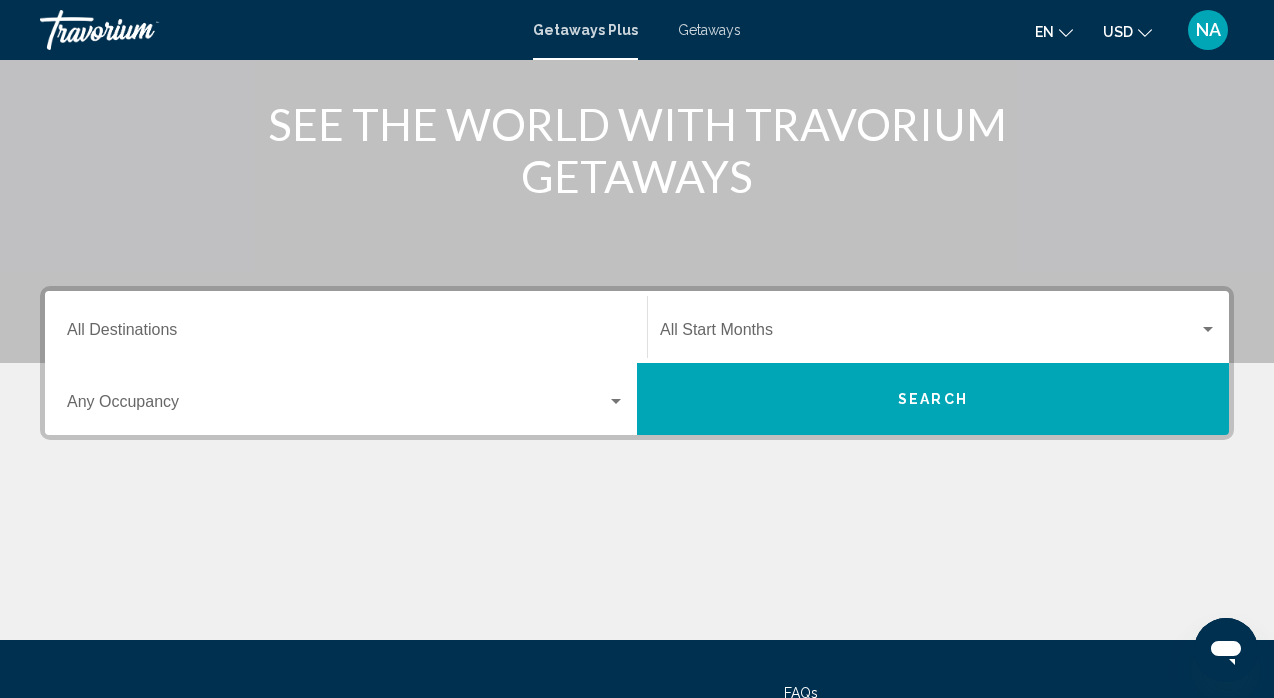 click on "Destination All Destinations" at bounding box center (346, 327) 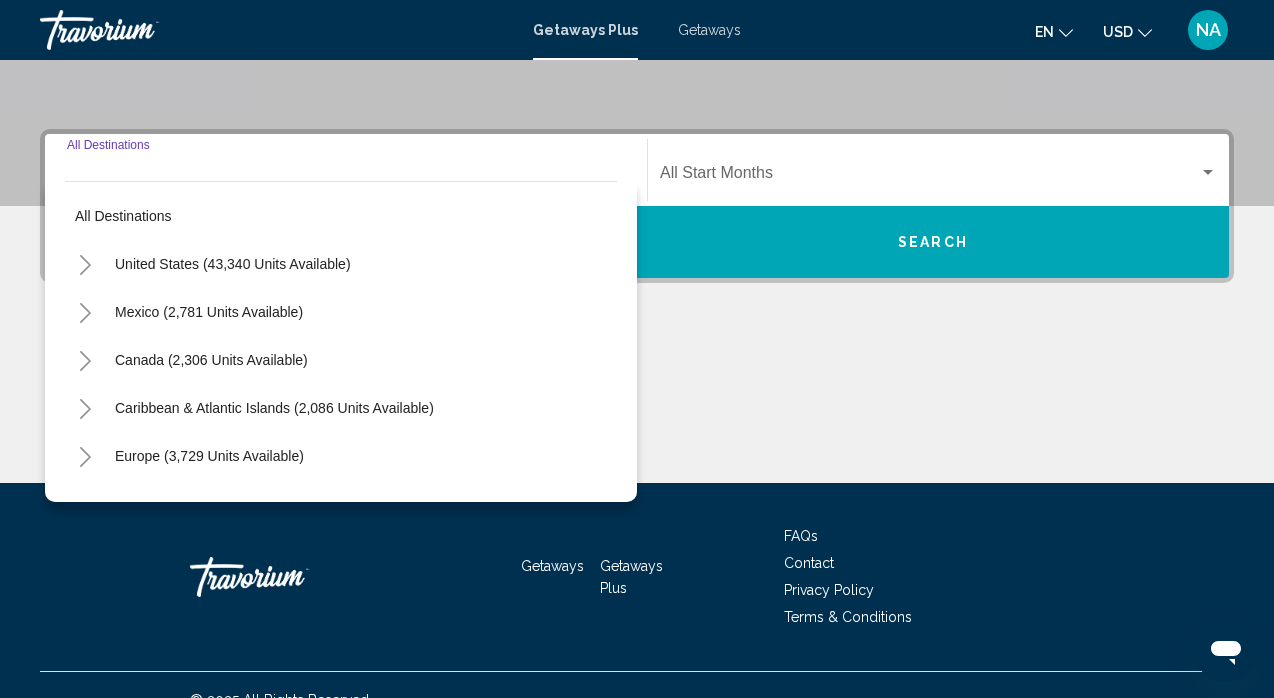 scroll, scrollTop: 424, scrollLeft: 0, axis: vertical 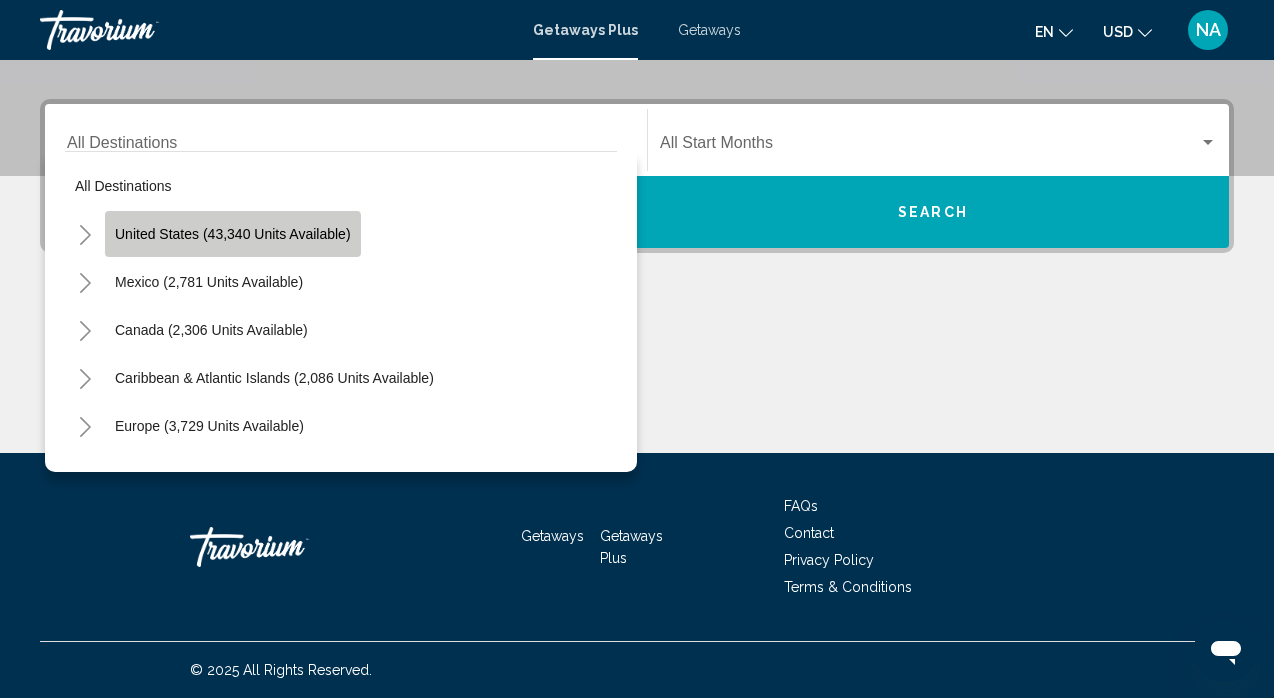 click on "United States (43,340 units available)" 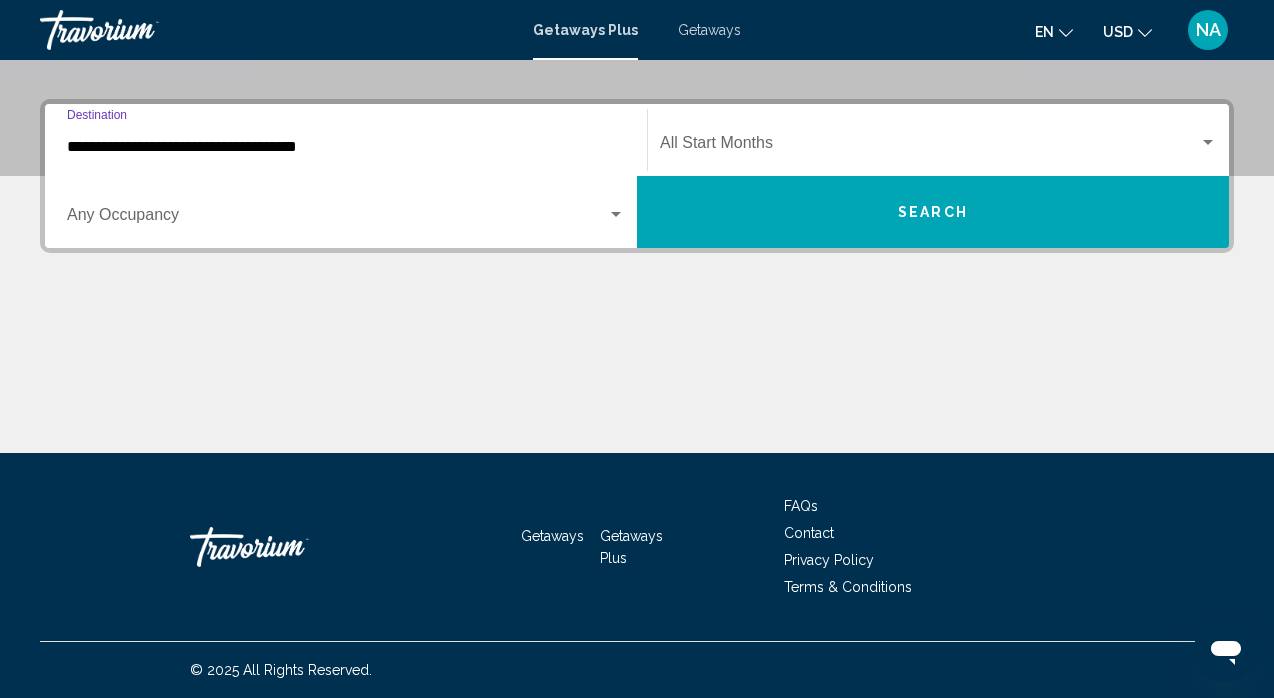 click at bounding box center [337, 219] 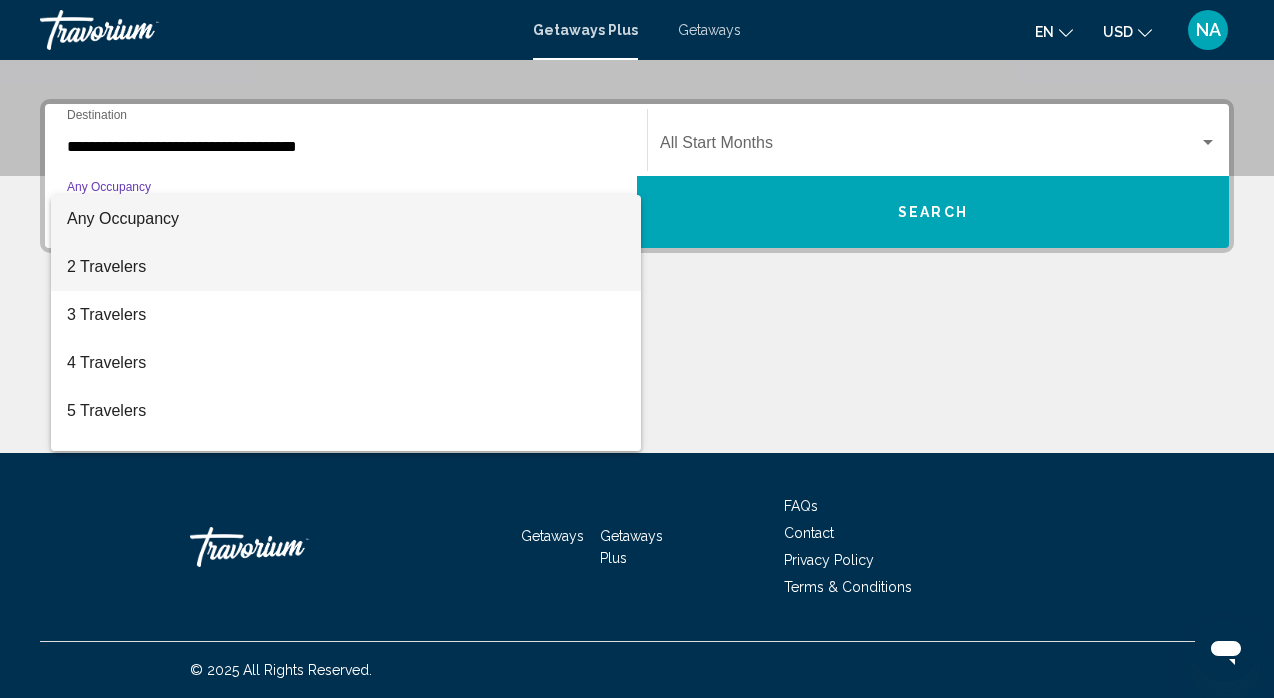 click on "2 Travelers" at bounding box center [346, 267] 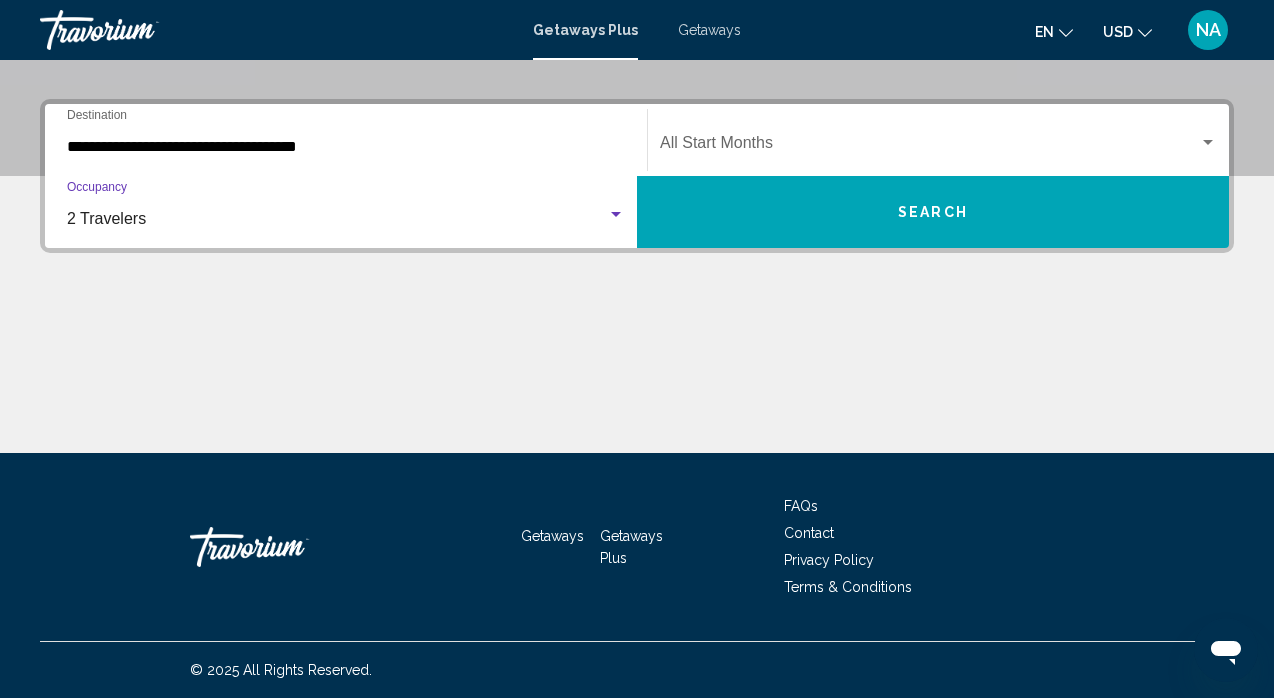 click at bounding box center (929, 147) 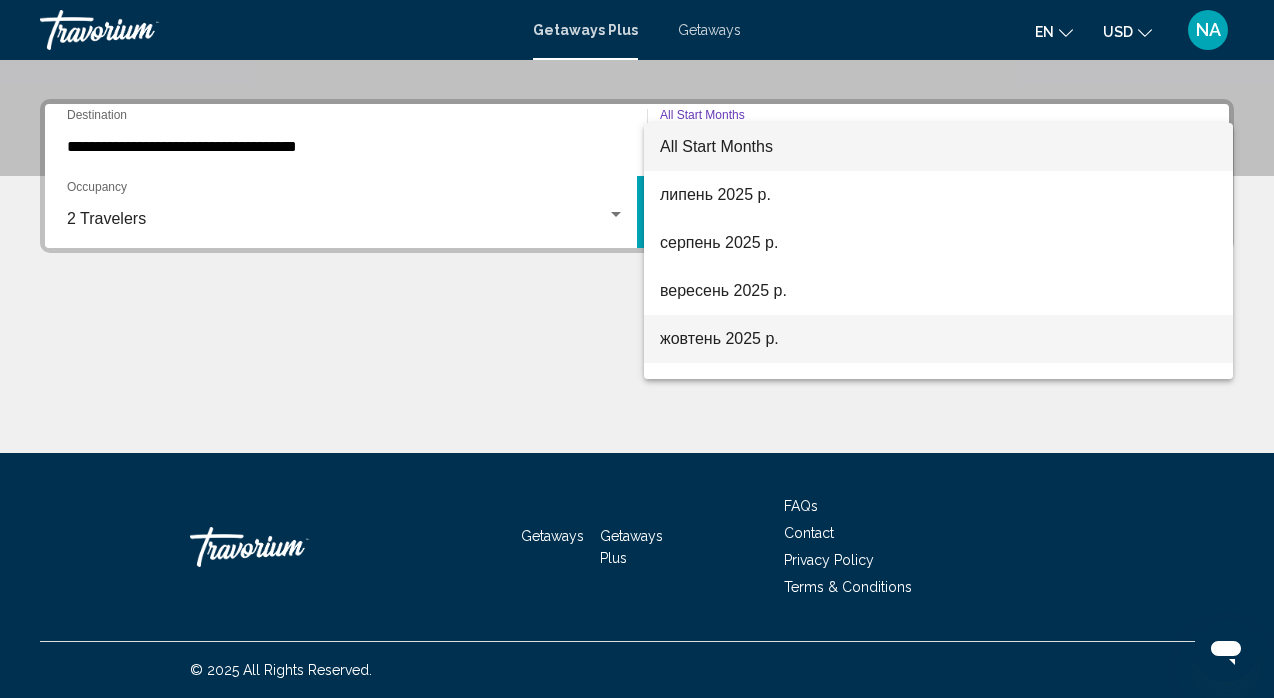 click on "жовтень 2025 р." at bounding box center [938, 339] 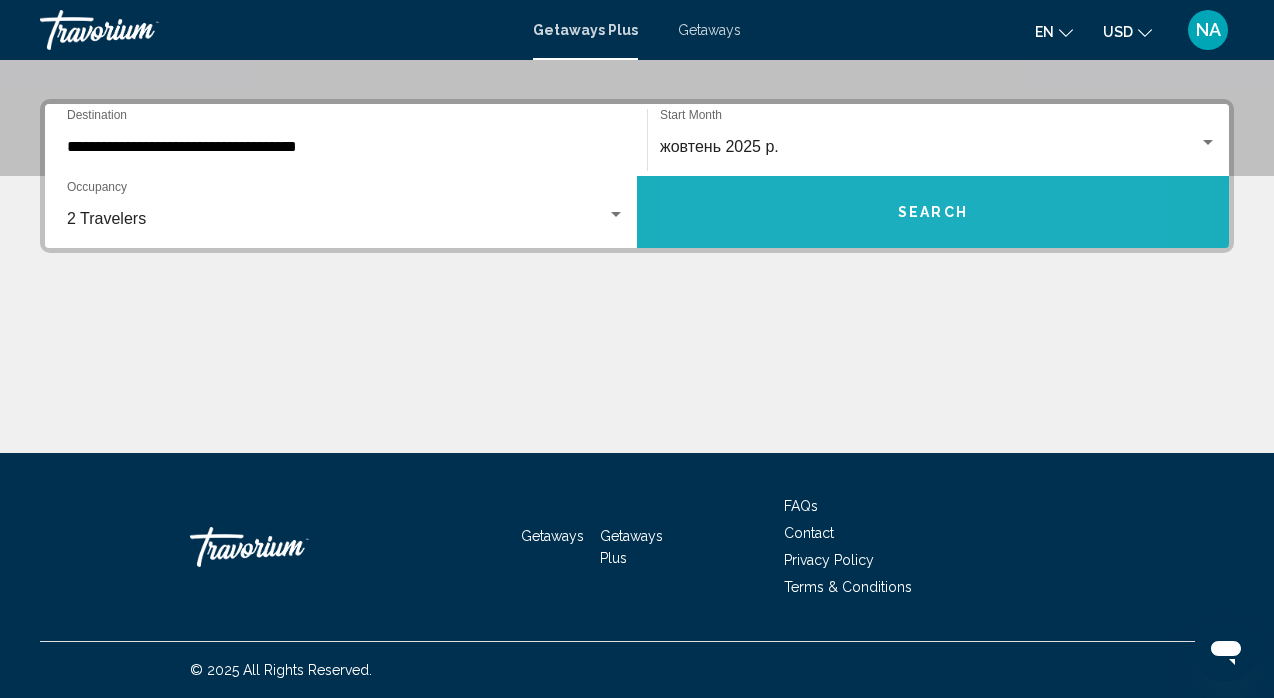 click on "Search" at bounding box center (933, 212) 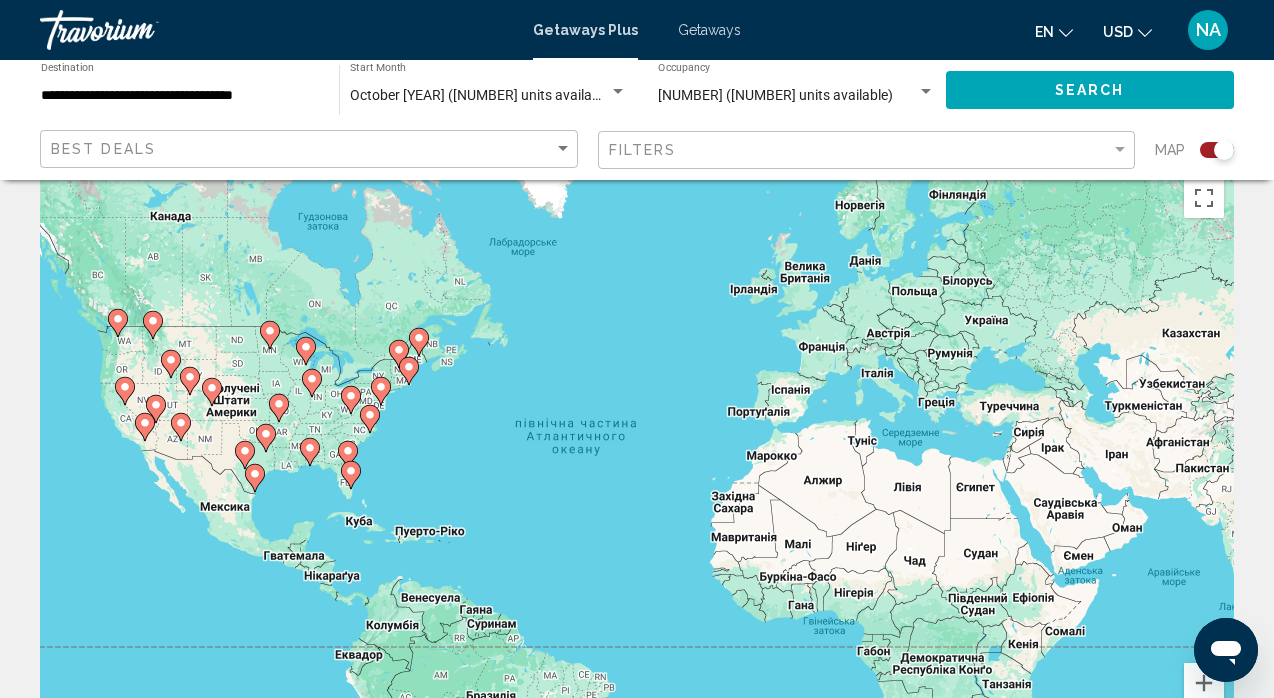 scroll, scrollTop: 26, scrollLeft: 0, axis: vertical 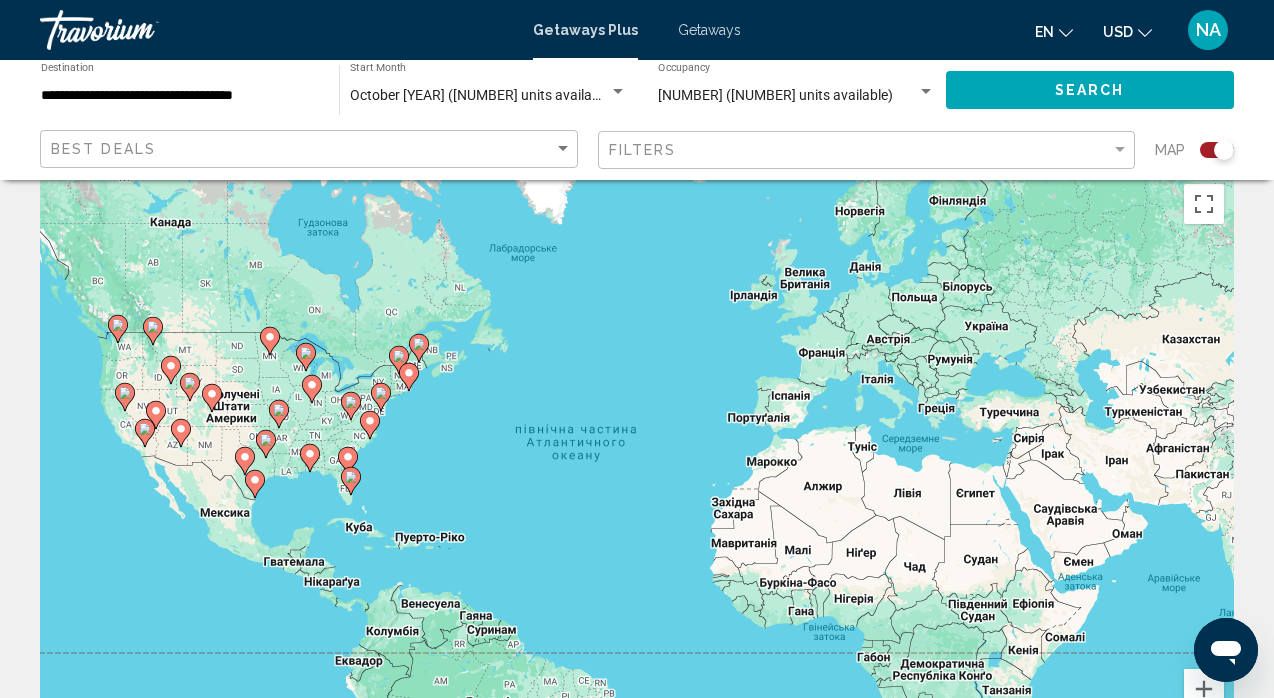 click 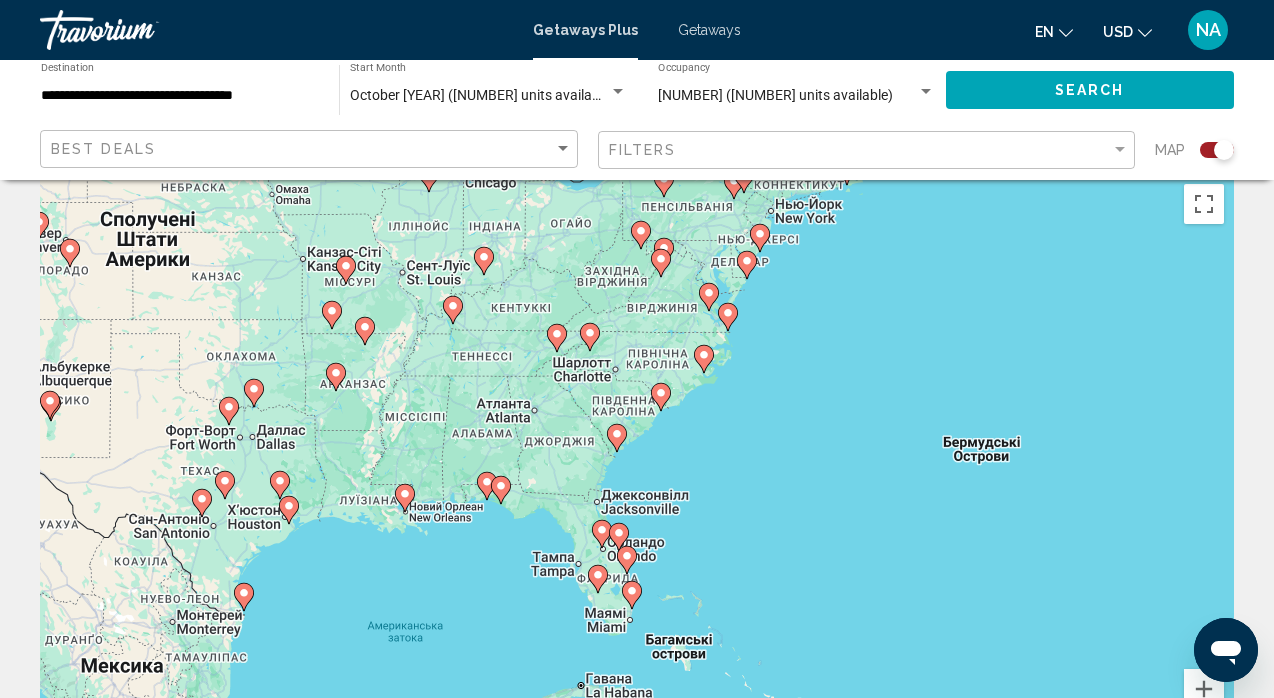 drag, startPoint x: 814, startPoint y: 343, endPoint x: 808, endPoint y: 482, distance: 139.12944 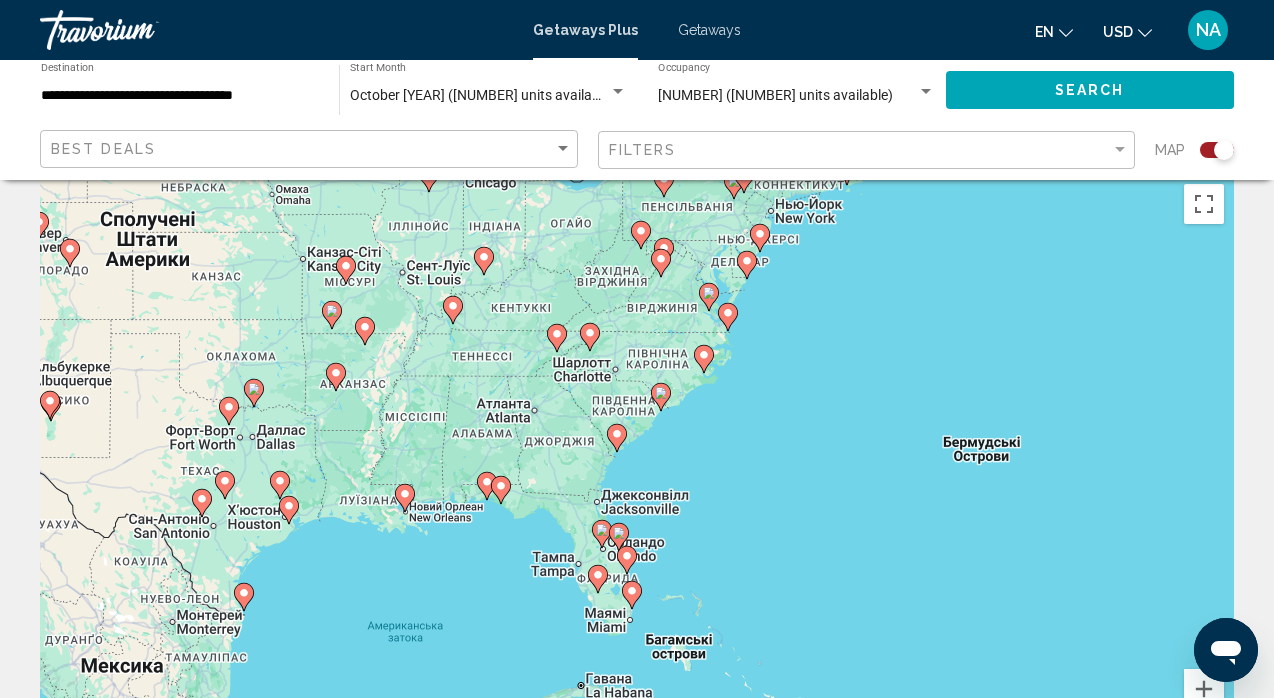 click on "Увімкніть режим перетягування за допомогою клавіатури, натиснувши Alt + Enter. Після цього переміщуйте маркер, використовуючи клавіші зі стрілками. Щоб завершити, натисніть клавішу Enter. Щоб скасувати, натисніть Escape." at bounding box center [637, 474] 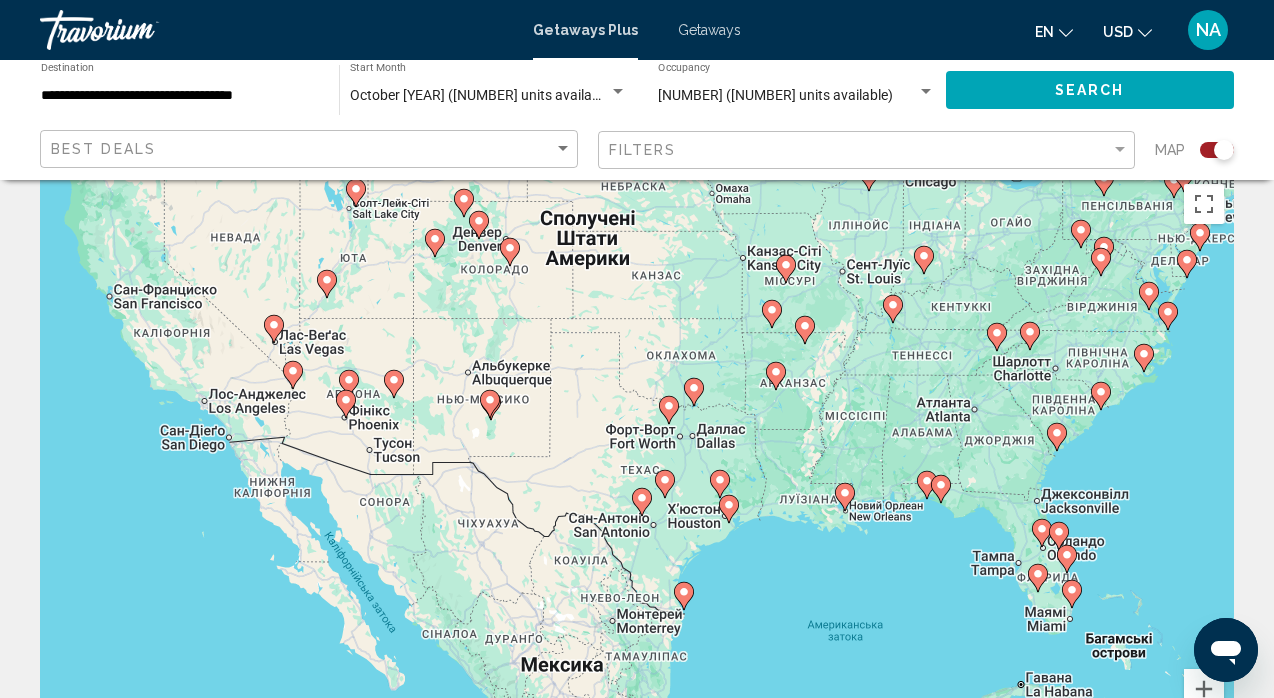 drag, startPoint x: 806, startPoint y: 476, endPoint x: 1248, endPoint y: 473, distance: 442.0102 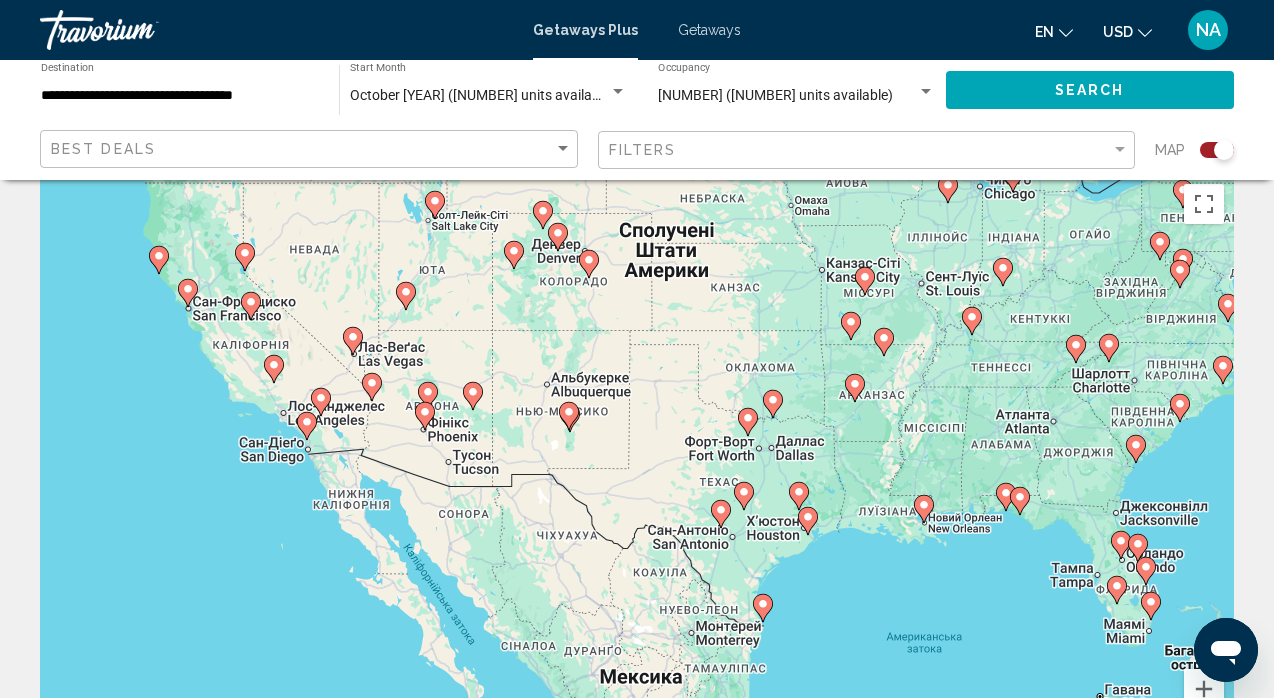 drag, startPoint x: 117, startPoint y: 450, endPoint x: 199, endPoint y: 465, distance: 83.360664 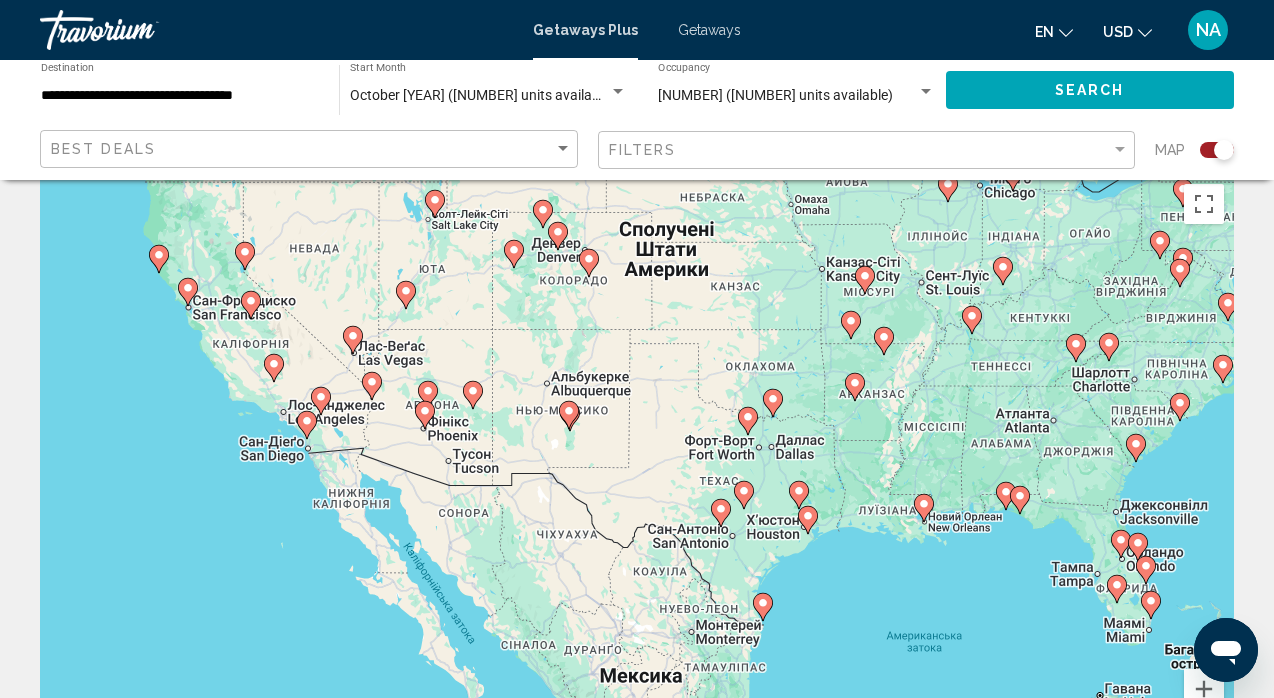 click on "Увімкніть режим перетягування за допомогою клавіатури, натиснувши Alt + Enter. Після цього переміщуйте маркер, використовуючи клавіші зі стрілками. Щоб завершити, натисніть клавішу Enter. Щоб скасувати, натисніть Escape." at bounding box center (637, 474) 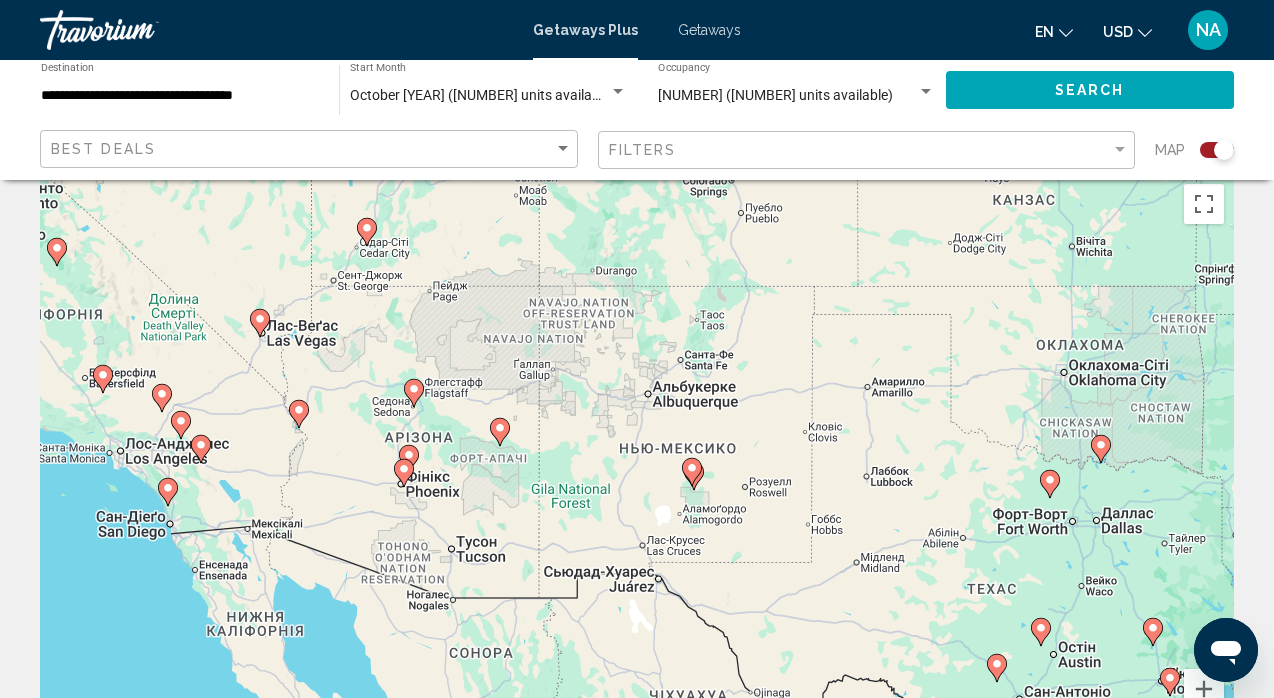 click on "Увімкніть режим перетягування за допомогою клавіатури, натиснувши Alt + Enter. Після цього переміщуйте маркер, використовуючи клавіші зі стрілками. Щоб завершити, натисніть клавішу Enter. Щоб скасувати, натисніть Escape." at bounding box center [637, 474] 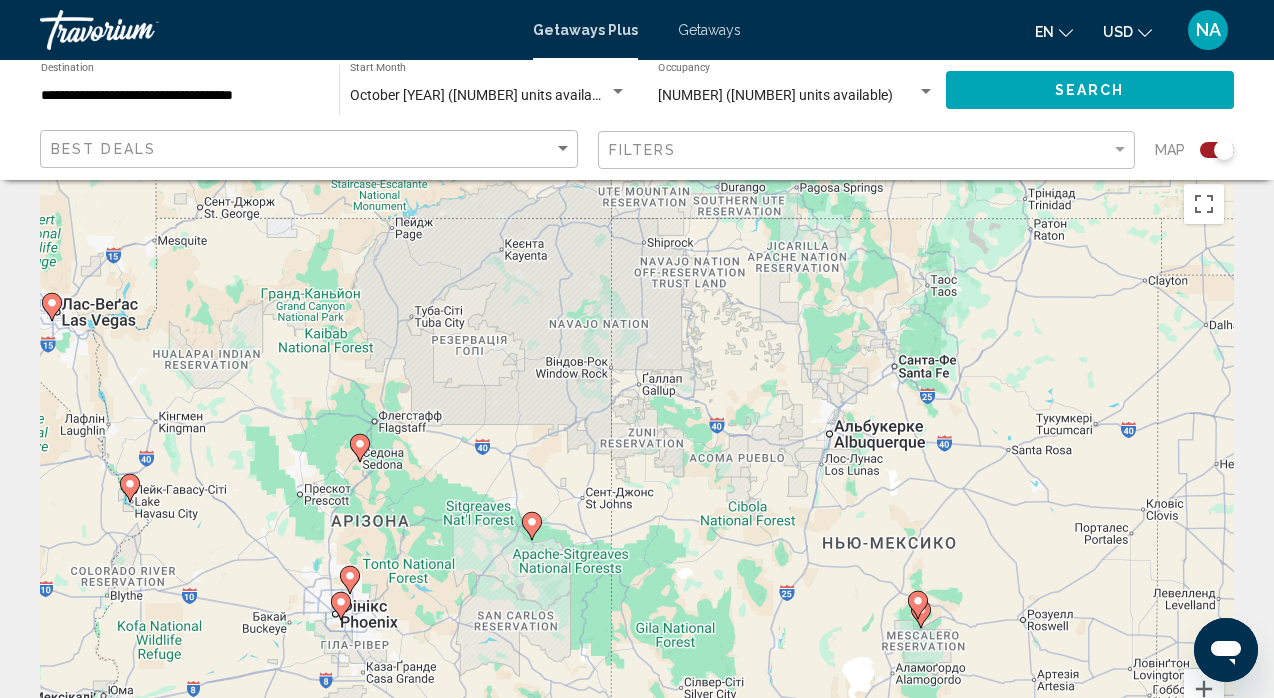 click on "Увімкніть режим перетягування за допомогою клавіатури, натиснувши Alt + Enter. Після цього переміщуйте маркер, використовуючи клавіші зі стрілками. Щоб завершити, натисніть клавішу Enter. Щоб скасувати, натисніть Escape." at bounding box center (637, 474) 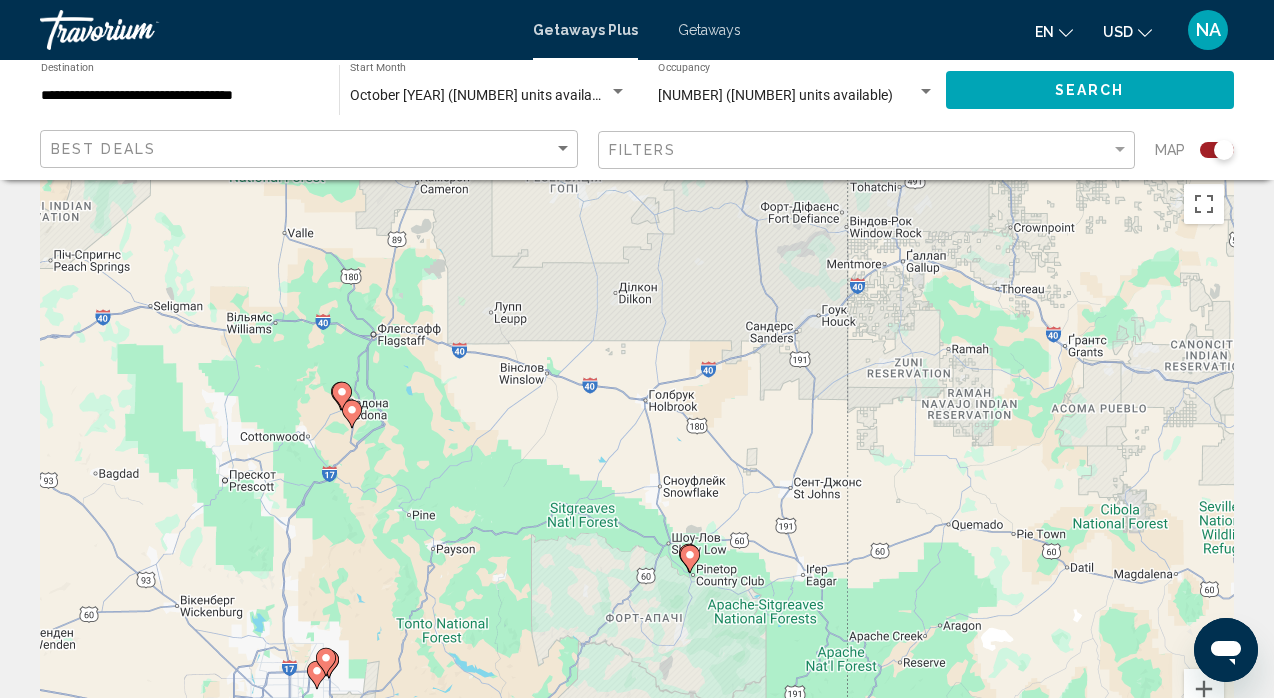 drag, startPoint x: 394, startPoint y: 428, endPoint x: 489, endPoint y: 275, distance: 180.09442 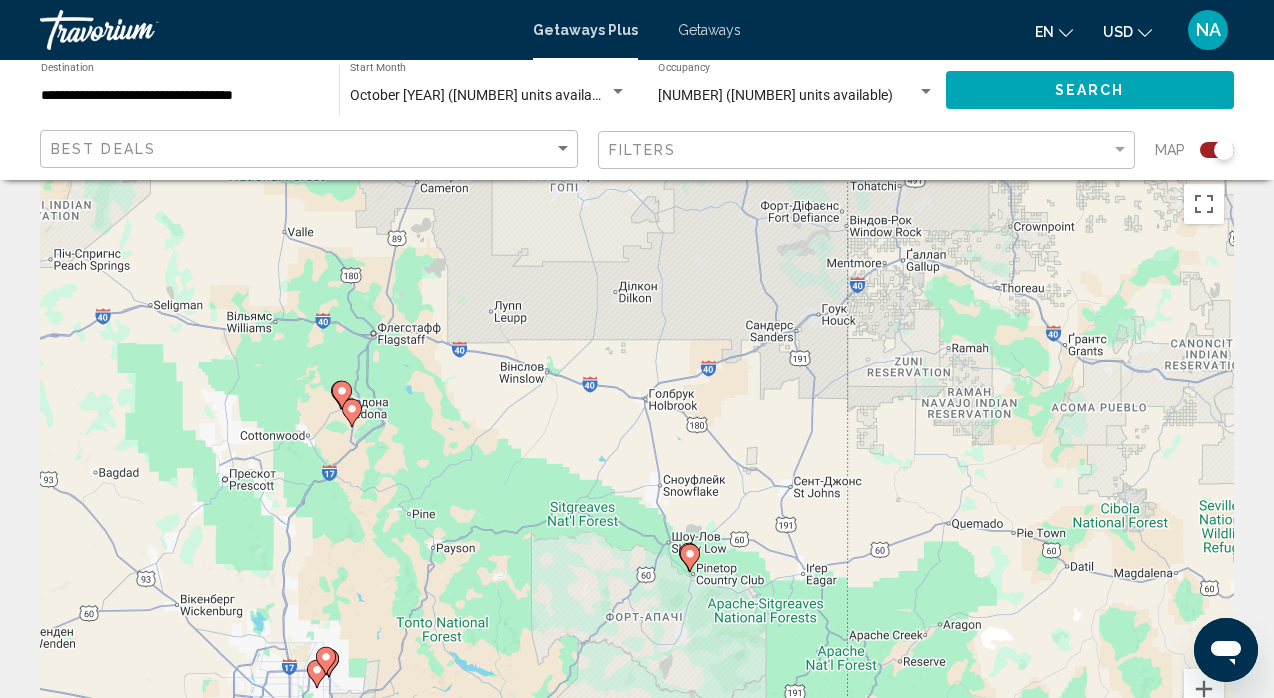 click on "Увімкніть режим перетягування за допомогою клавіатури, натиснувши Alt + Enter. Після цього переміщуйте маркер, використовуючи клавіші зі стрілками. Щоб завершити, натисніть клавішу Enter. Щоб скасувати, натисніть Escape." at bounding box center (637, 474) 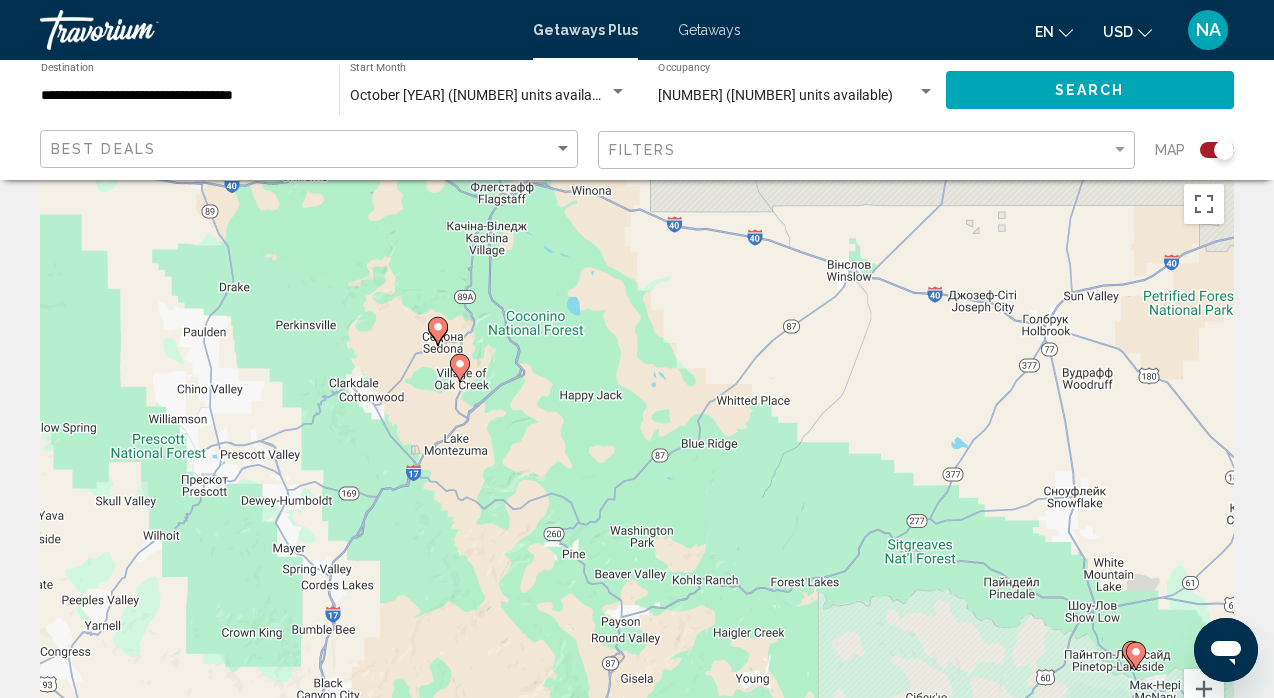 drag, startPoint x: 372, startPoint y: 387, endPoint x: 581, endPoint y: 278, distance: 235.71593 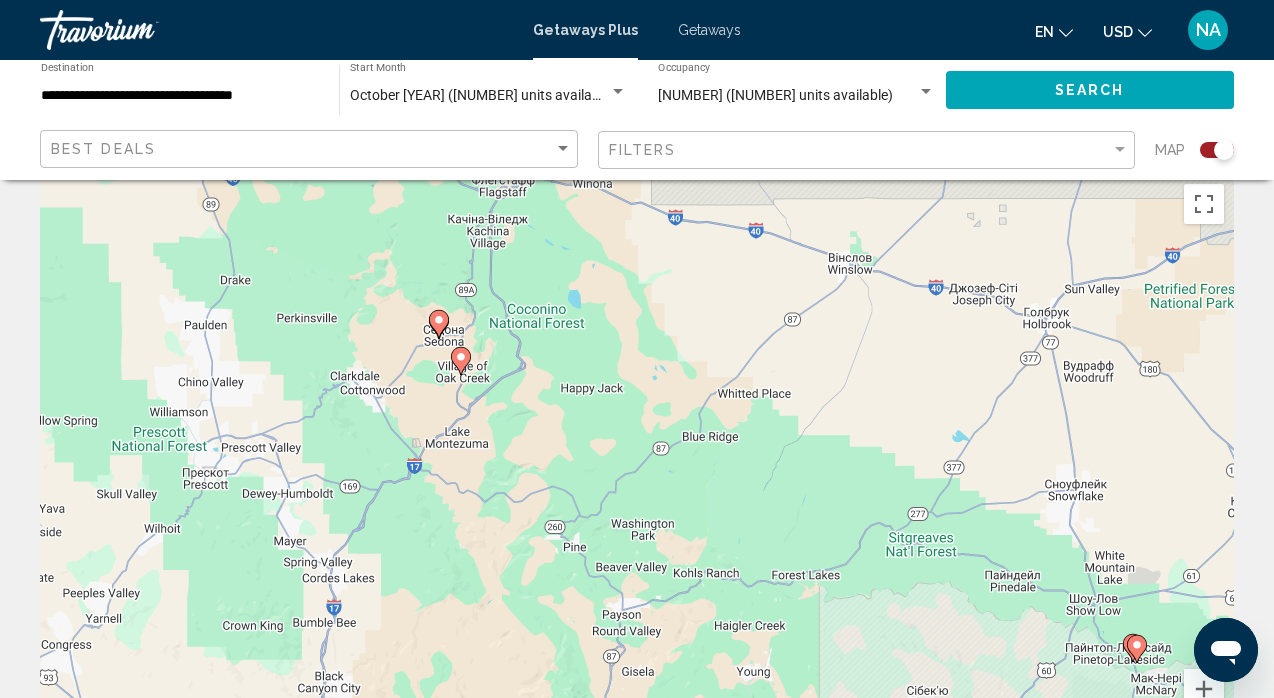 click on "Увімкніть режим перетягування за допомогою клавіатури, натиснувши Alt + Enter. Після цього переміщуйте маркер, використовуючи клавіші зі стрілками. Щоб завершити, натисніть клавішу Enter. Щоб скасувати, натисніть Escape." at bounding box center [637, 474] 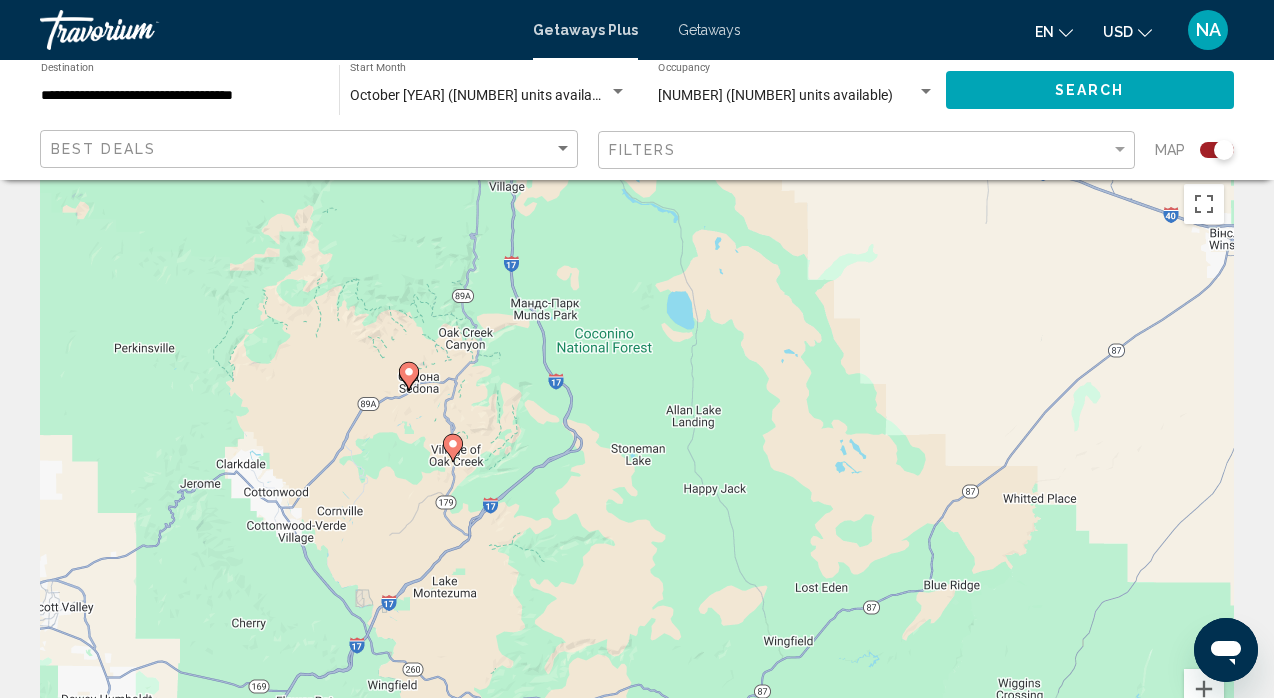 drag, startPoint x: 422, startPoint y: 324, endPoint x: 364, endPoint y: 436, distance: 126.12692 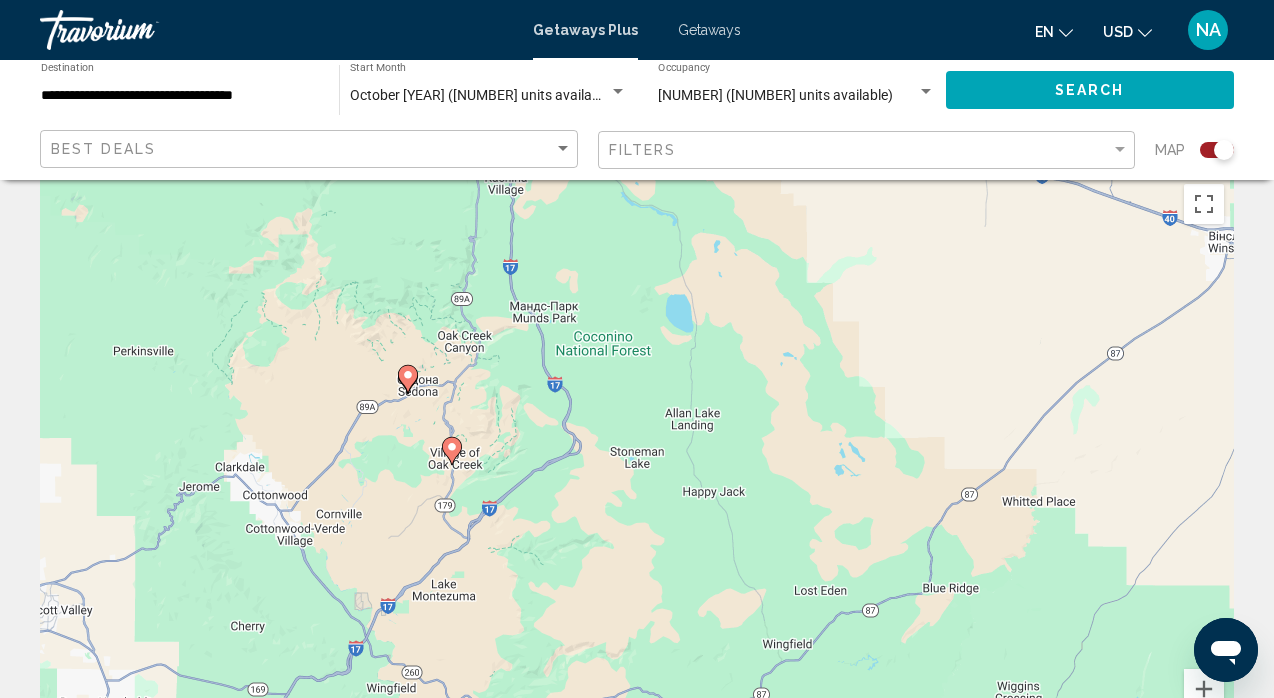 click 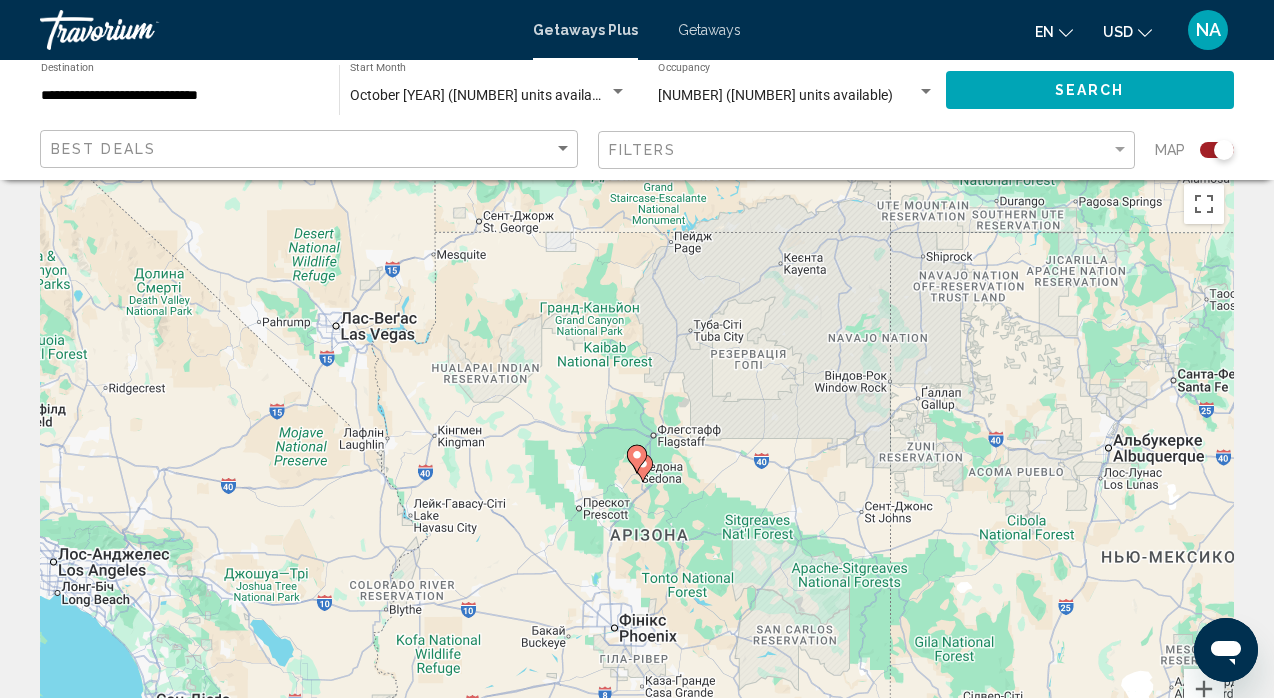 click 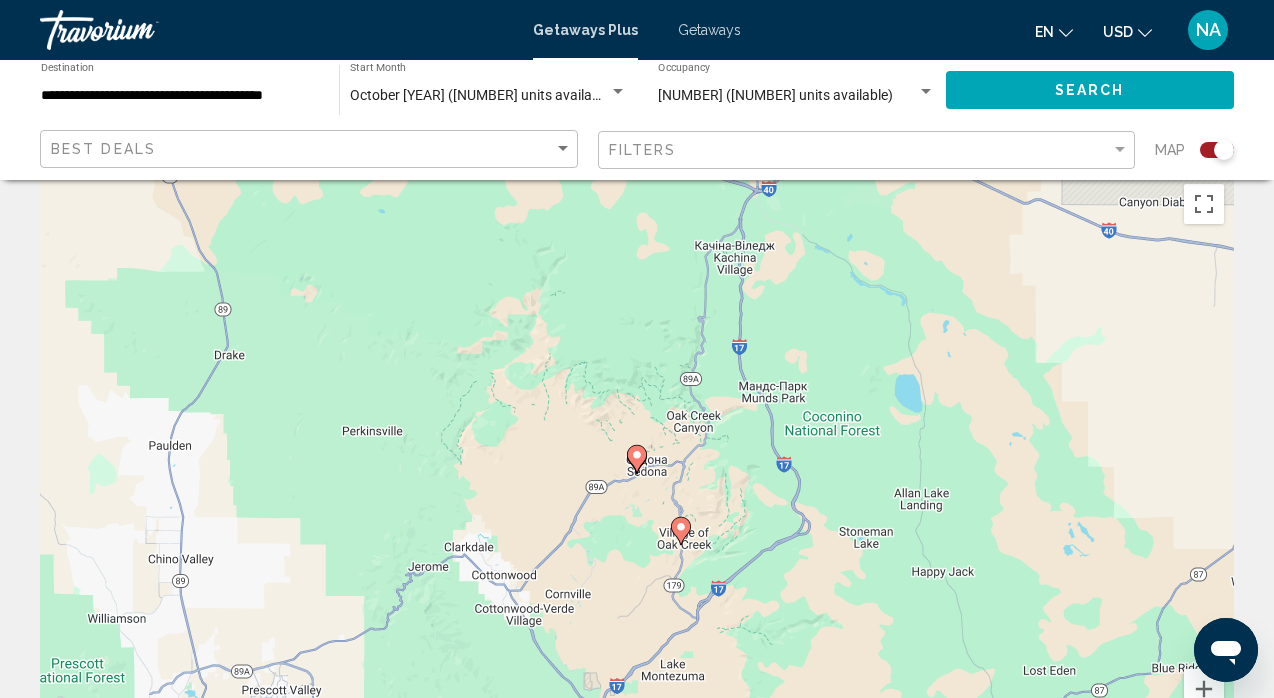 click 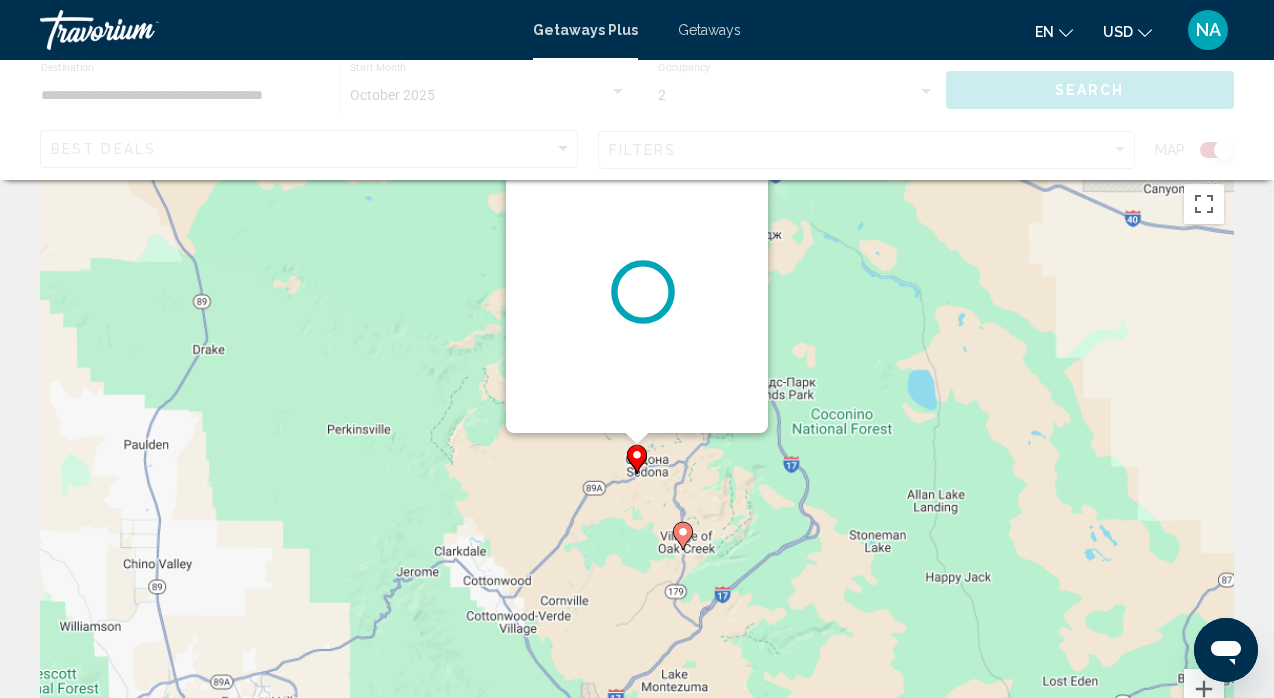 scroll, scrollTop: 0, scrollLeft: 0, axis: both 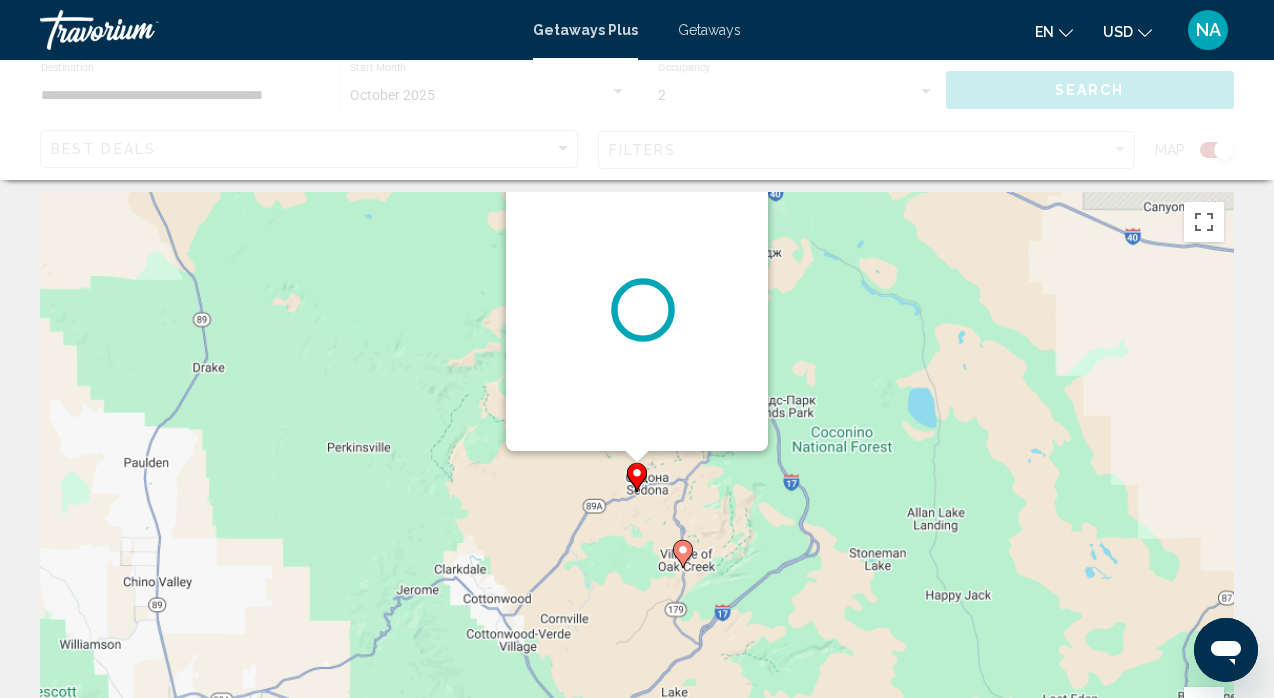 click at bounding box center (643, 310) 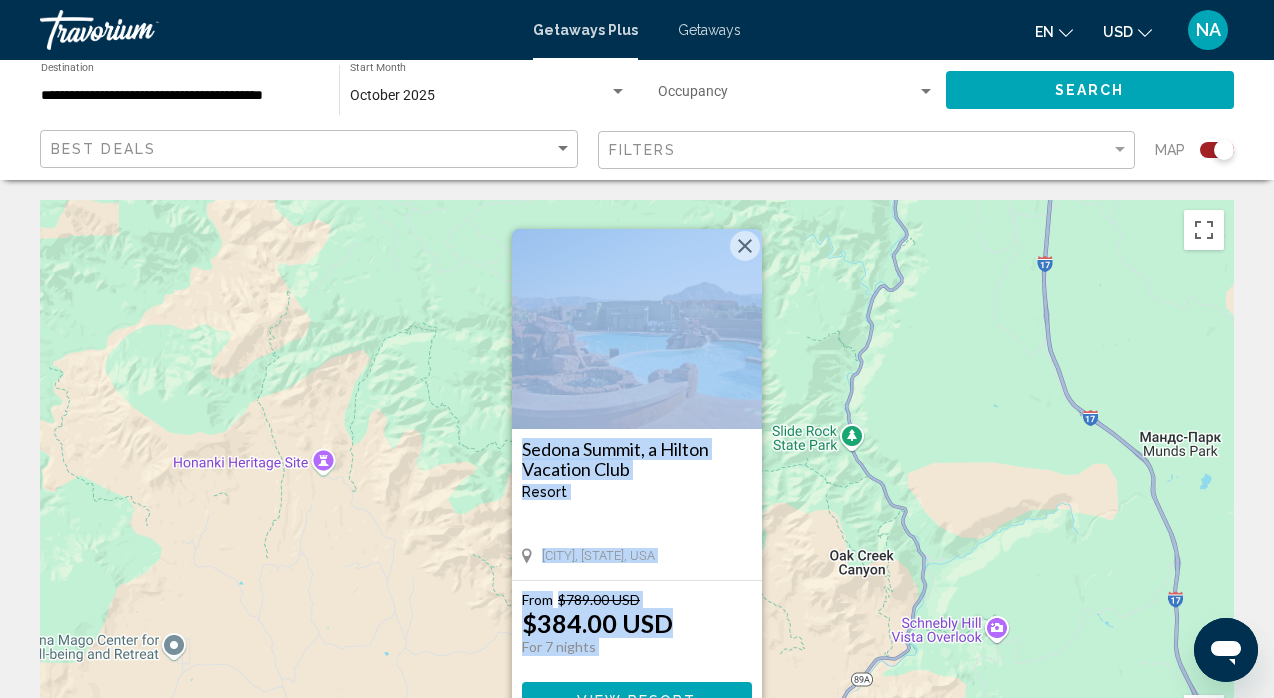 click at bounding box center (637, 329) 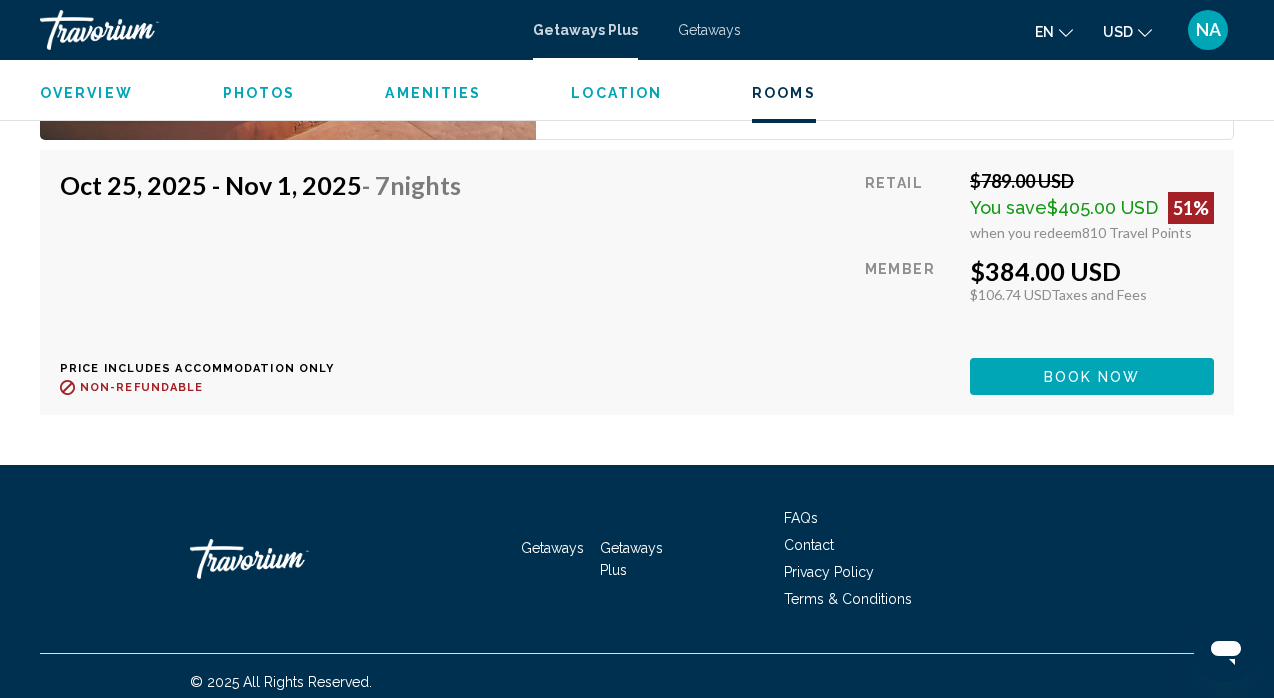 scroll, scrollTop: 3671, scrollLeft: 0, axis: vertical 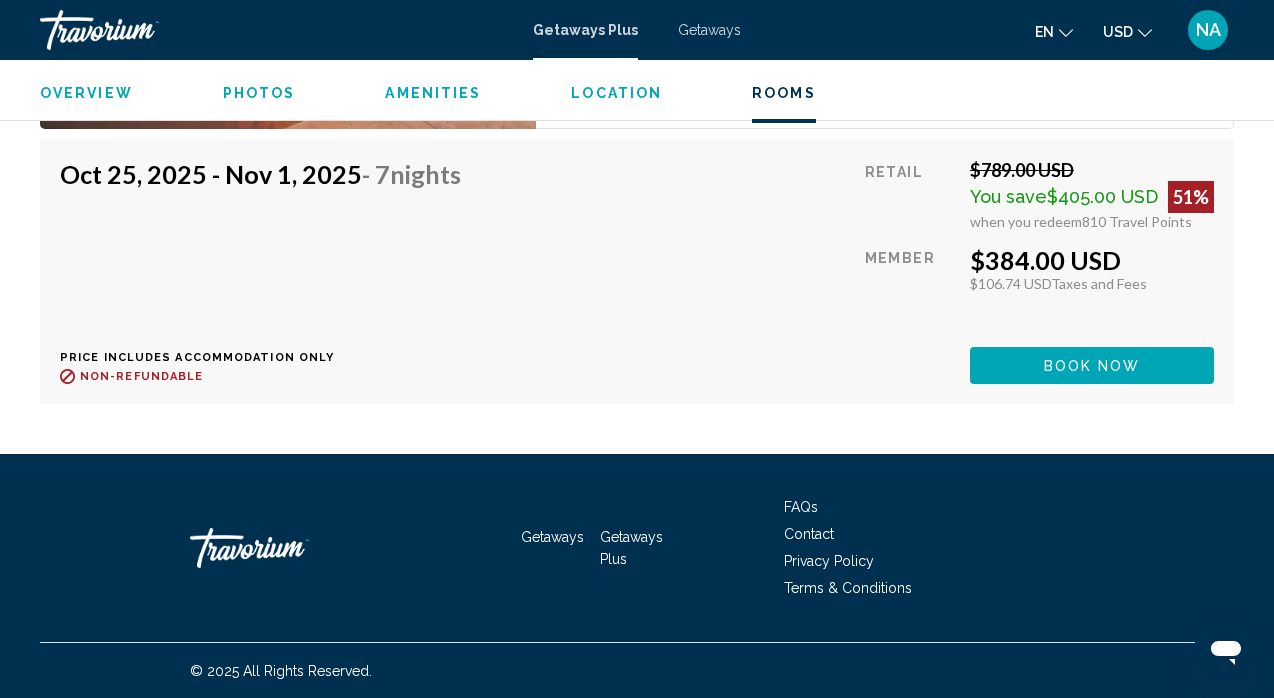 click on "Book now" at bounding box center (1092, 366) 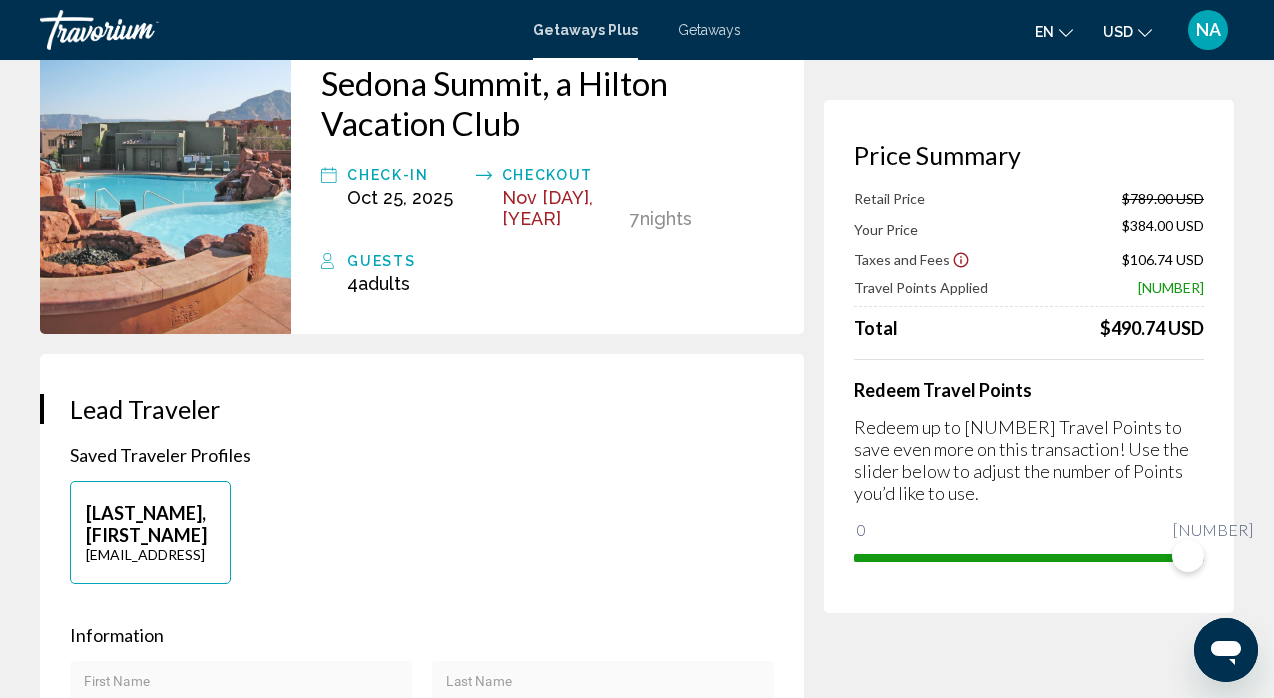 scroll, scrollTop: 0, scrollLeft: 0, axis: both 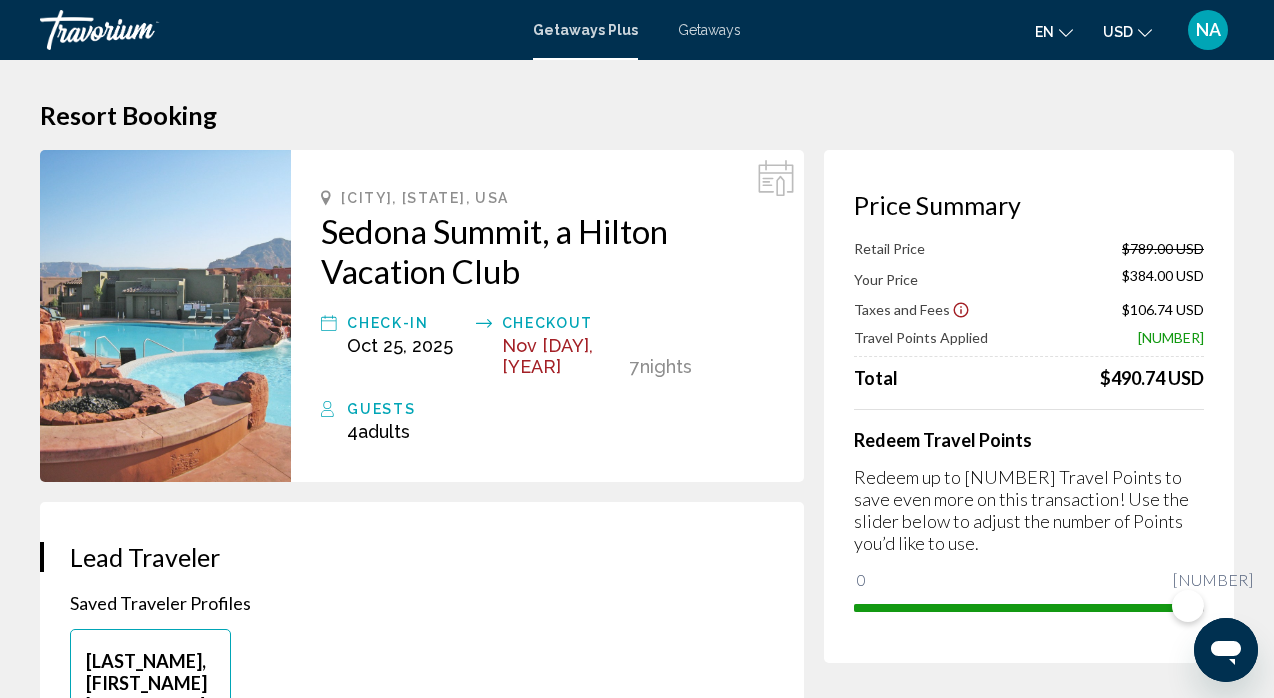 click on "Getaways" at bounding box center (709, 30) 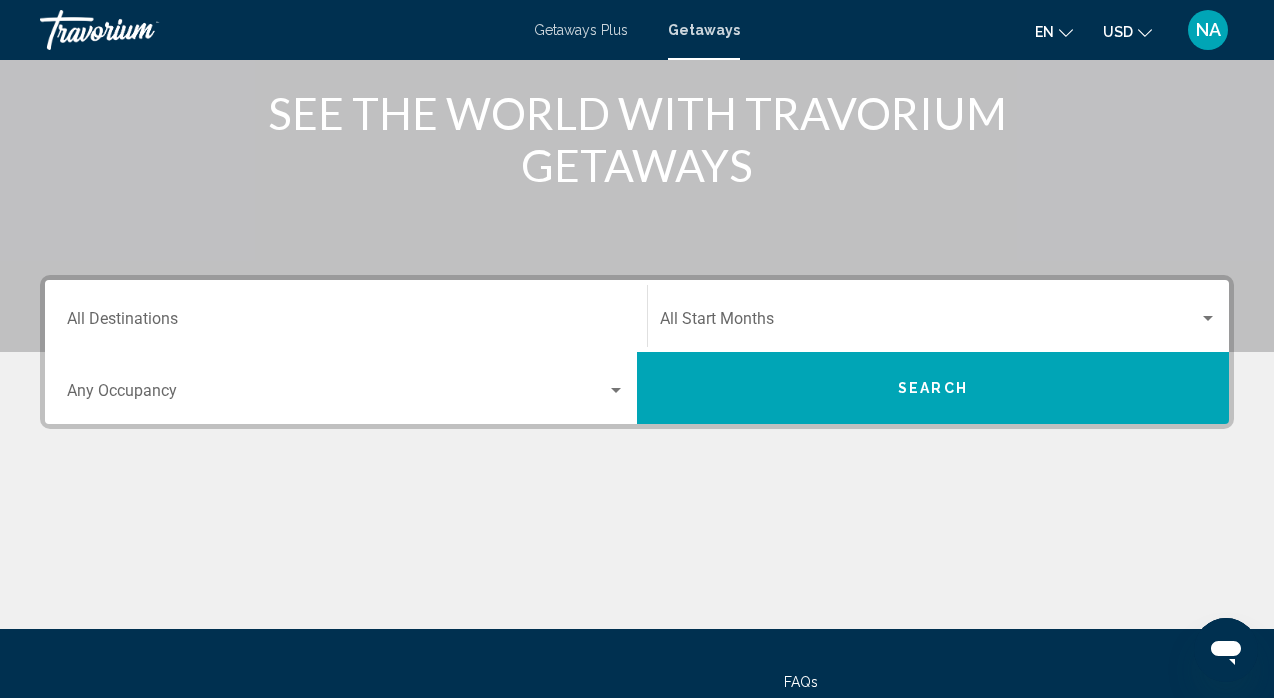 click on "Destination All Destinations" at bounding box center [346, 316] 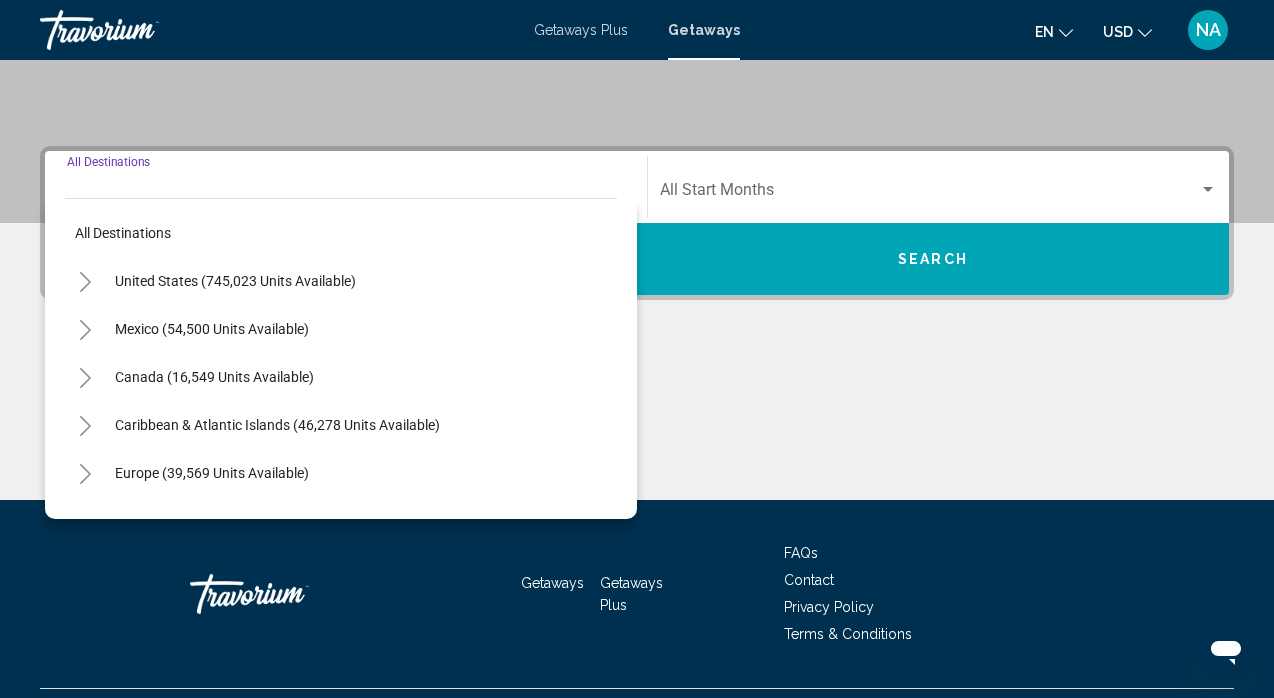 scroll, scrollTop: 424, scrollLeft: 0, axis: vertical 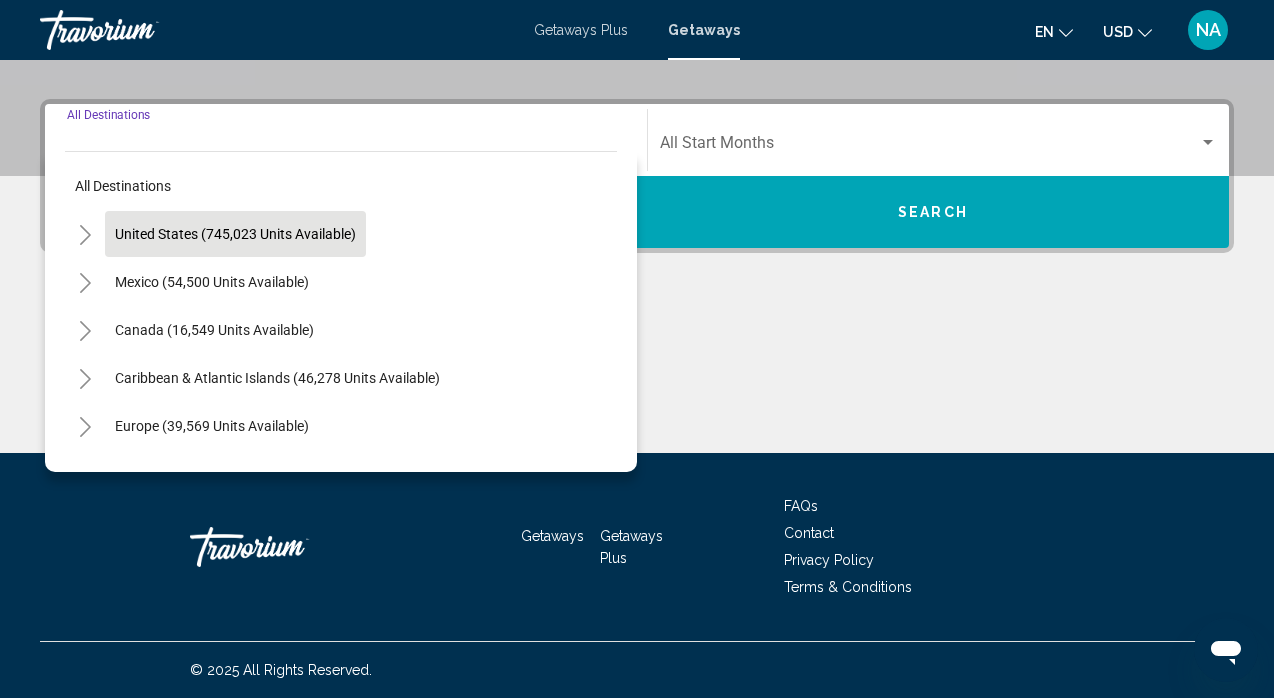 click on "United States (745,023 units available)" at bounding box center (212, 282) 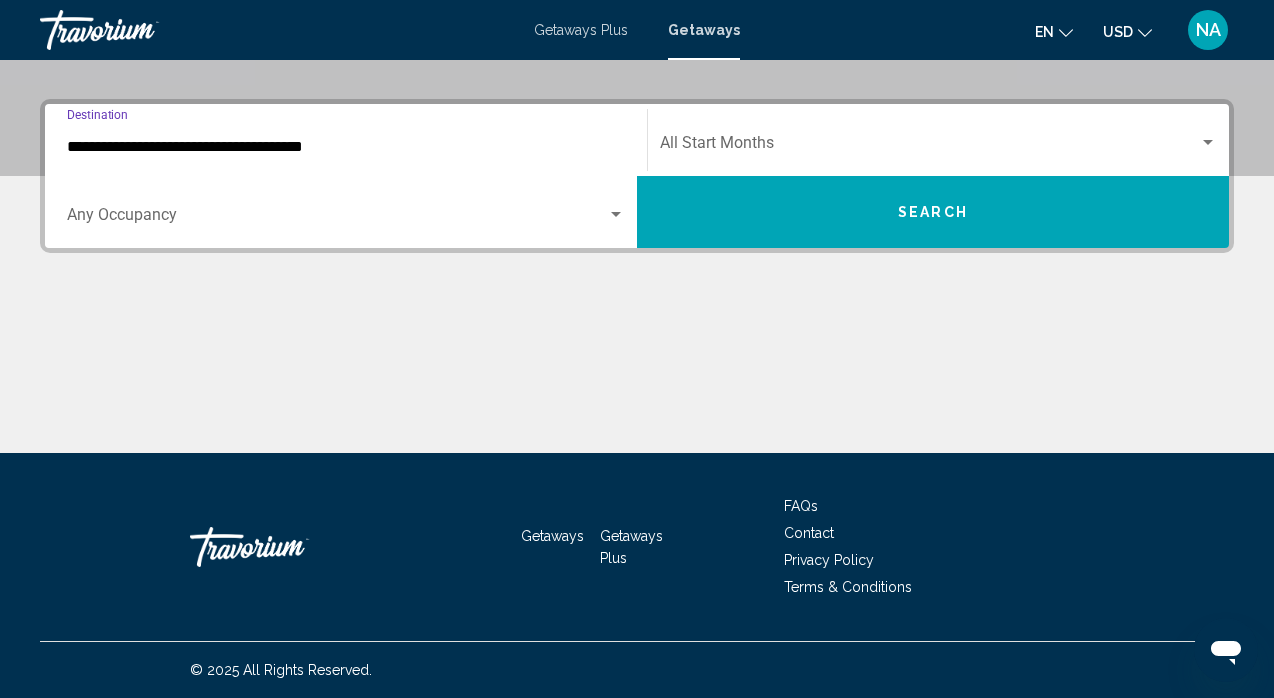 click at bounding box center [337, 219] 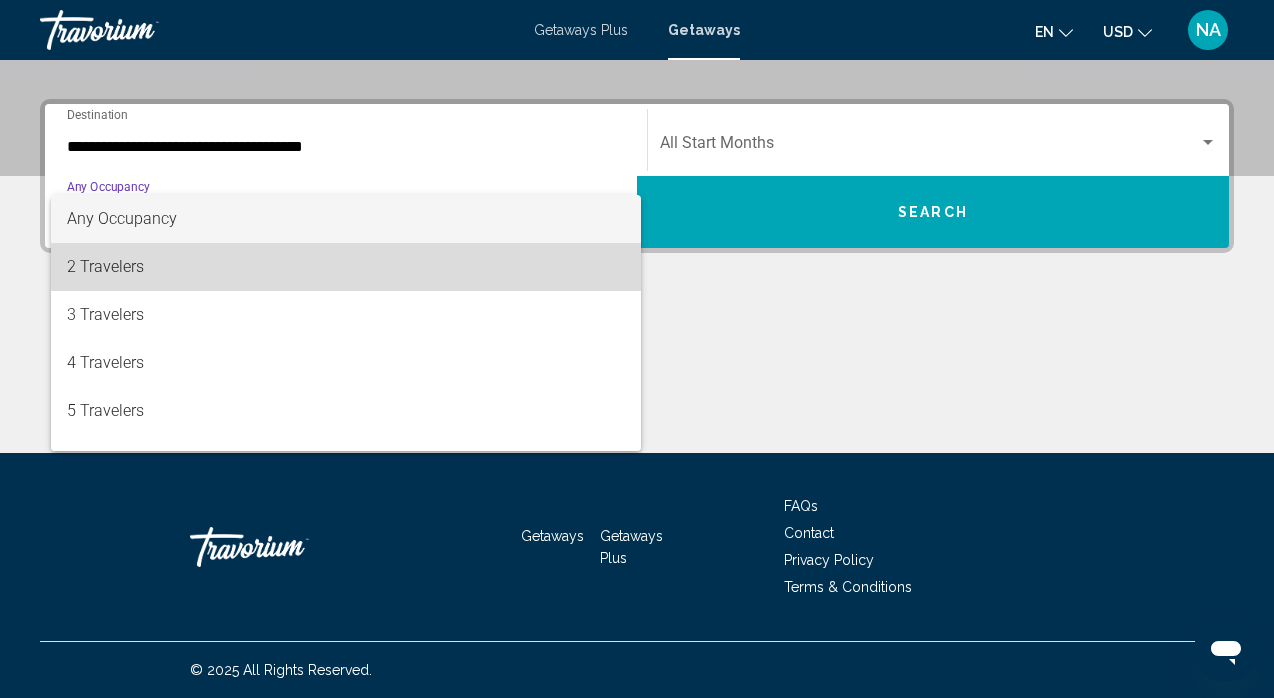 click on "2 Travelers" at bounding box center (346, 267) 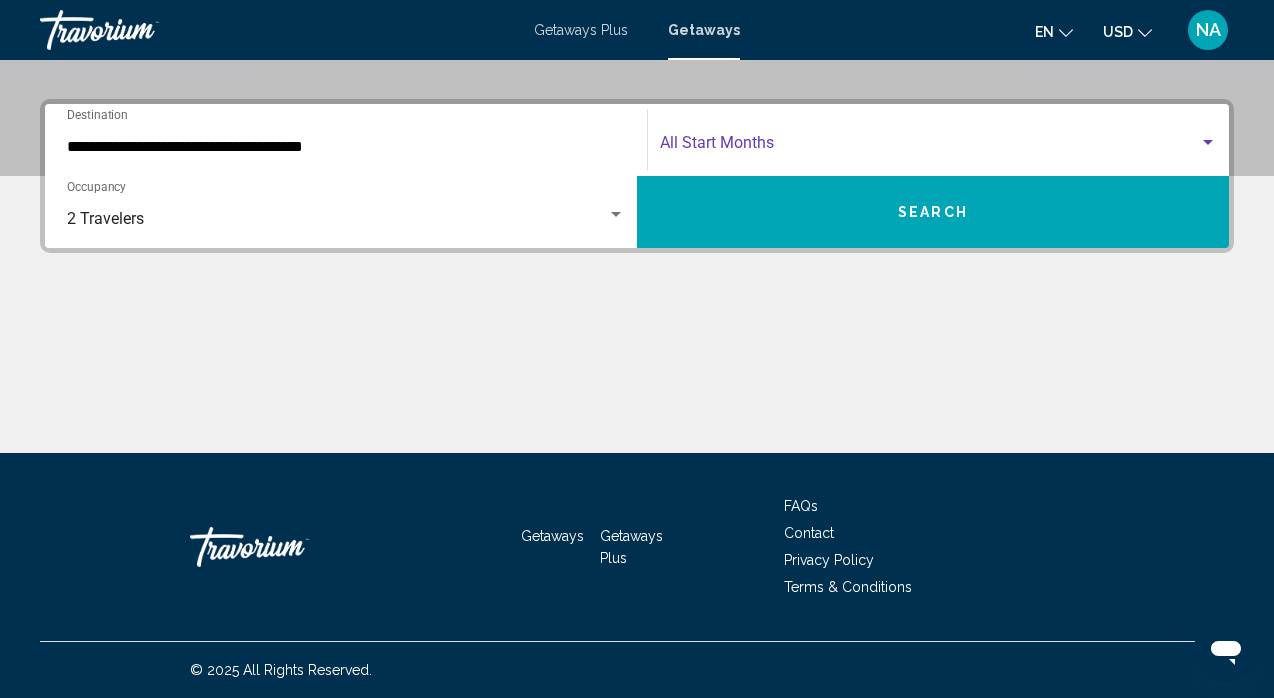 click at bounding box center (929, 147) 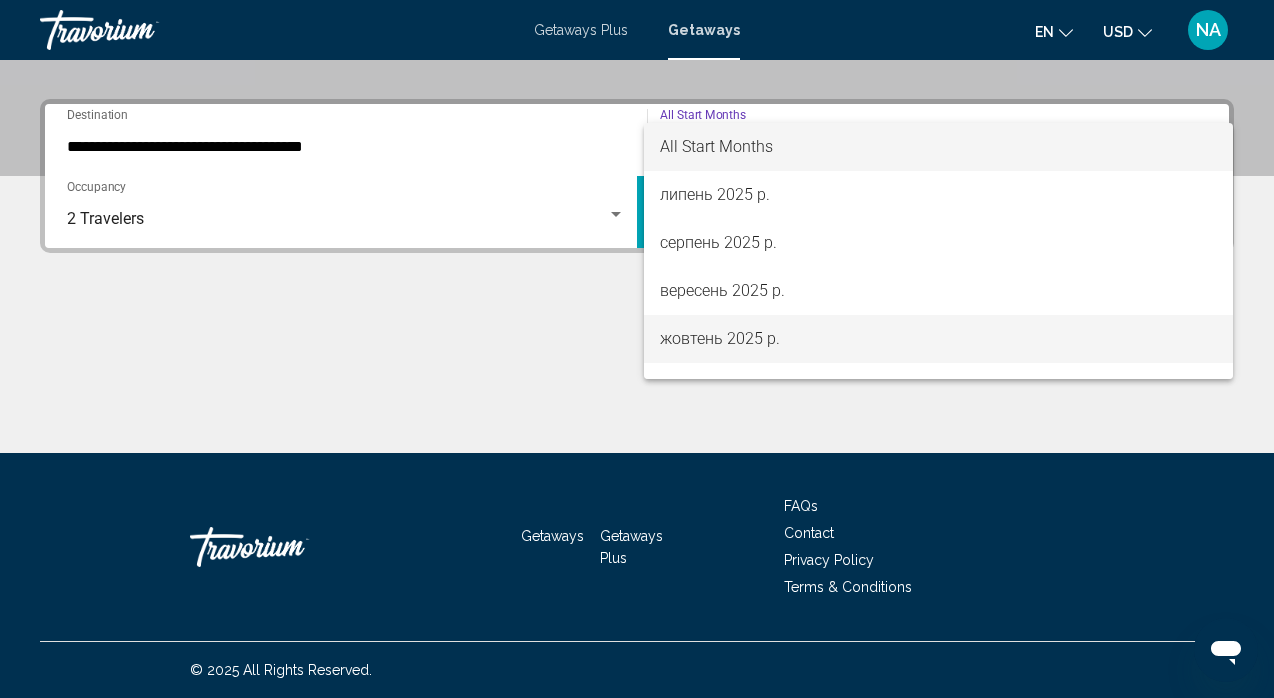 click on "жовтень 2025 р." at bounding box center [938, 339] 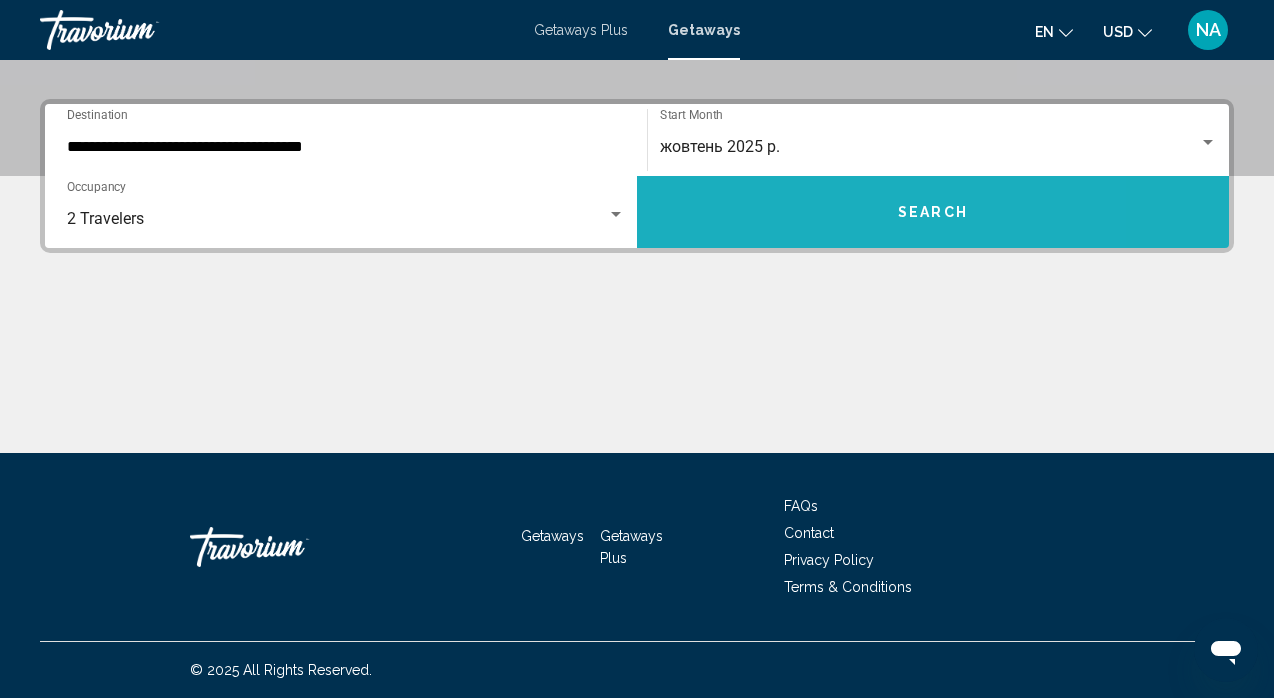 click on "Search" at bounding box center [933, 212] 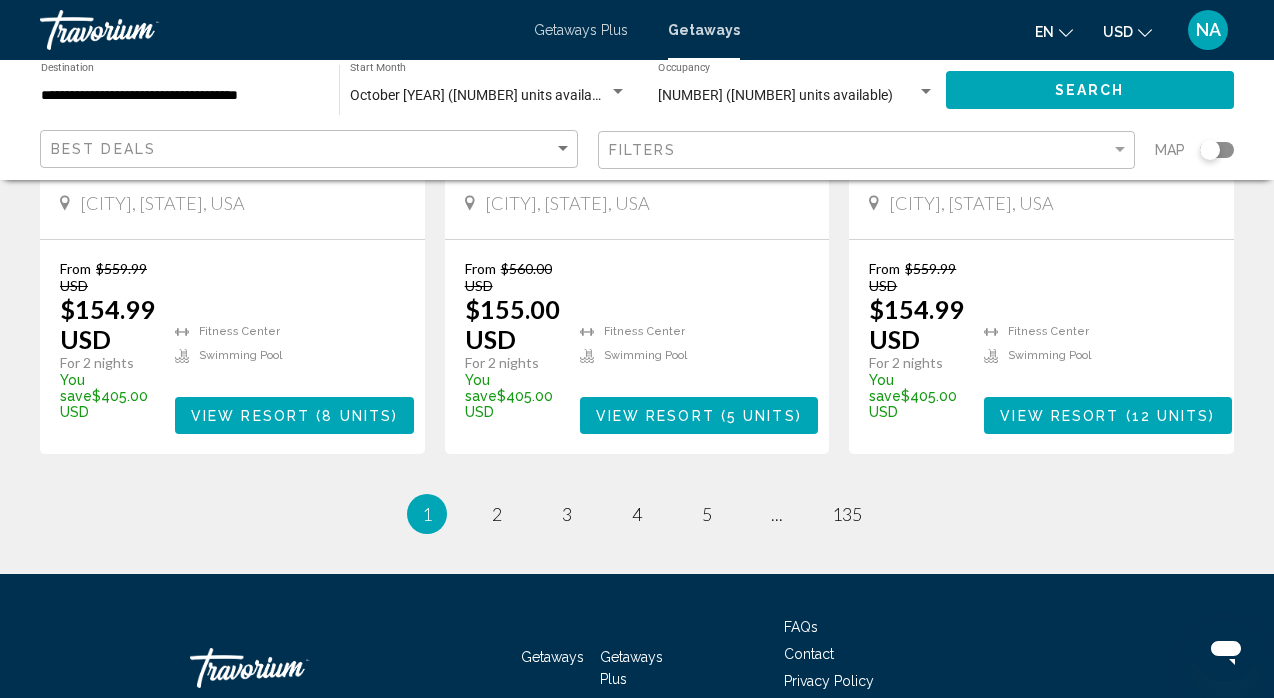 scroll, scrollTop: 2765, scrollLeft: 0, axis: vertical 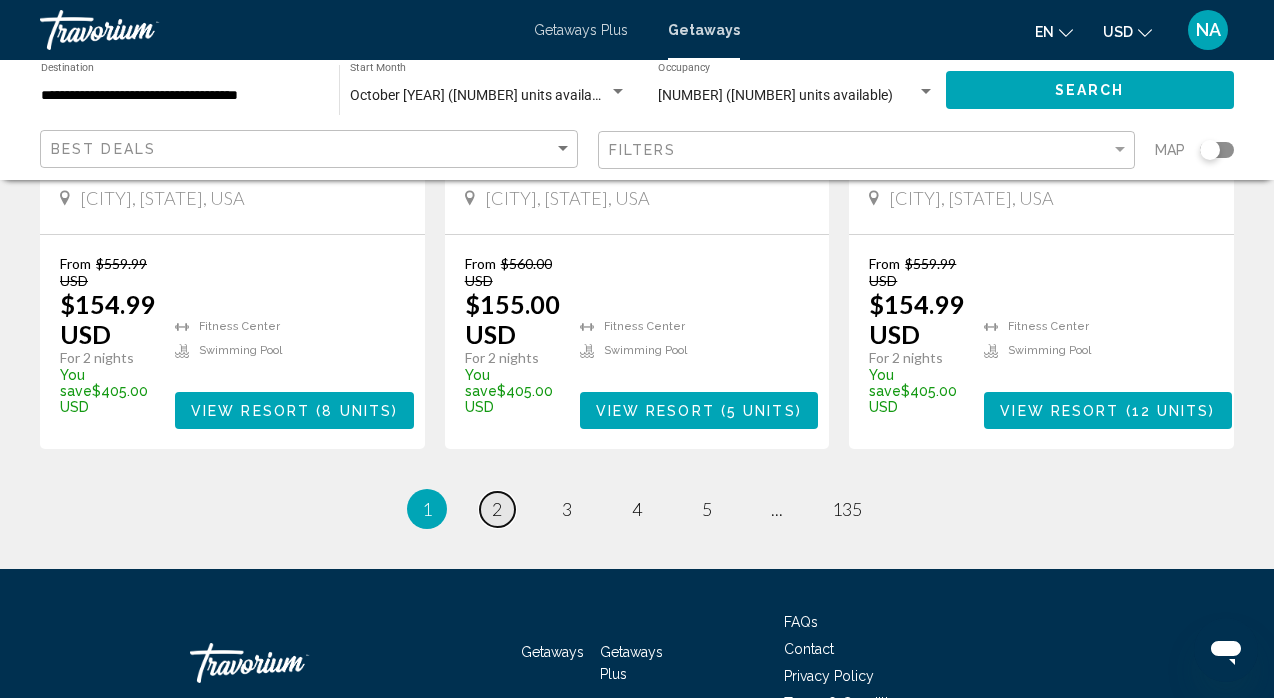 click on "2" at bounding box center (497, 509) 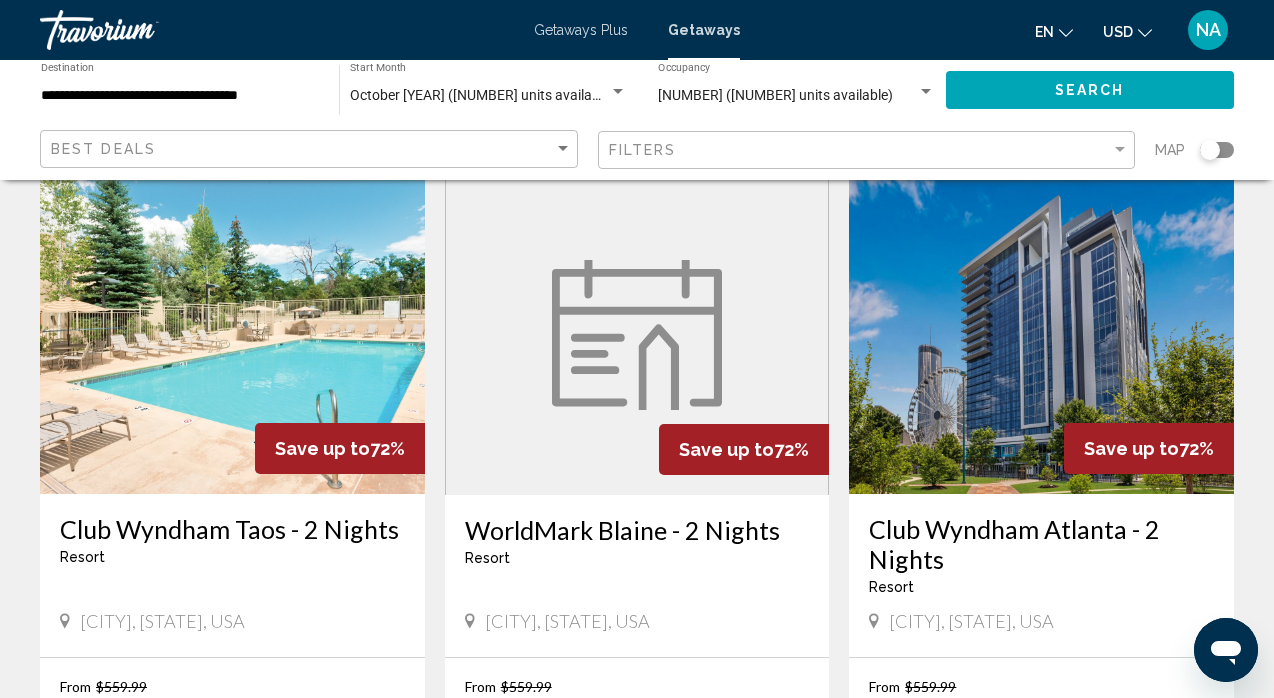 scroll, scrollTop: 0, scrollLeft: 0, axis: both 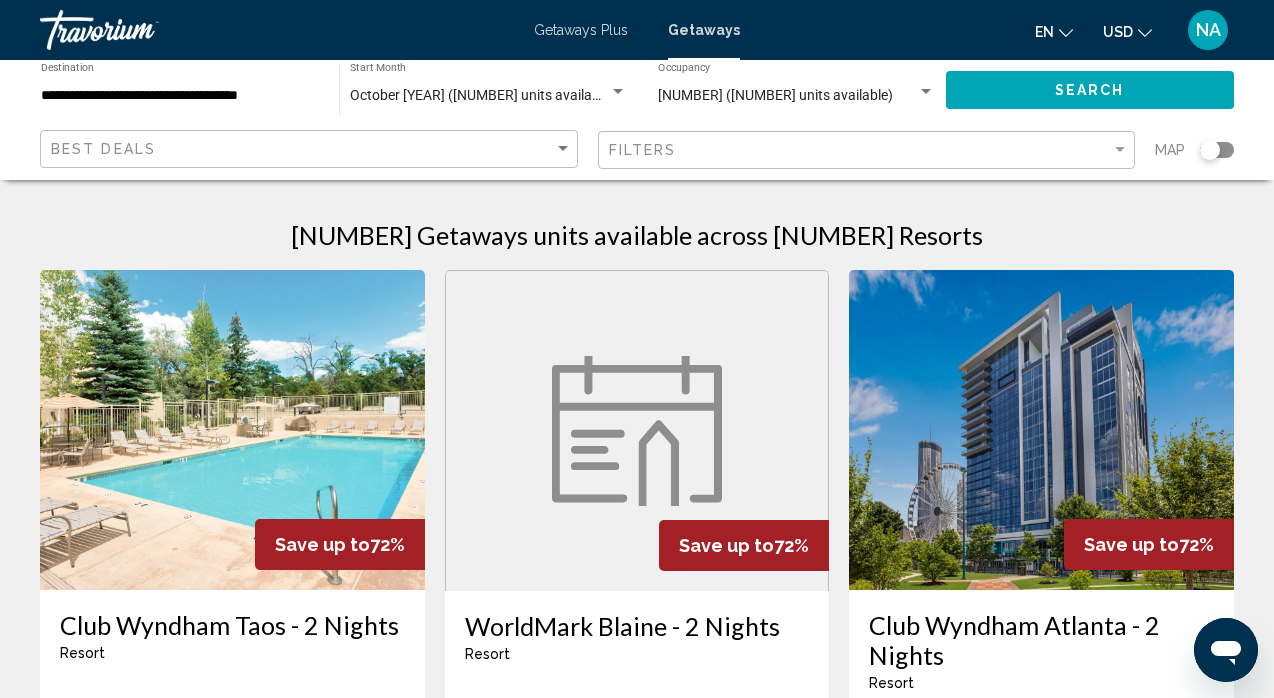 click on "Best Deals" 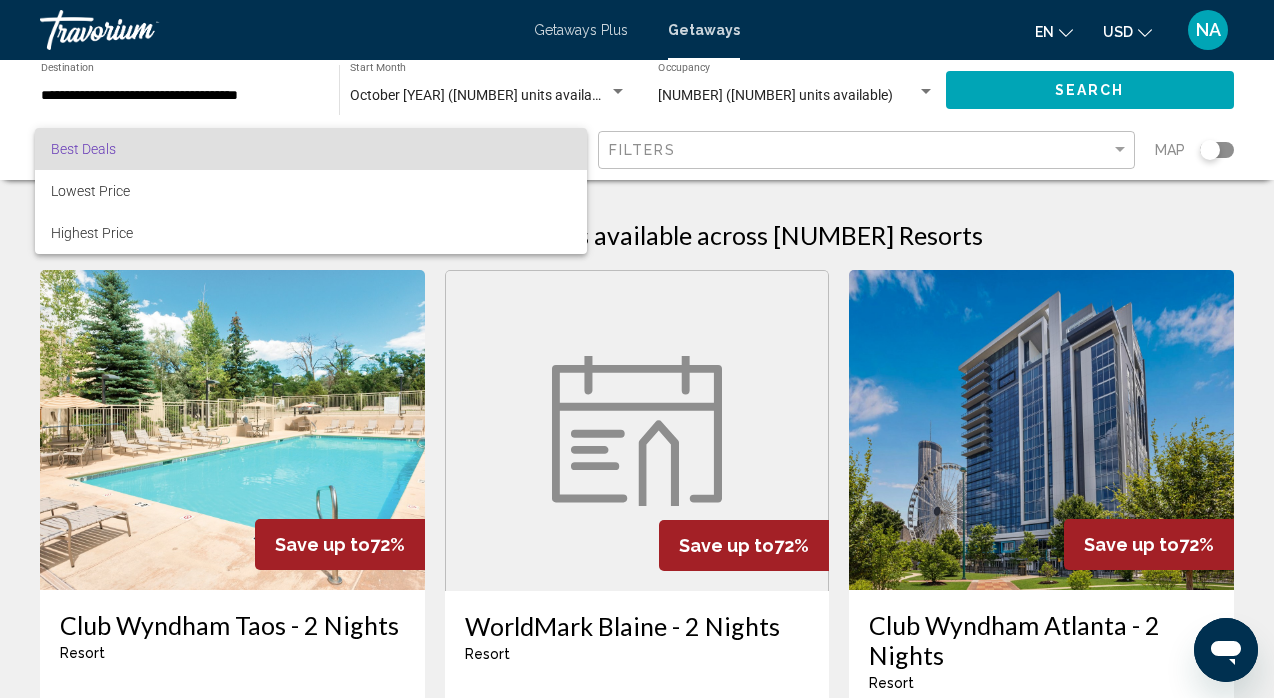 click at bounding box center [637, 349] 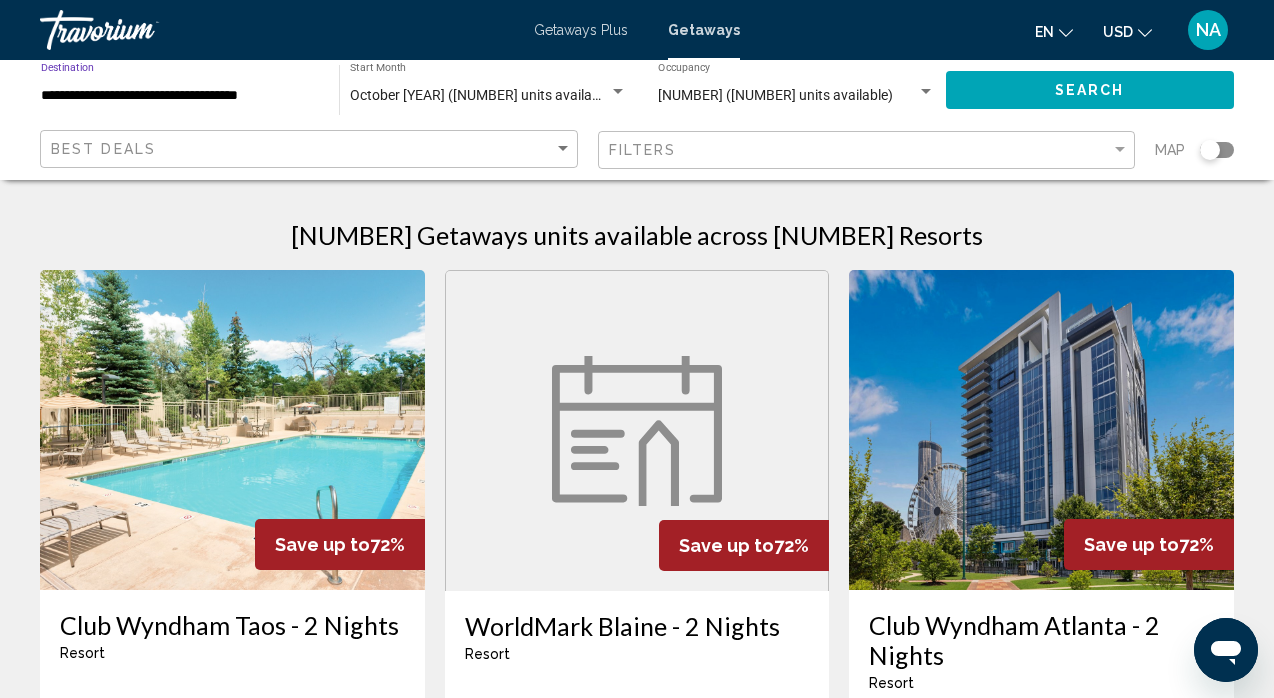 click on "**********" at bounding box center [180, 96] 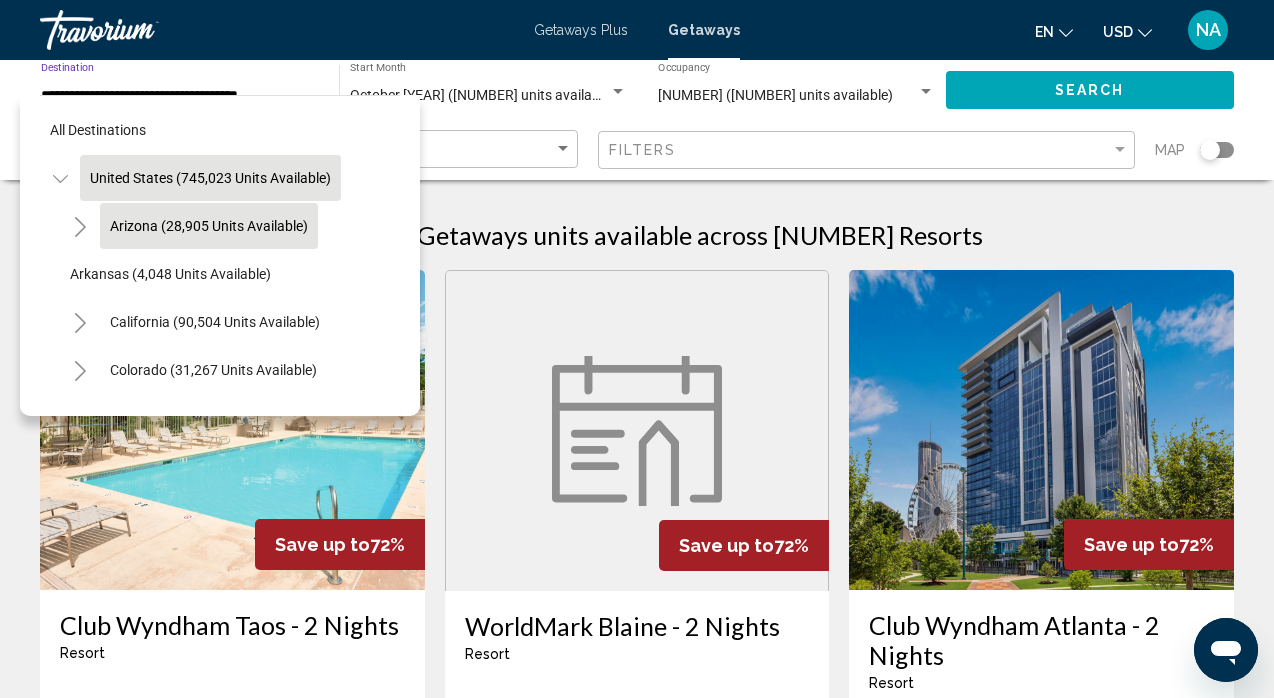click on "Arizona (28,905 units available)" 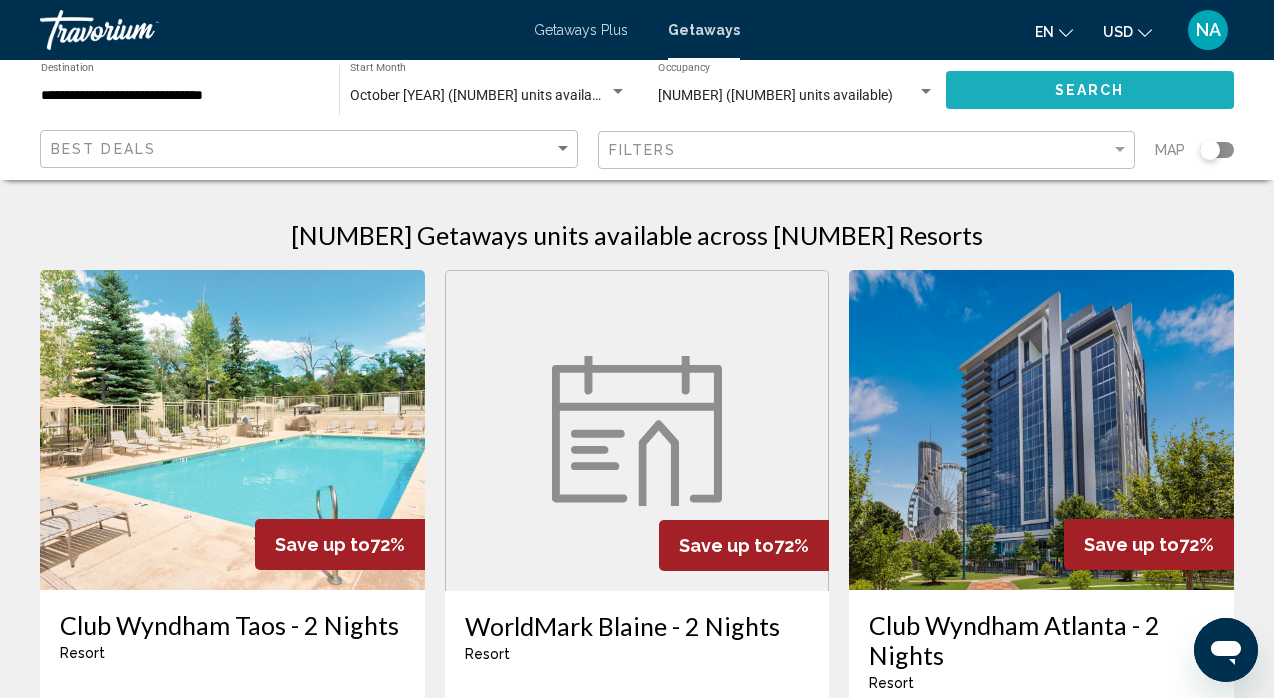 click on "Search" 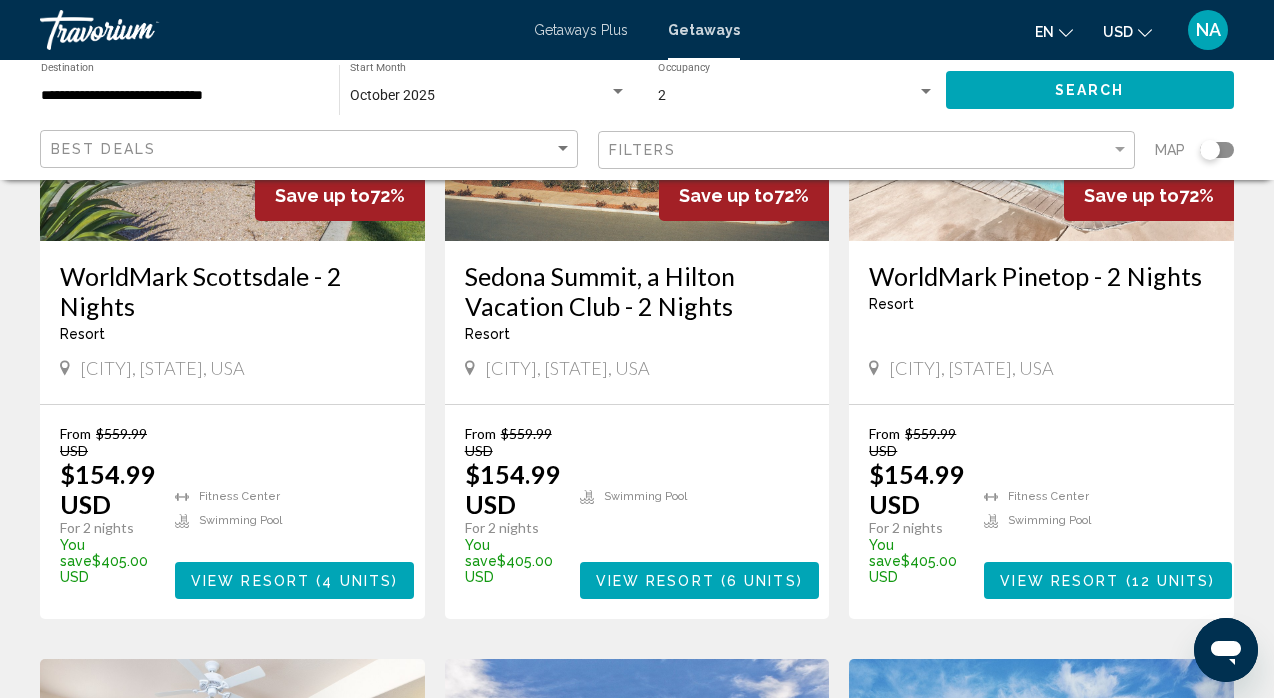 scroll, scrollTop: 0, scrollLeft: 0, axis: both 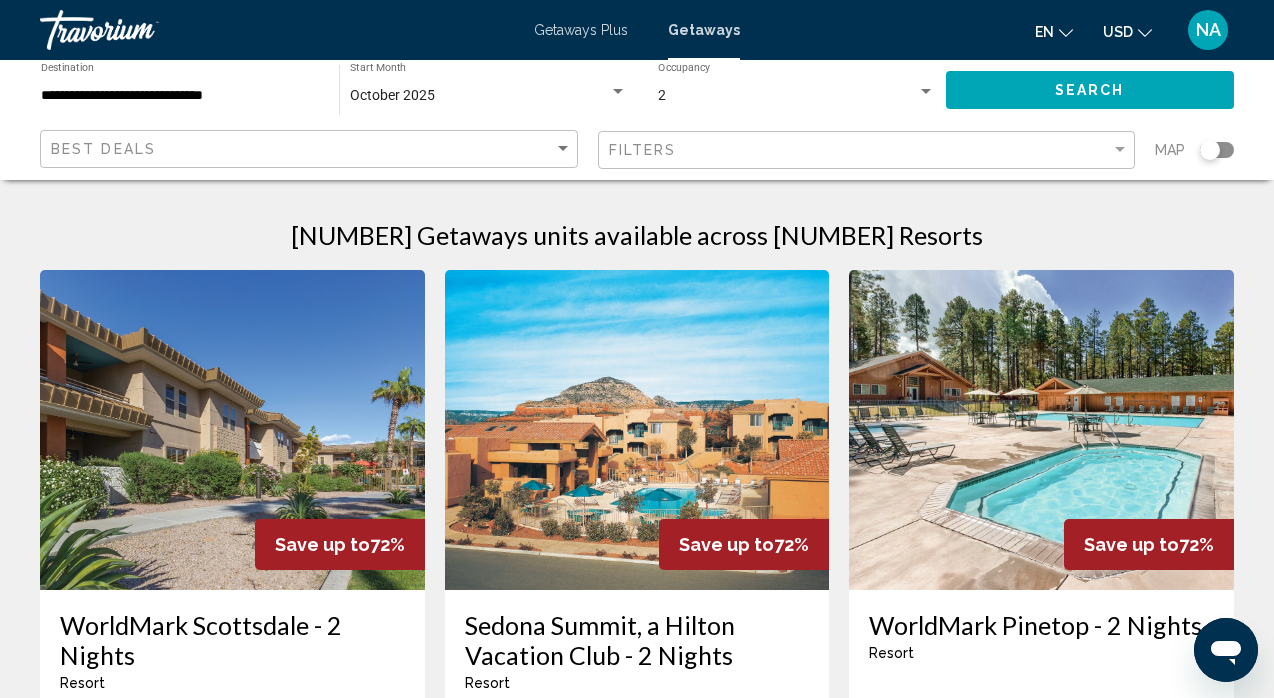 click on "Filters" 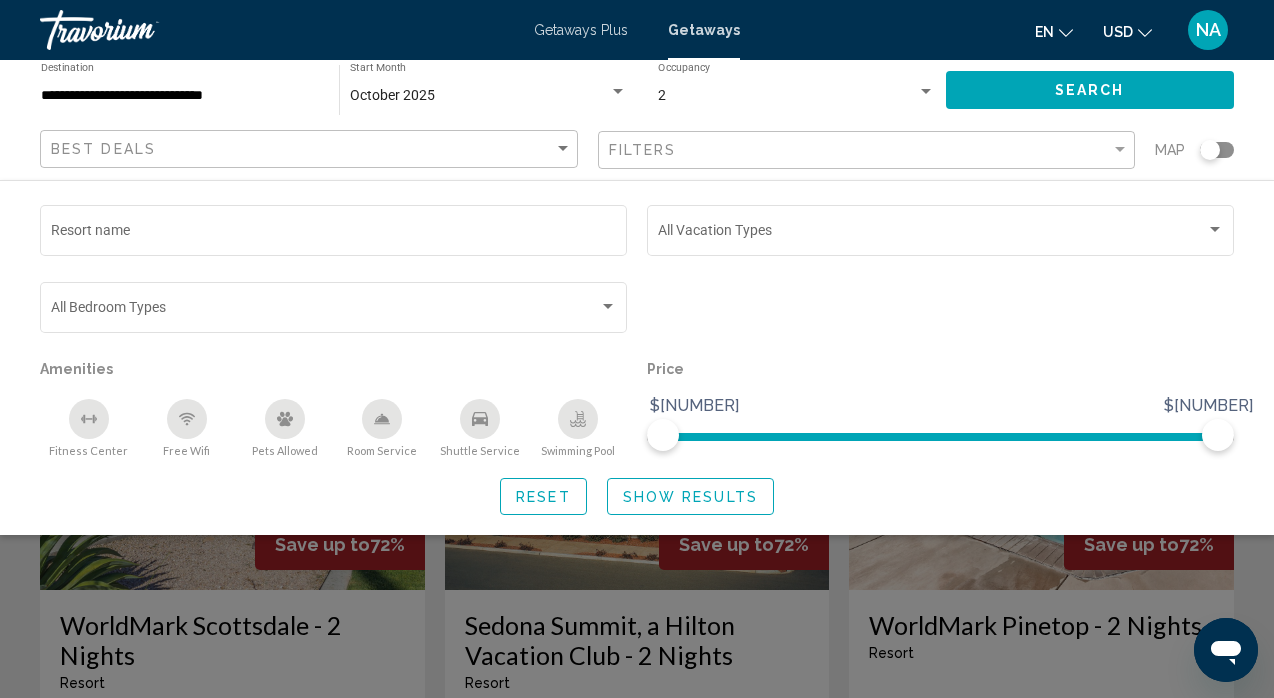 click on "2" at bounding box center (788, 96) 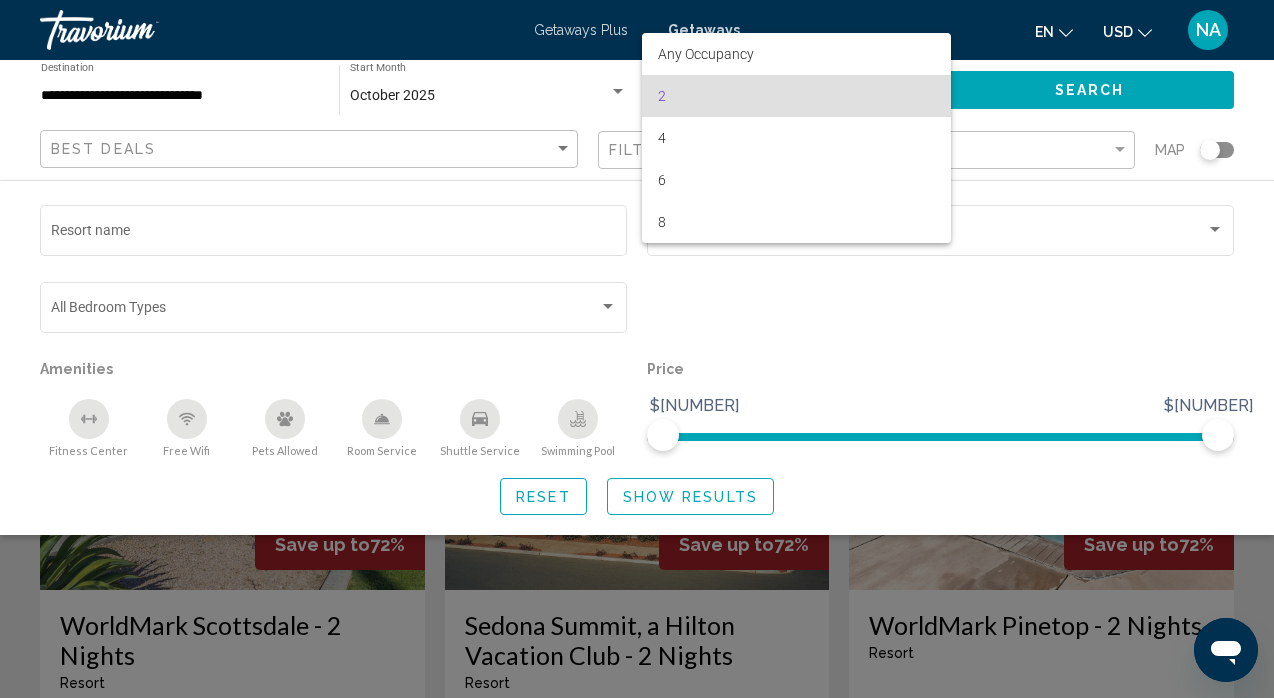 click at bounding box center (637, 349) 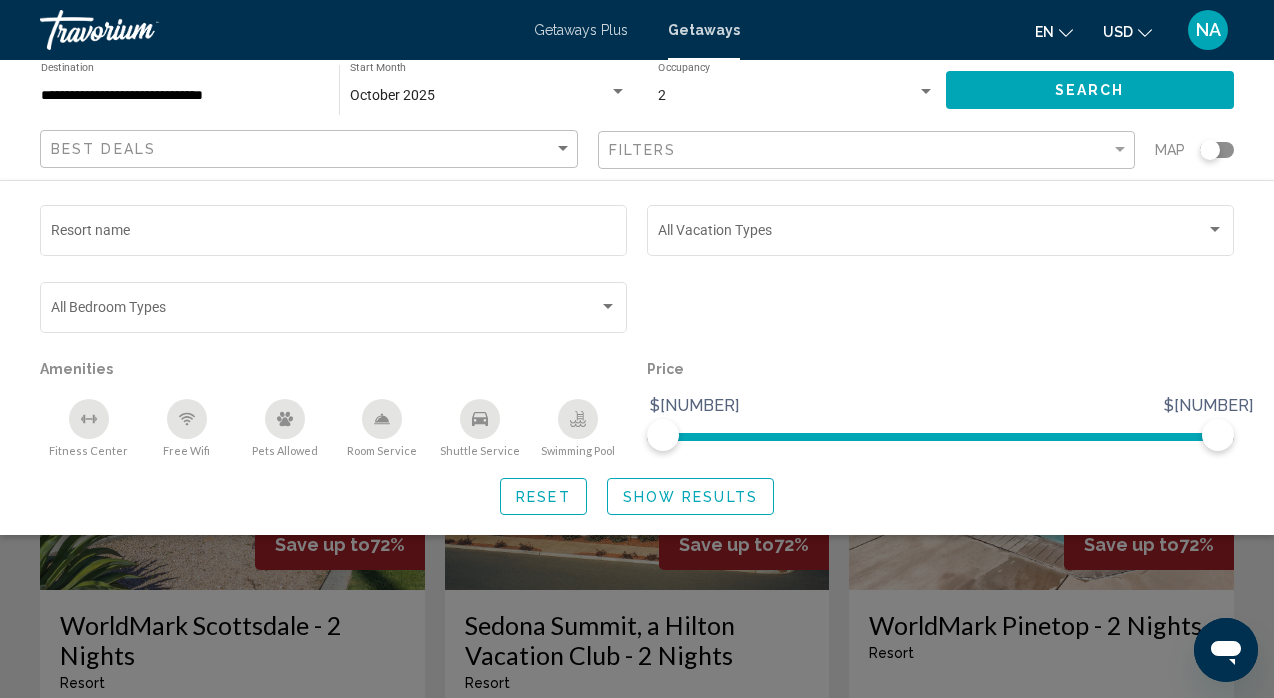 click on "Search" 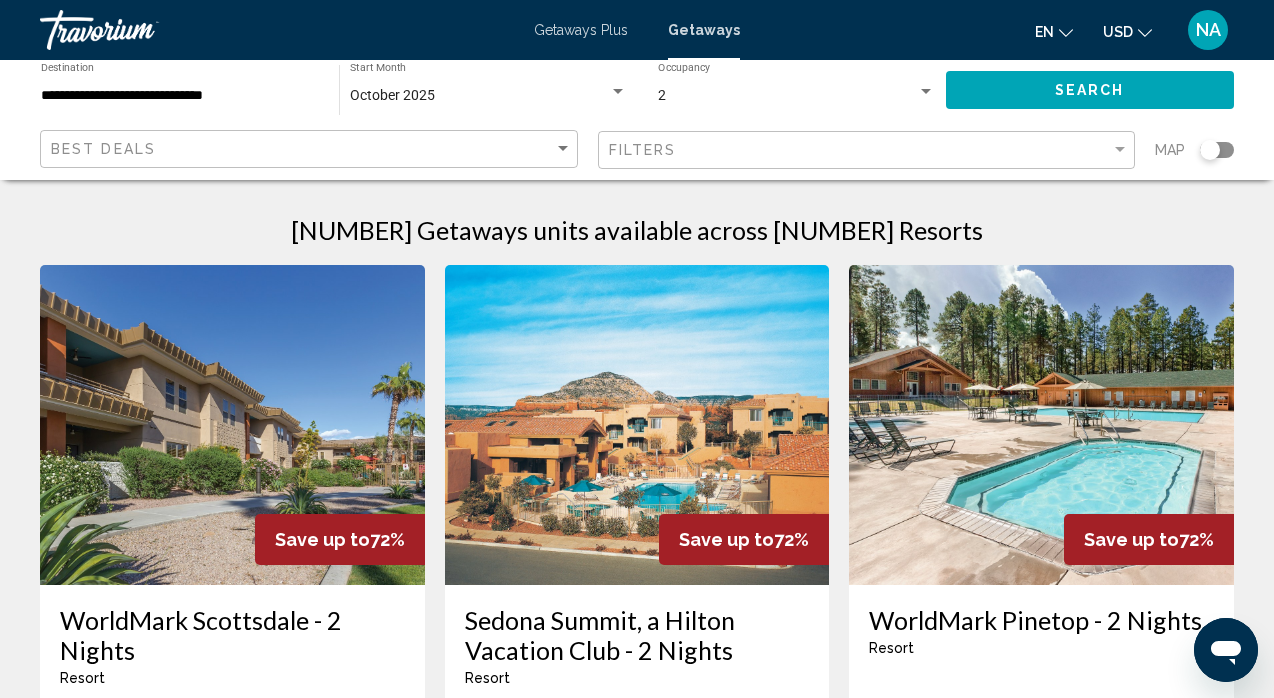 scroll, scrollTop: 0, scrollLeft: 0, axis: both 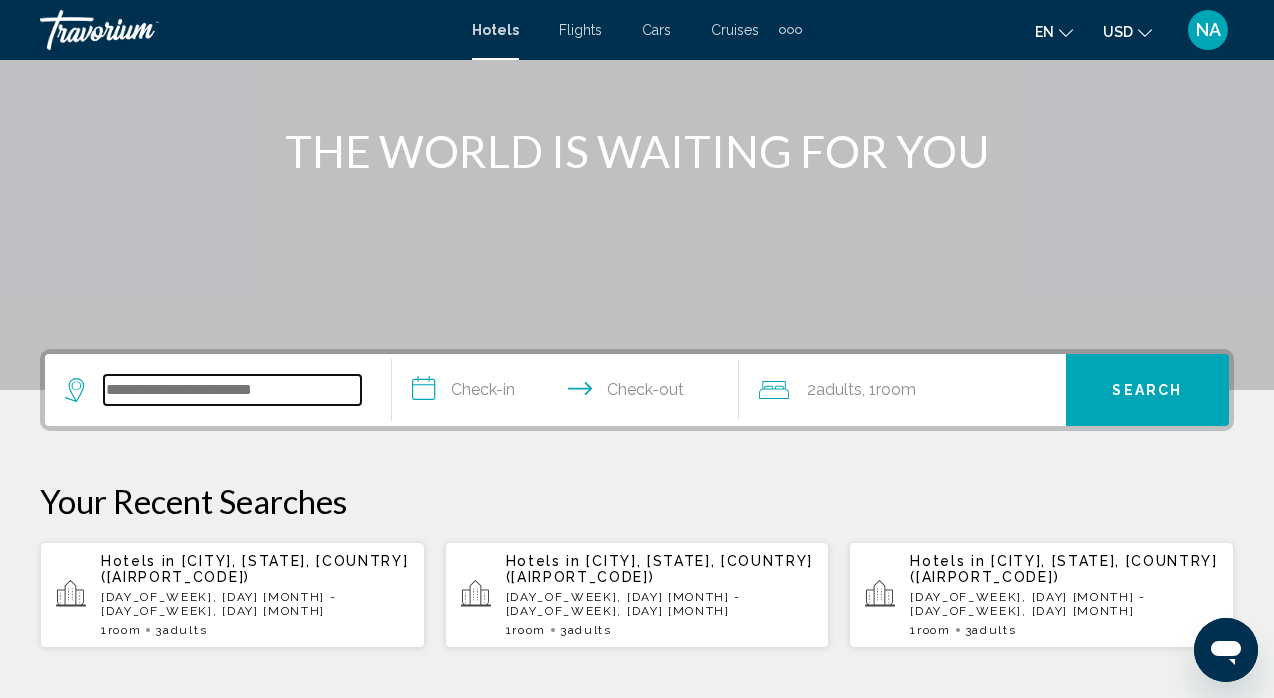 click at bounding box center (232, 390) 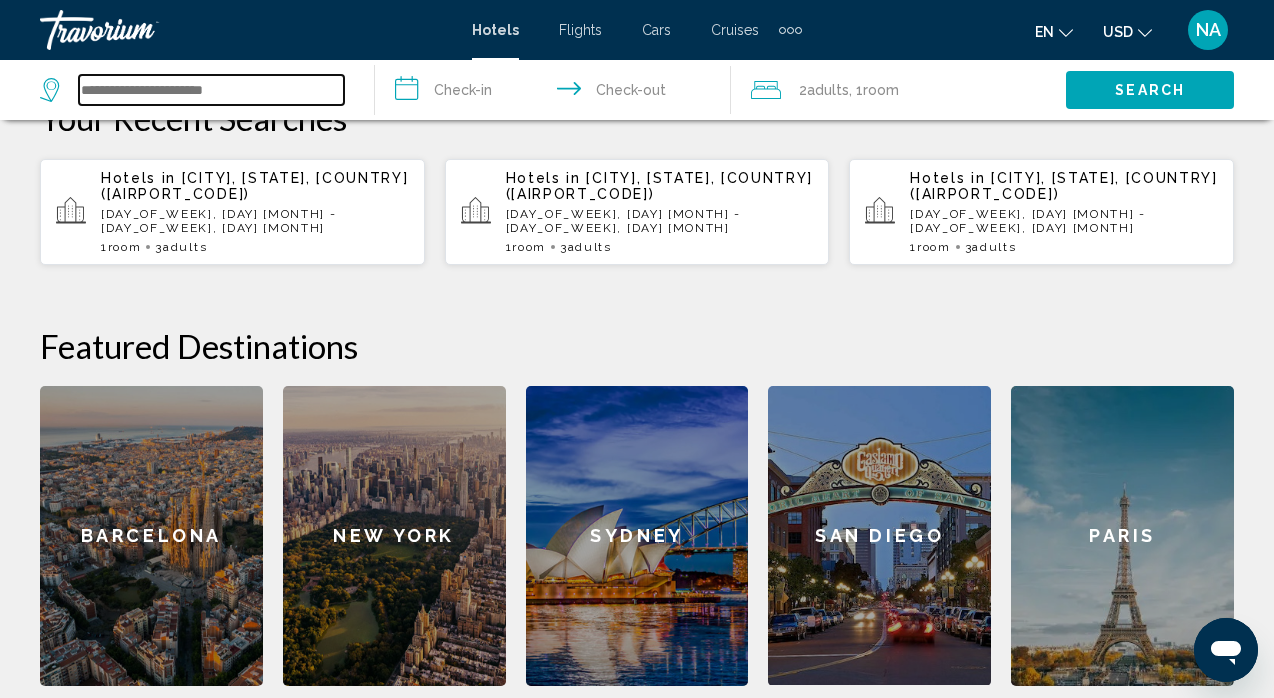 scroll, scrollTop: 608, scrollLeft: 0, axis: vertical 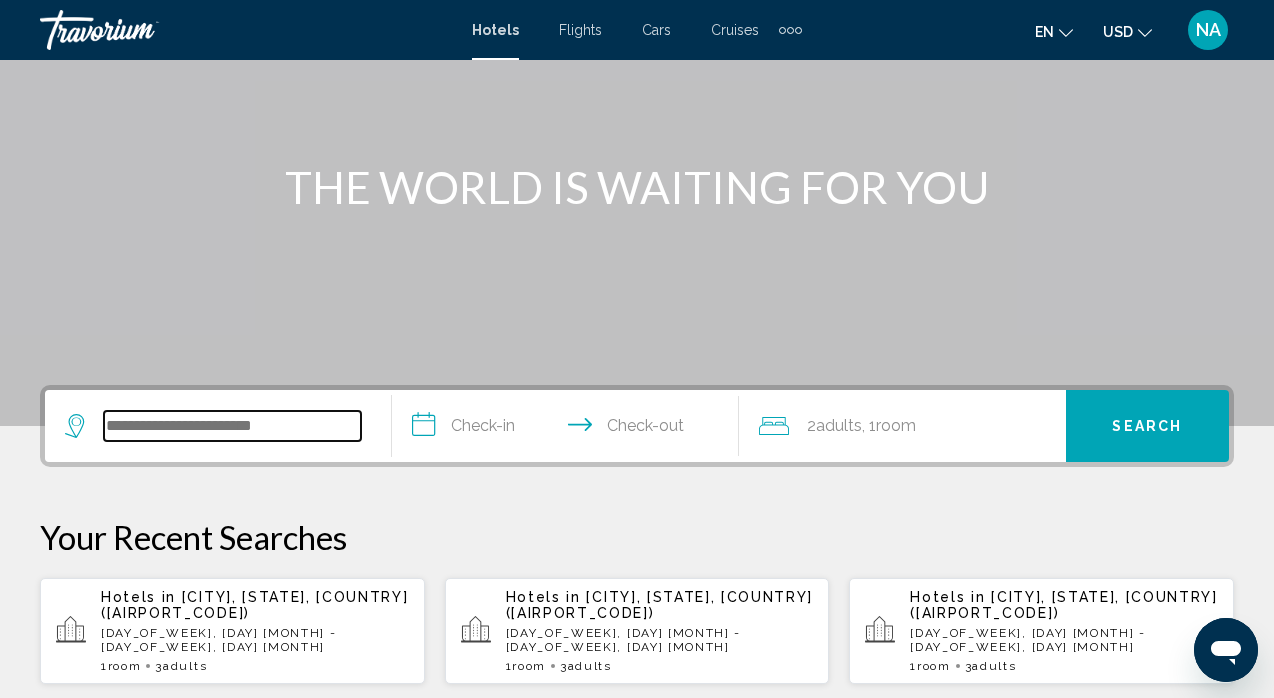 click at bounding box center [232, 426] 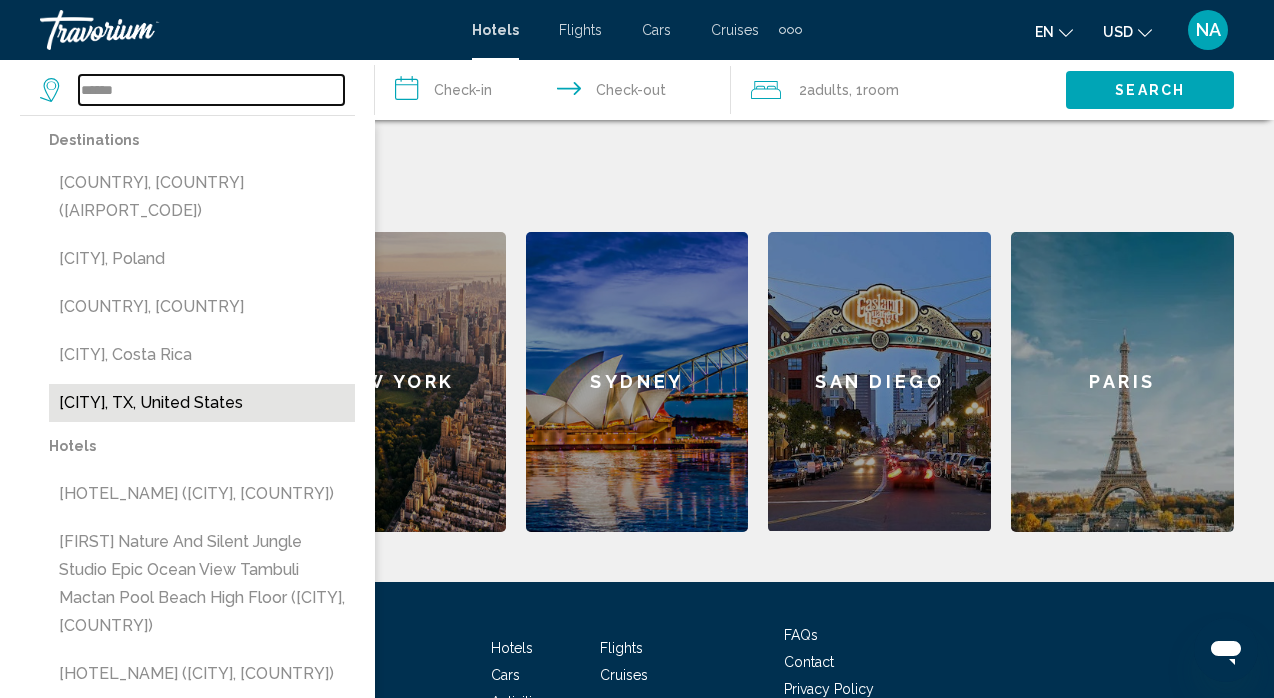 scroll, scrollTop: 750, scrollLeft: 0, axis: vertical 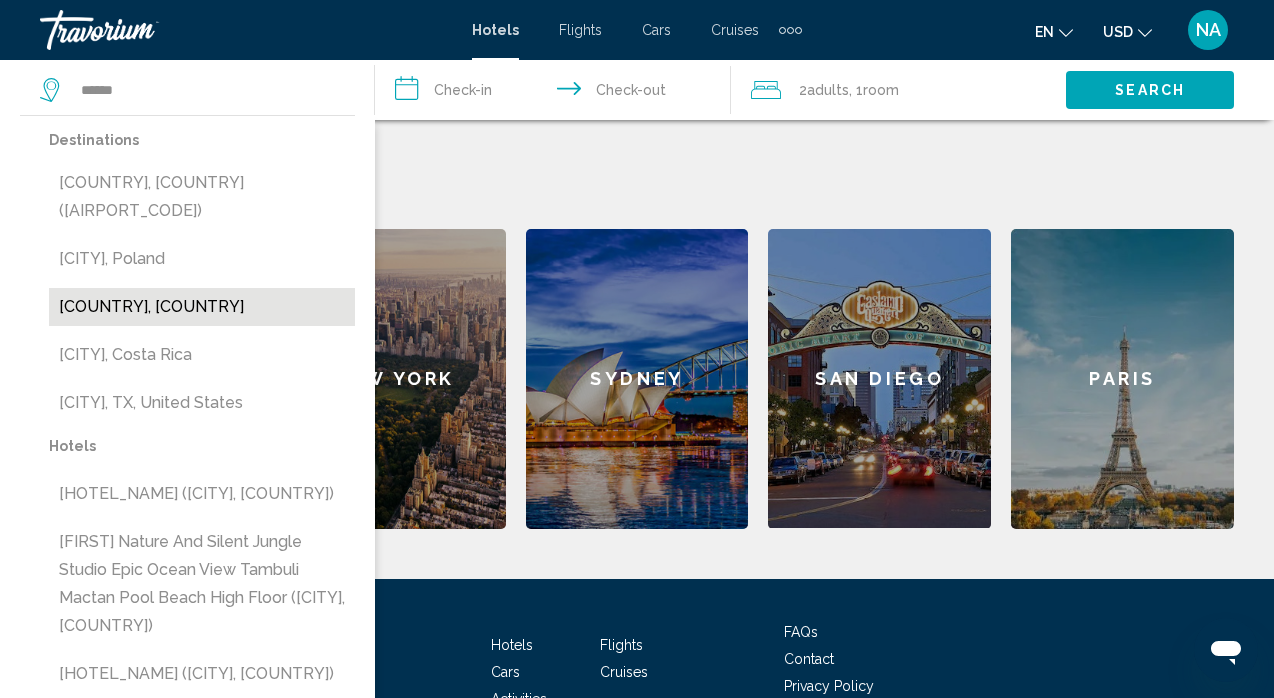 click on "[COUNTRY], [COUNTRY]" at bounding box center (202, 307) 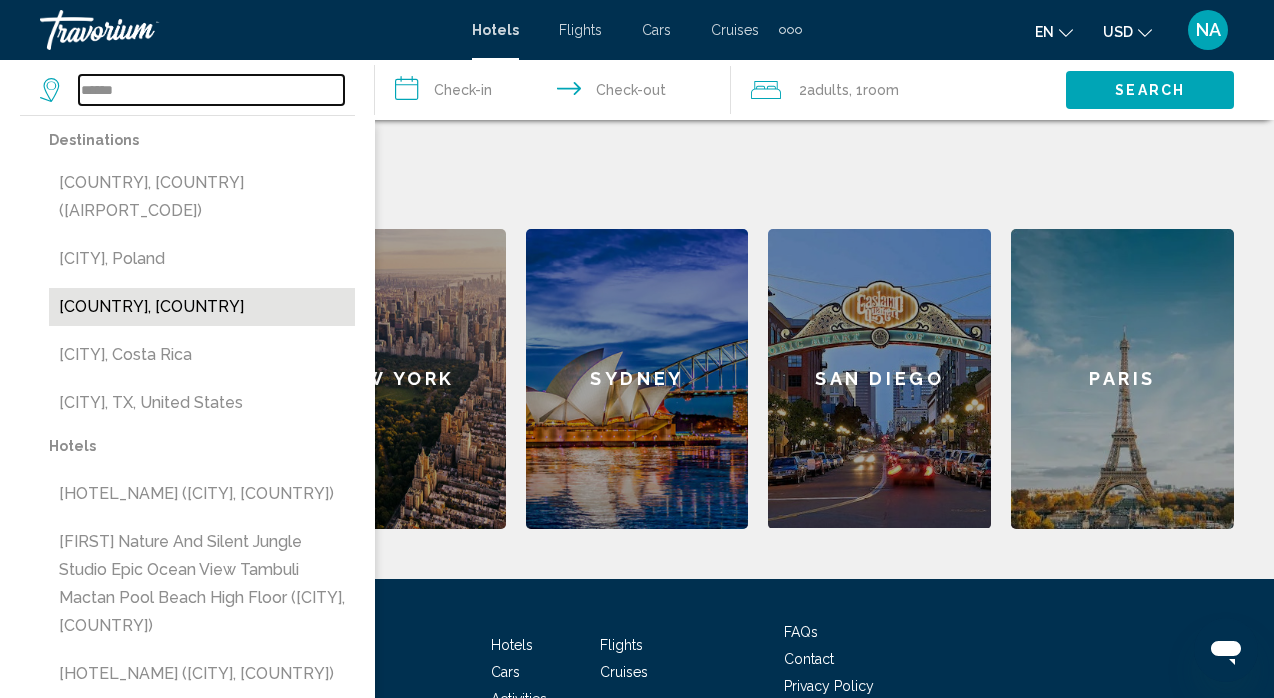type on "**********" 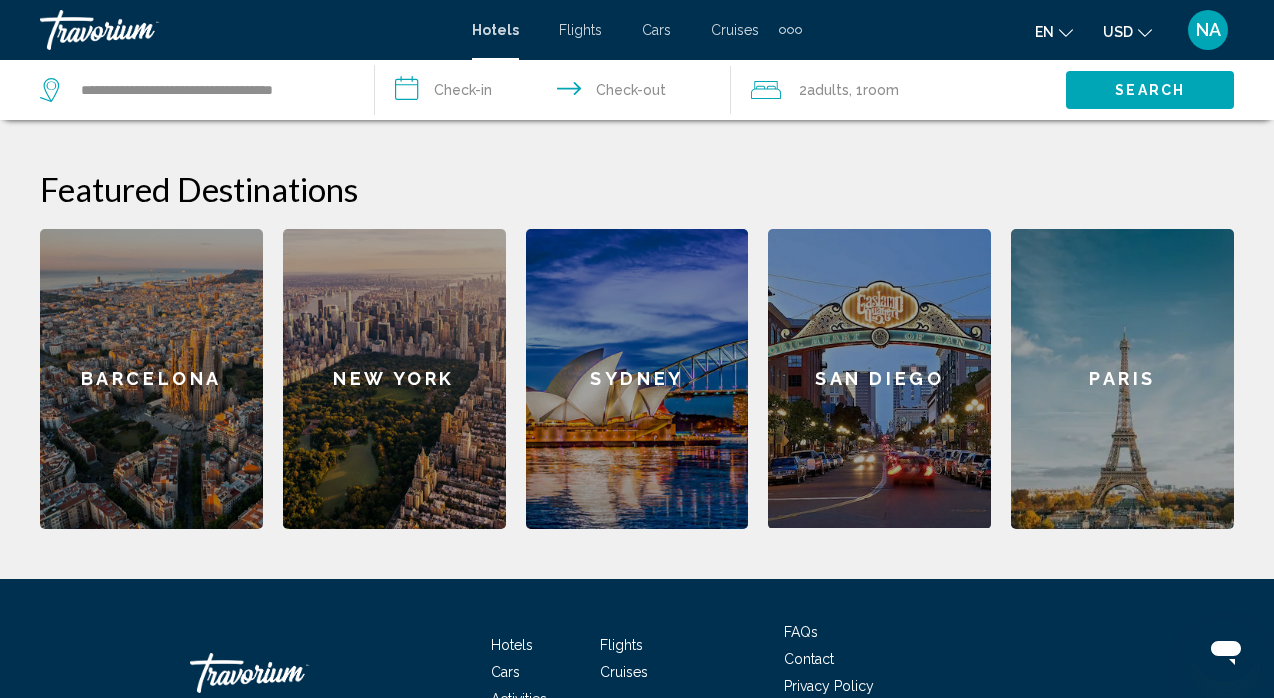 click on "**********" at bounding box center (556, 93) 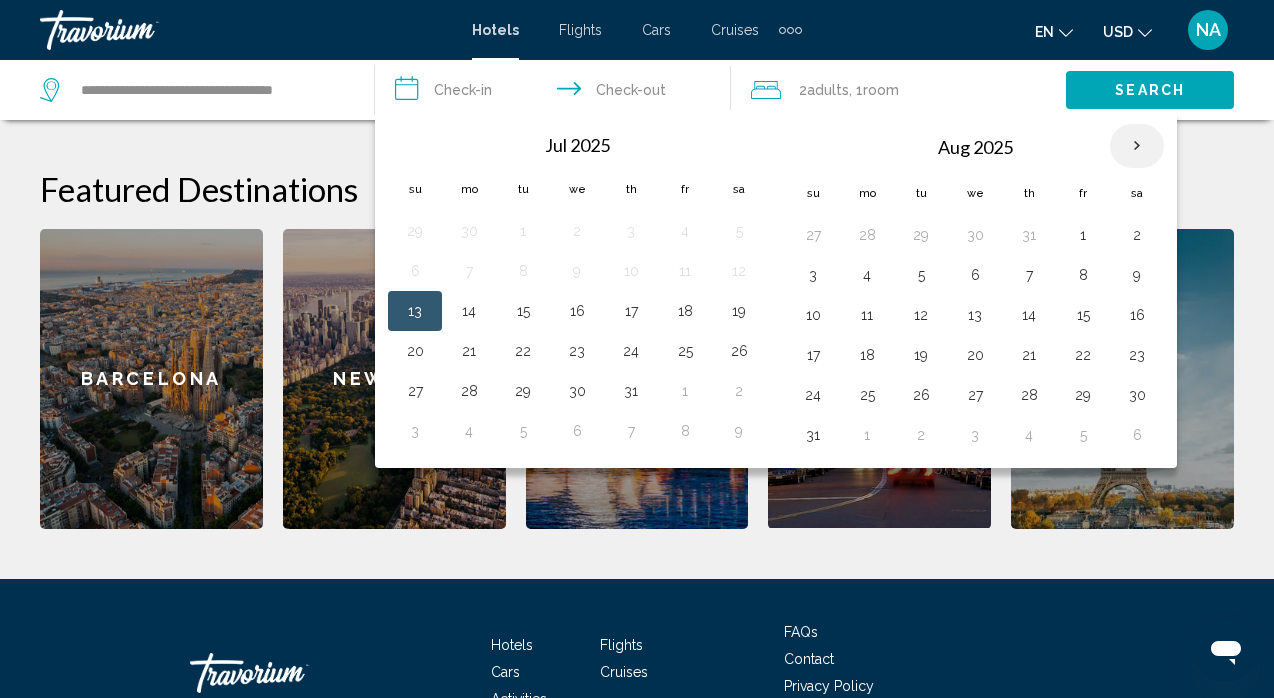 click at bounding box center (1137, 146) 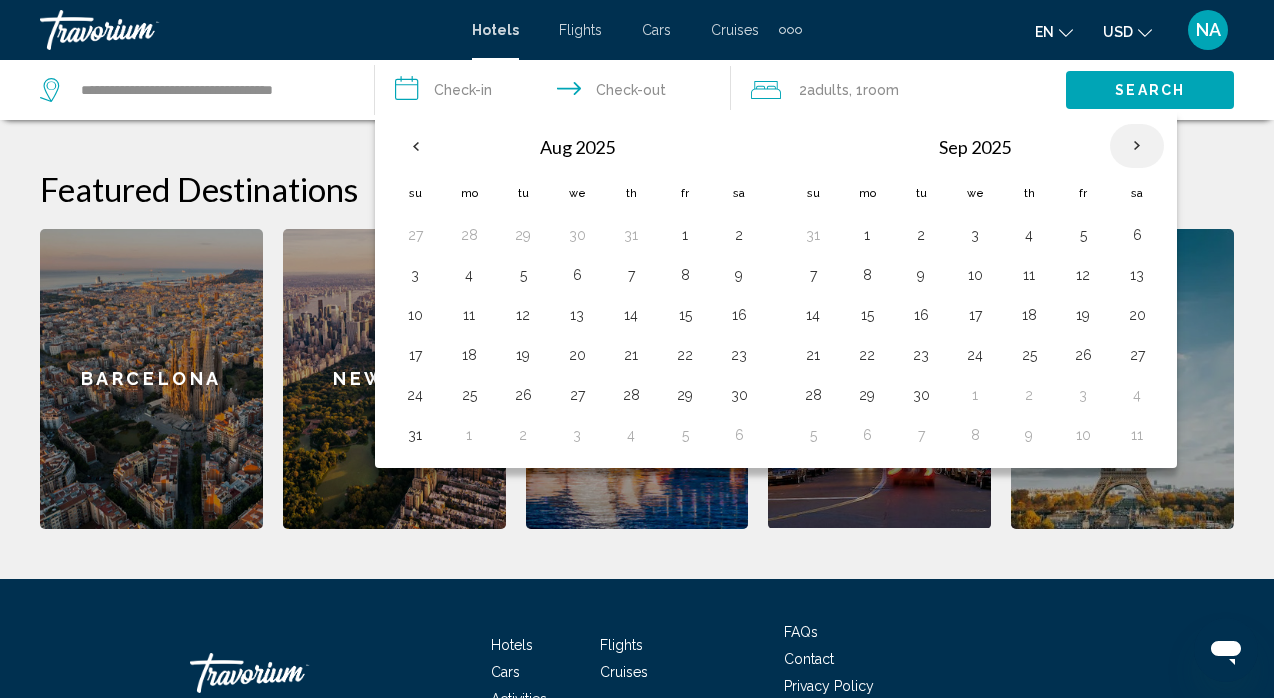 click at bounding box center [1137, 146] 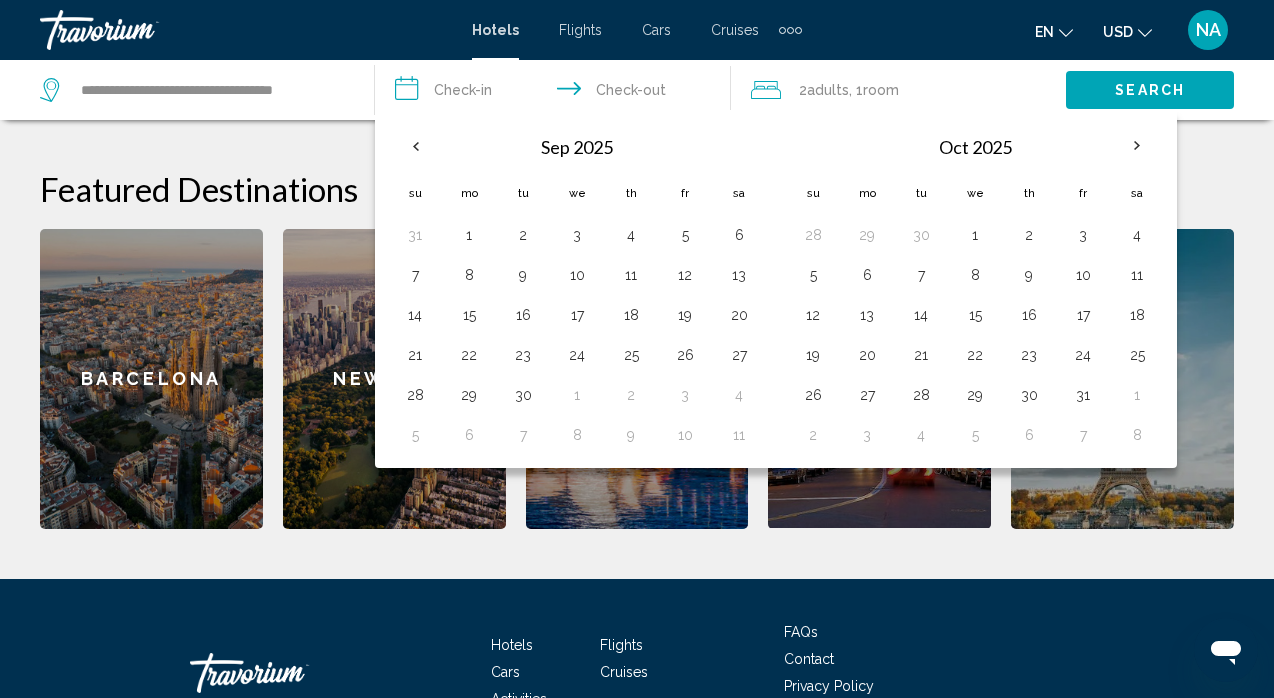 click on "**********" at bounding box center (637, 169) 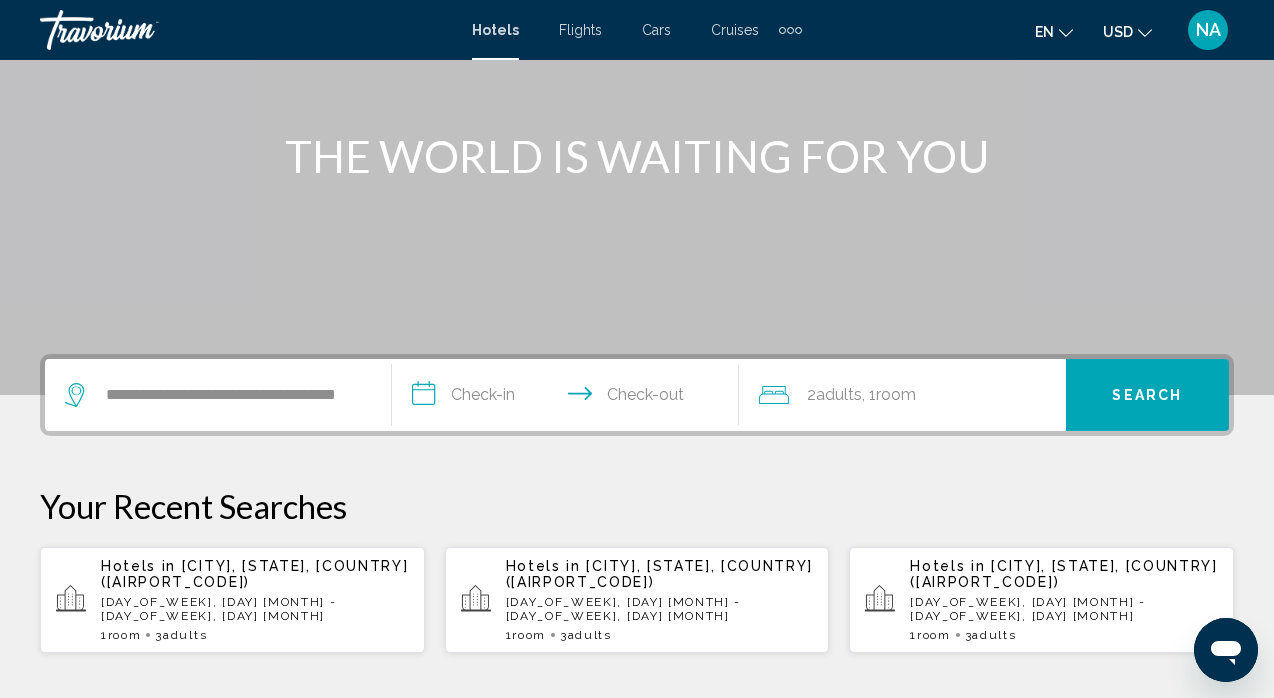 scroll, scrollTop: 217, scrollLeft: 0, axis: vertical 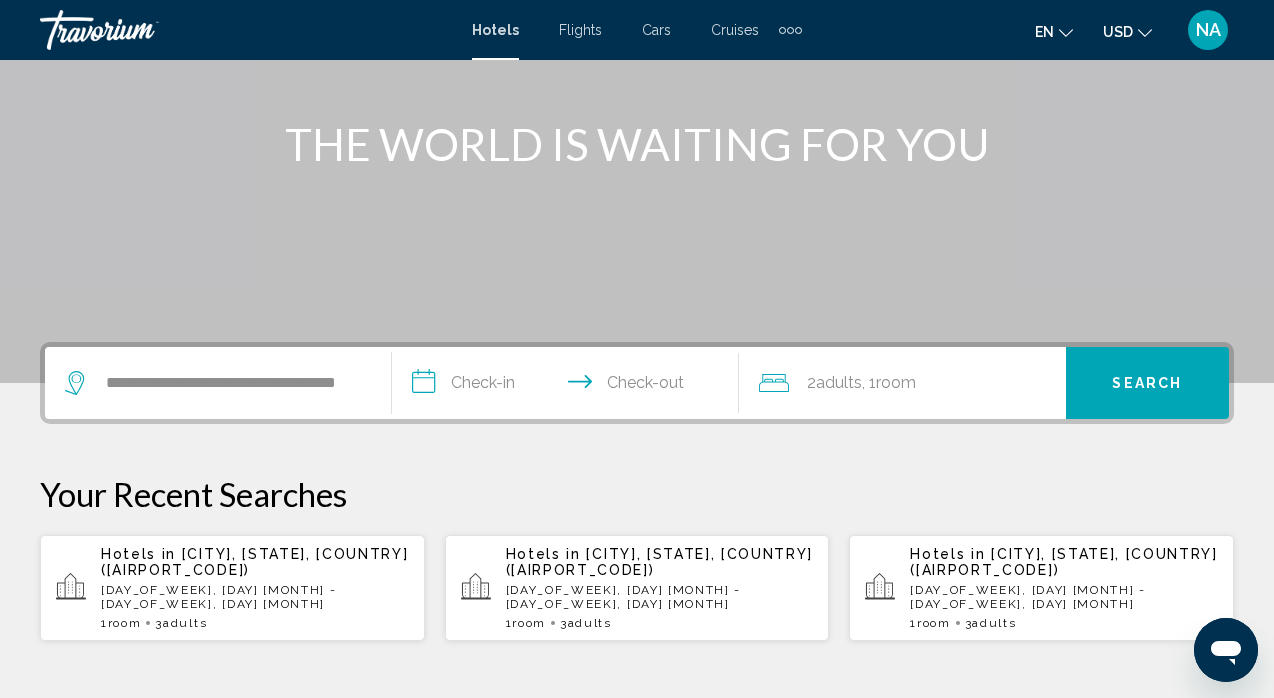 click on "**********" at bounding box center [569, 386] 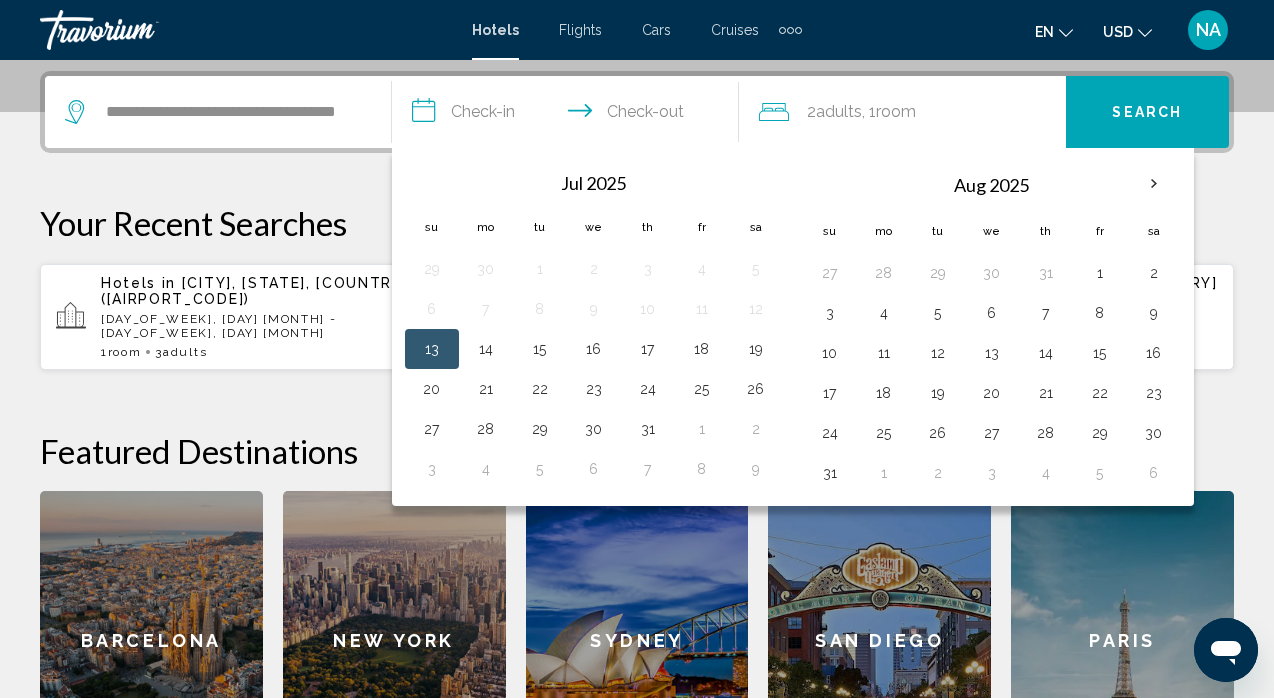 scroll, scrollTop: 494, scrollLeft: 0, axis: vertical 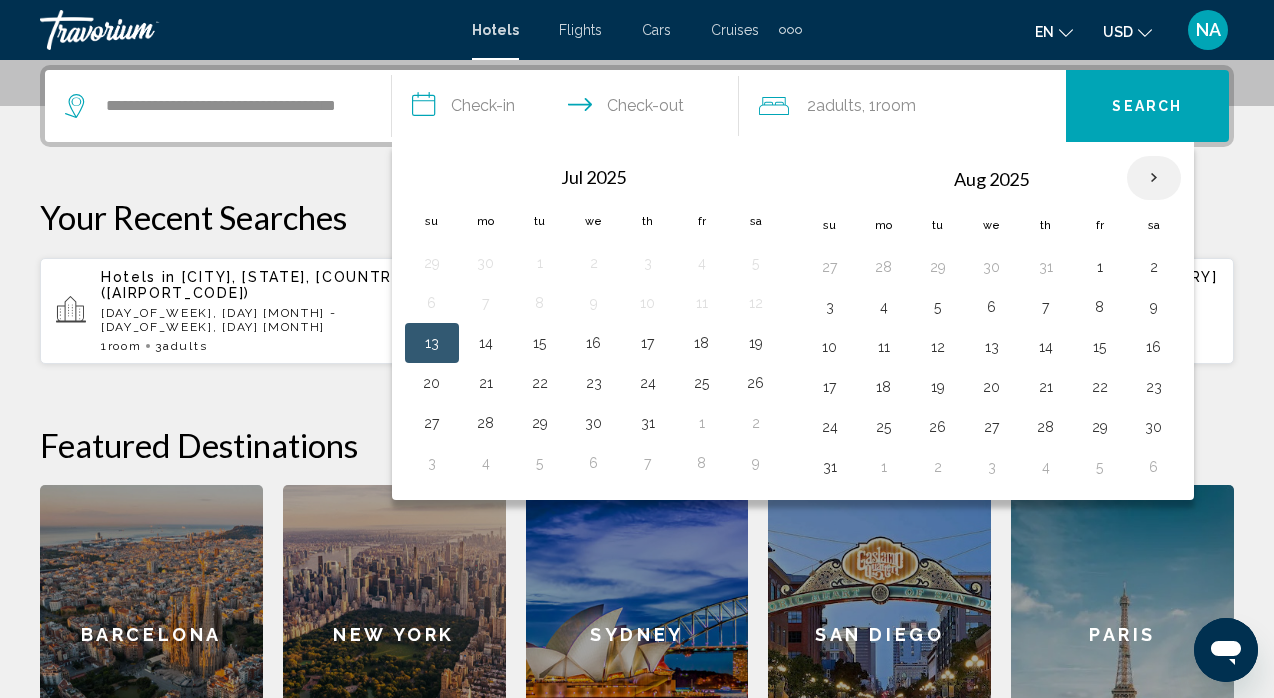 click at bounding box center [1154, 178] 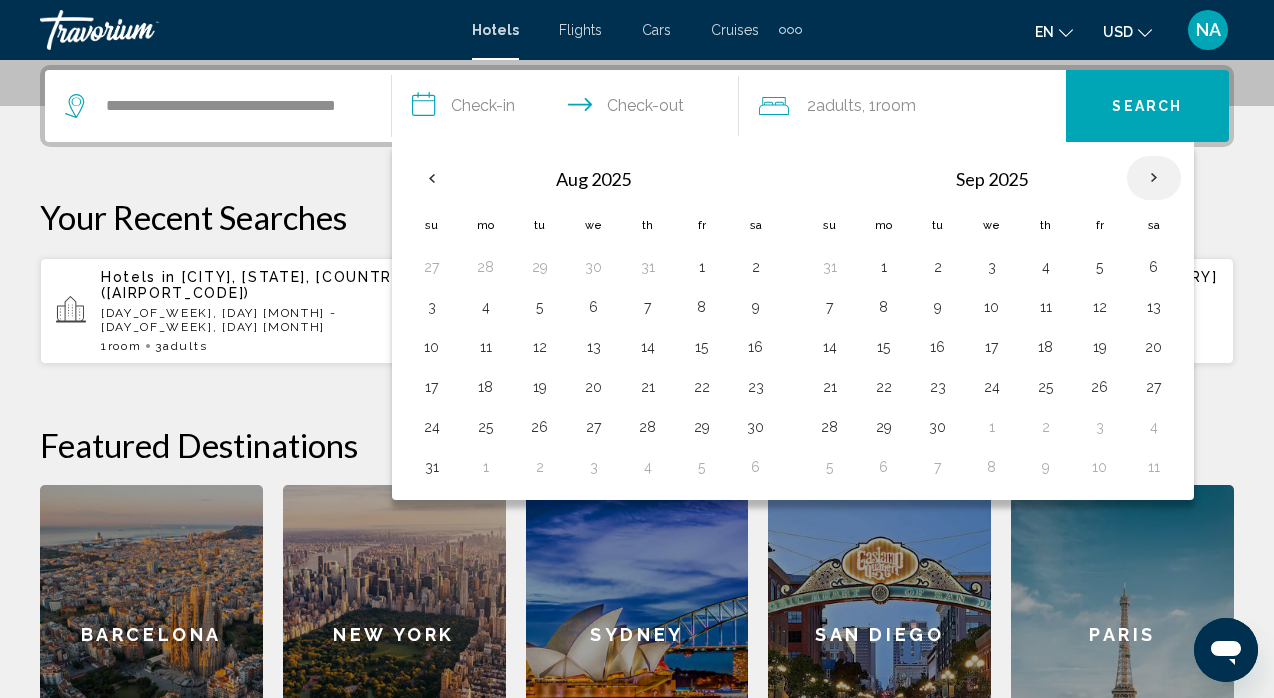 click at bounding box center [1154, 178] 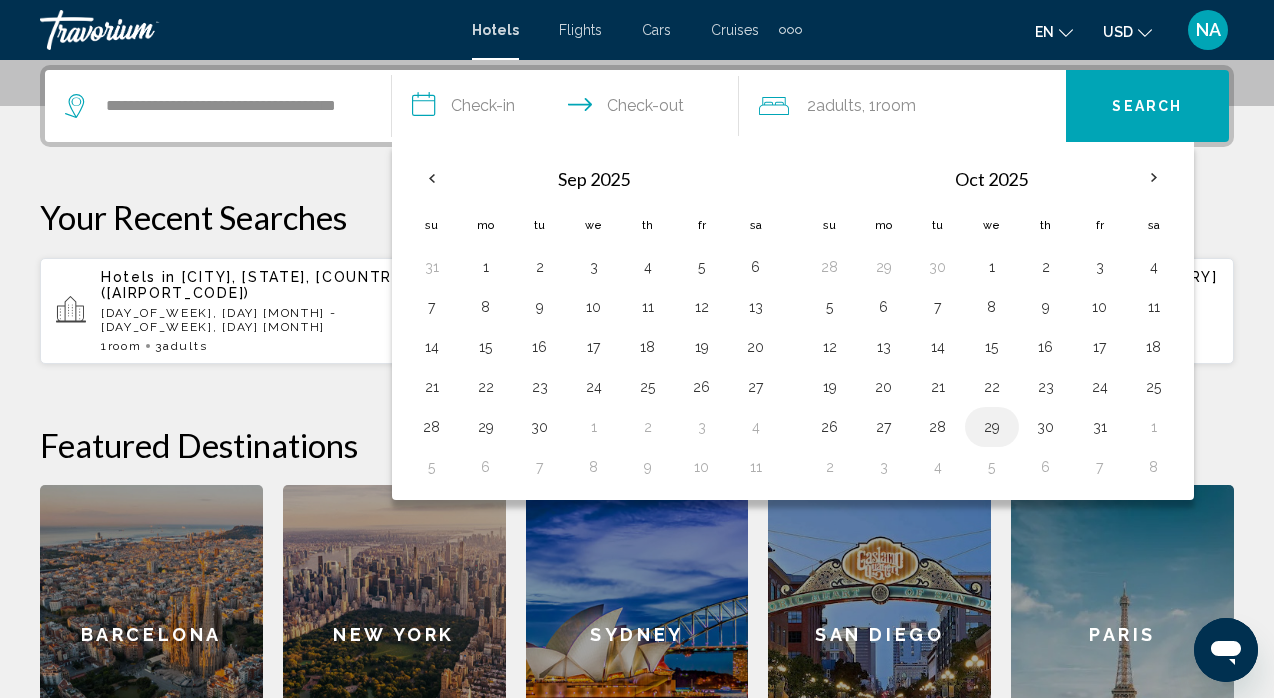 click on "29" at bounding box center [992, 427] 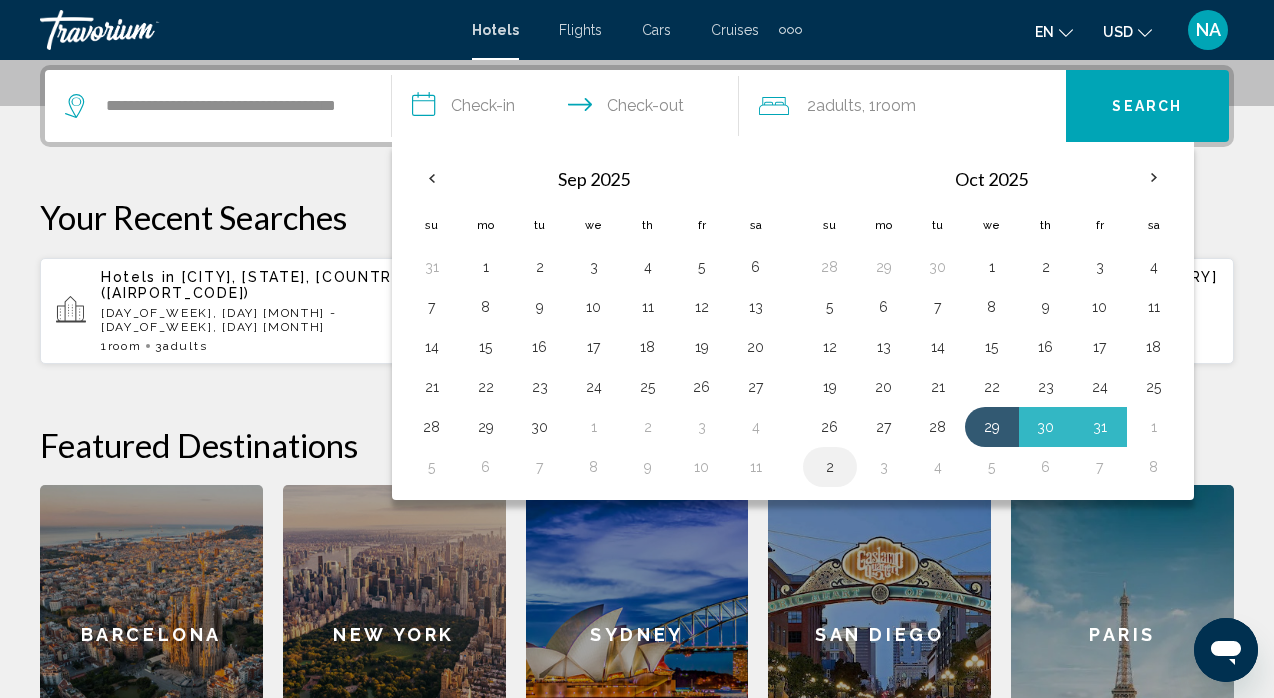 click on "2" at bounding box center [830, 467] 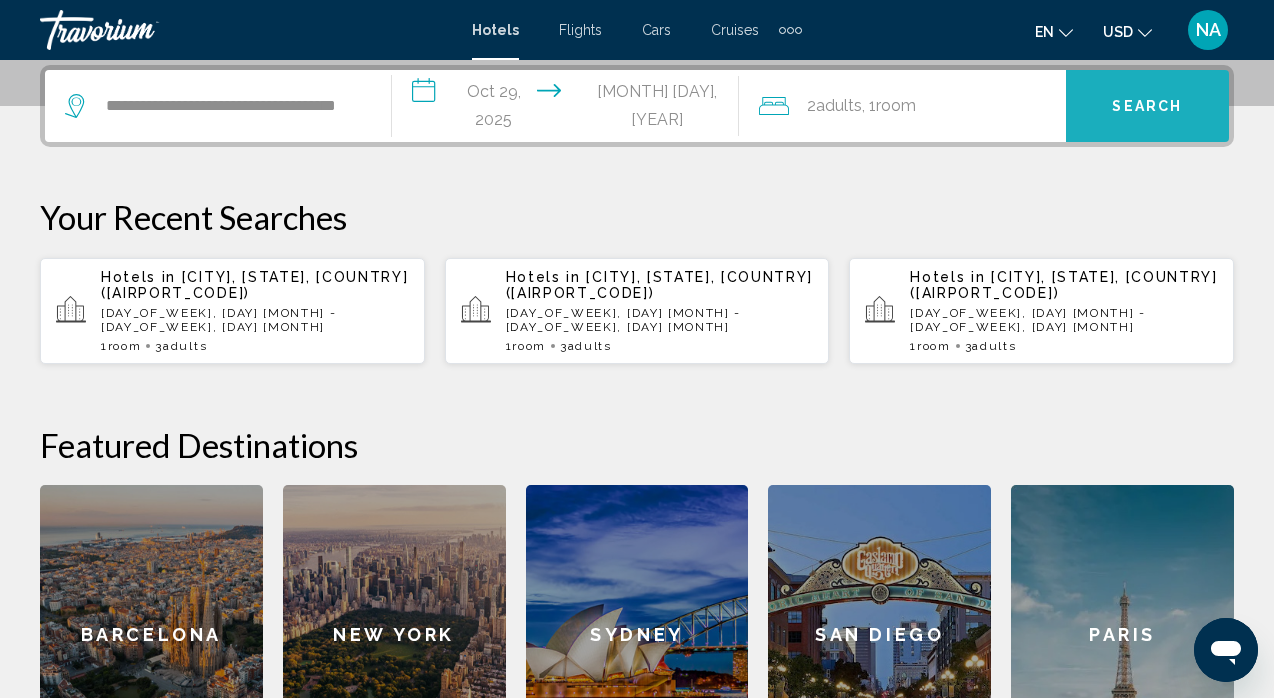 click on "Search" at bounding box center [1147, 107] 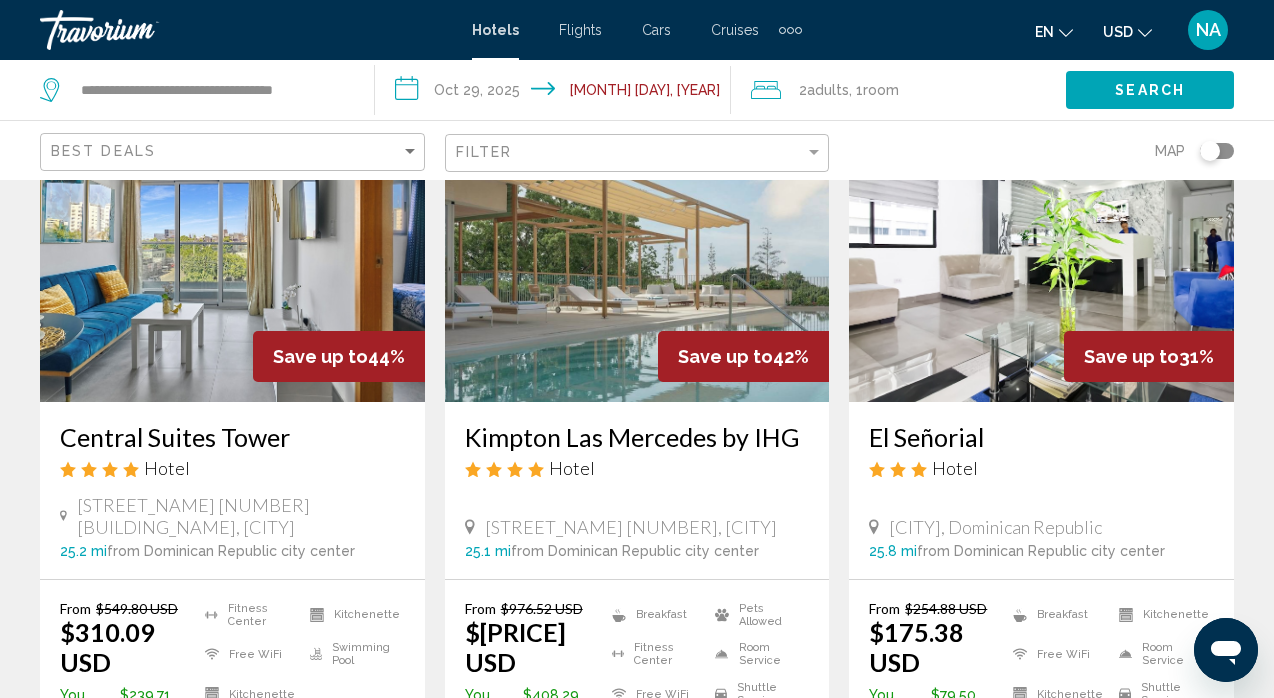 scroll, scrollTop: 171, scrollLeft: 0, axis: vertical 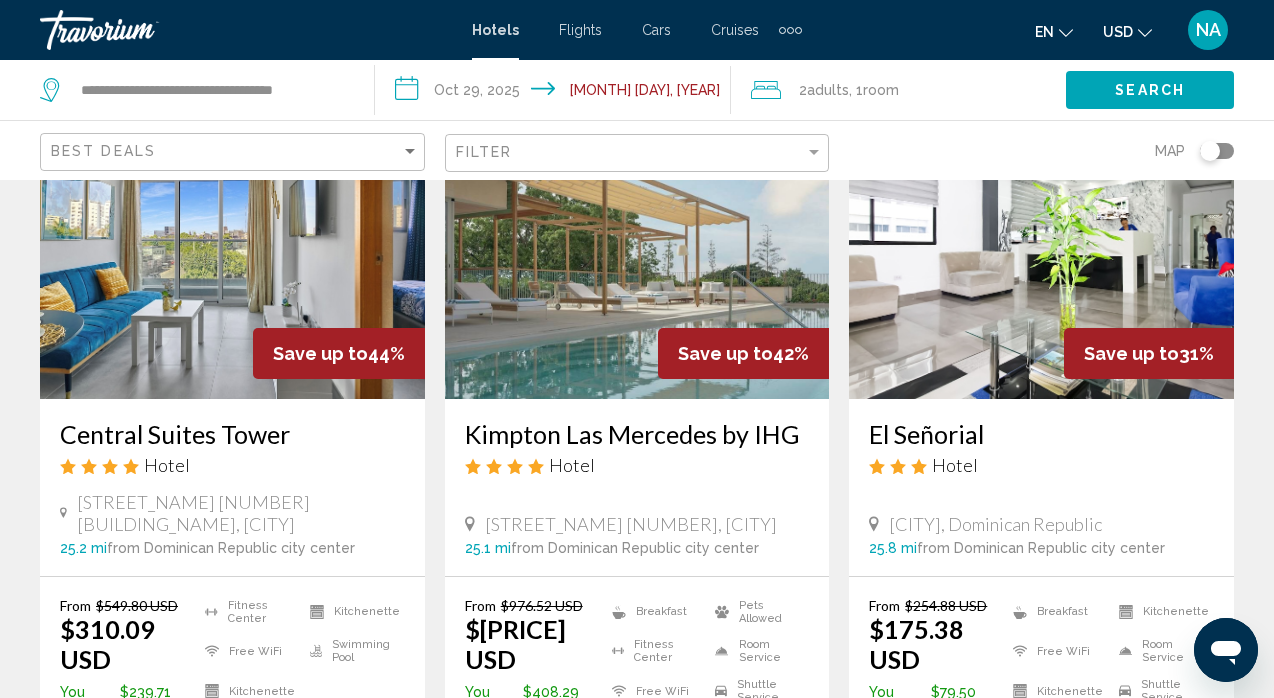 click at bounding box center [637, 239] 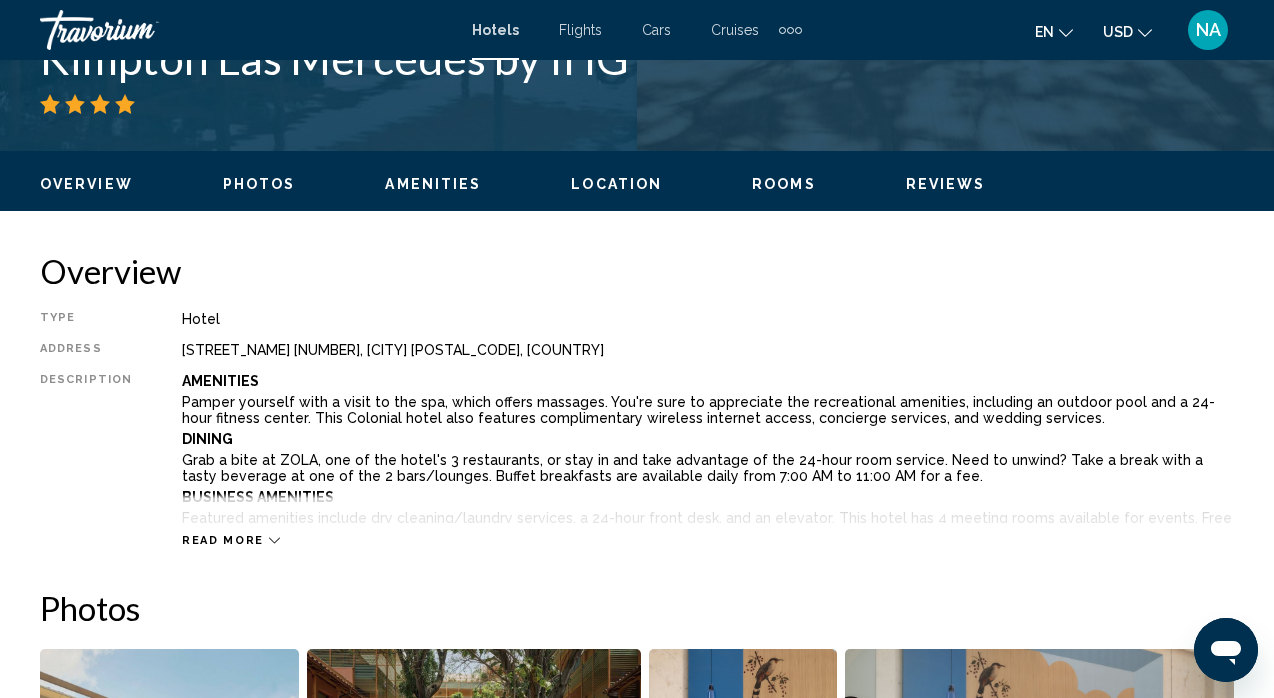 scroll, scrollTop: 861, scrollLeft: 0, axis: vertical 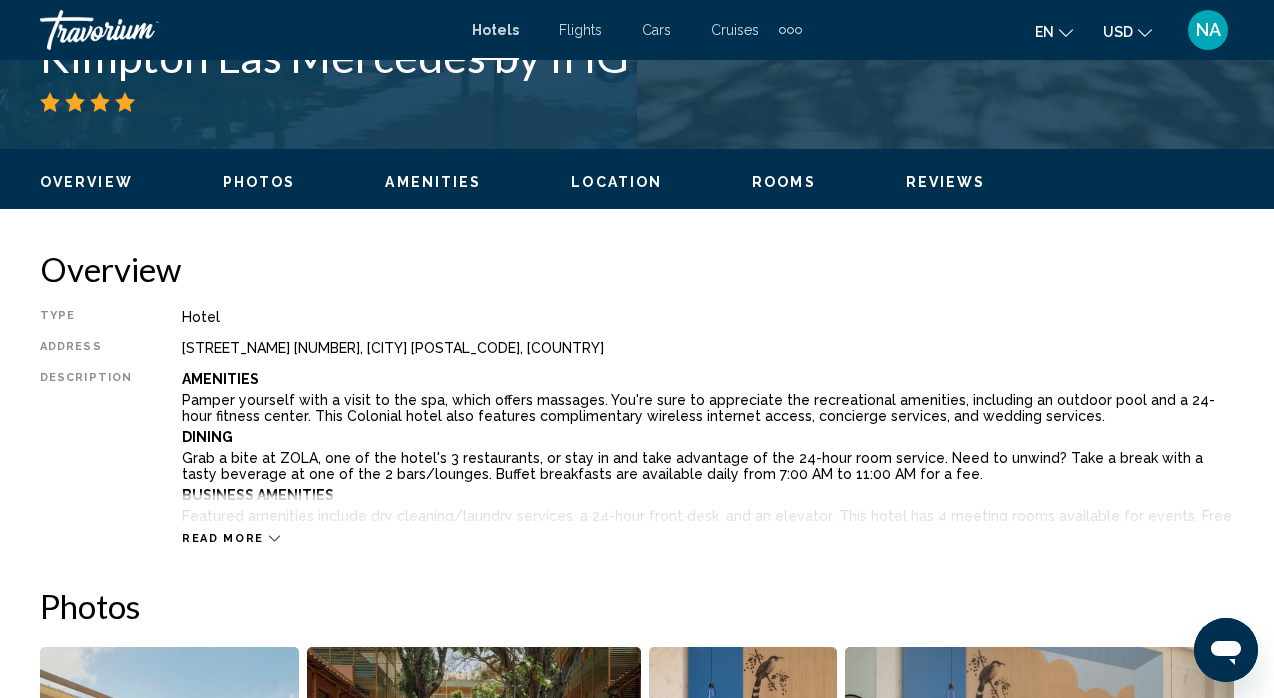 click on "Cars" at bounding box center [656, 30] 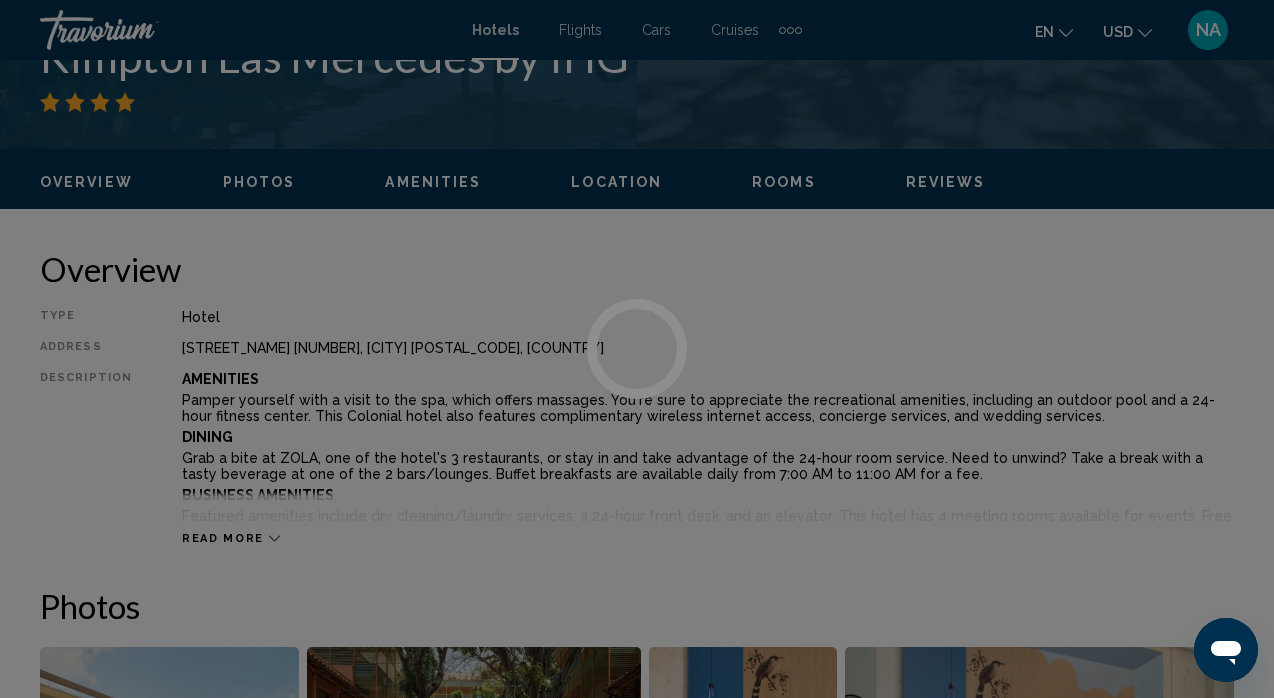 scroll, scrollTop: 0, scrollLeft: 0, axis: both 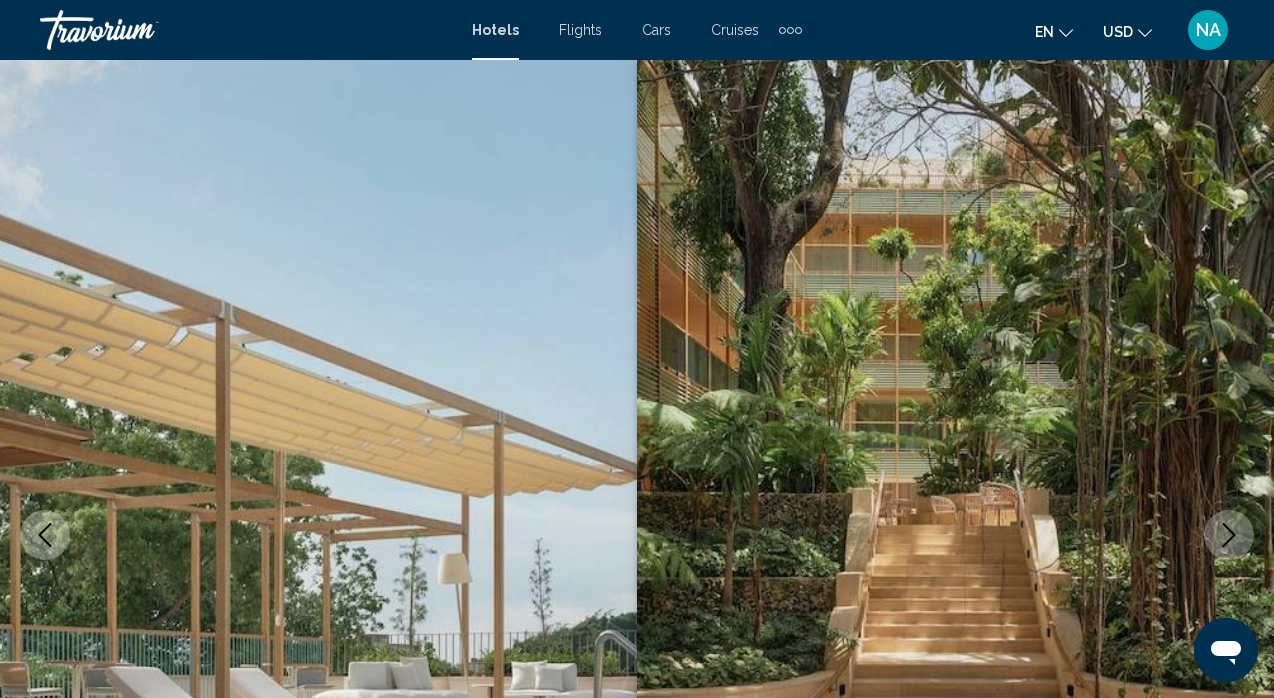 click on "Cruises" at bounding box center [735, 30] 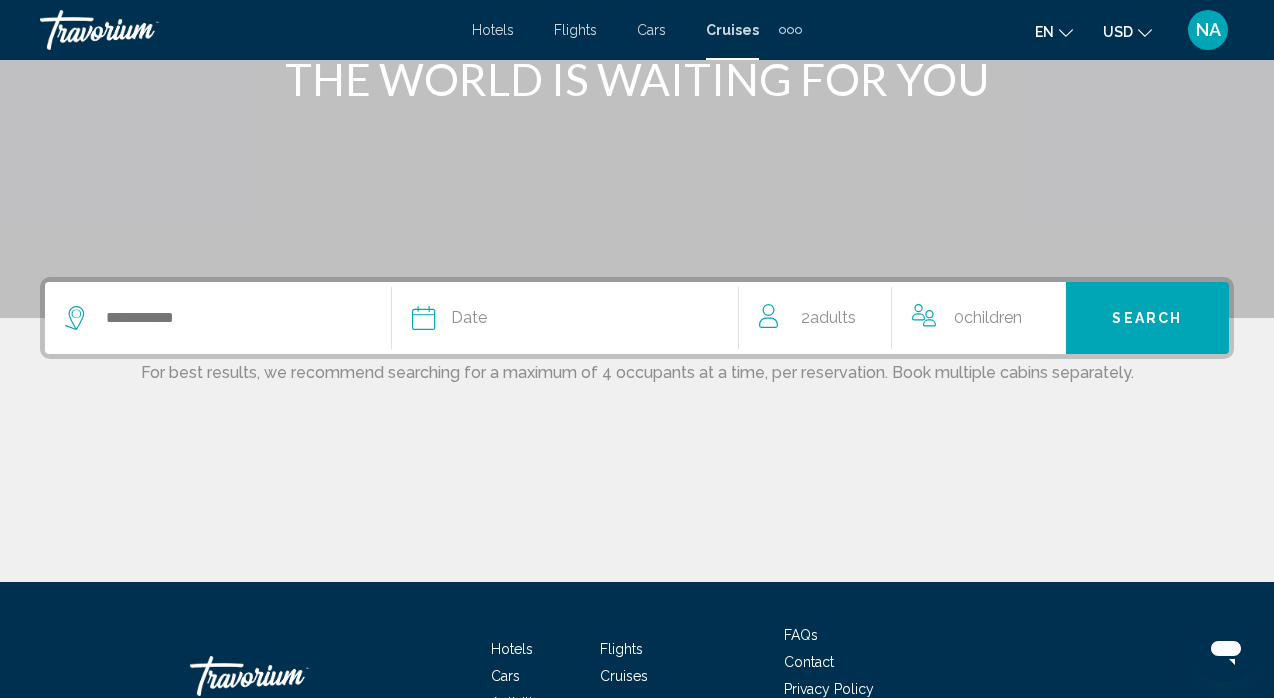 scroll, scrollTop: 289, scrollLeft: 0, axis: vertical 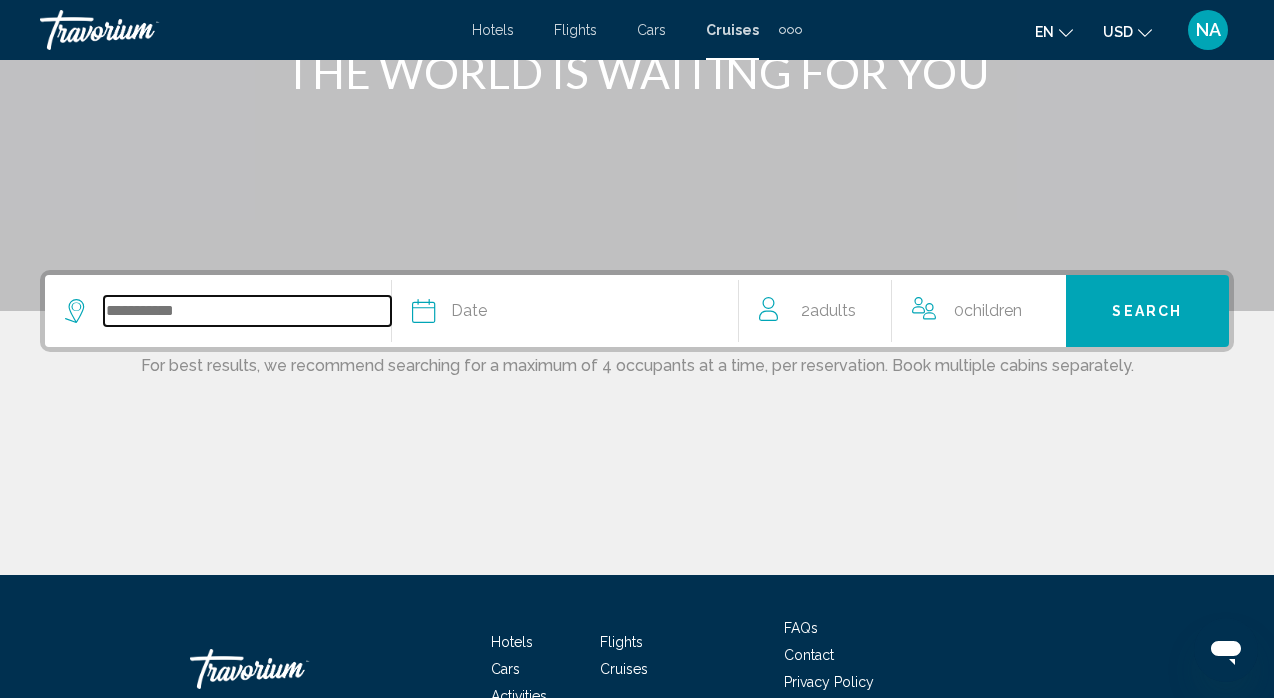 click at bounding box center [247, 311] 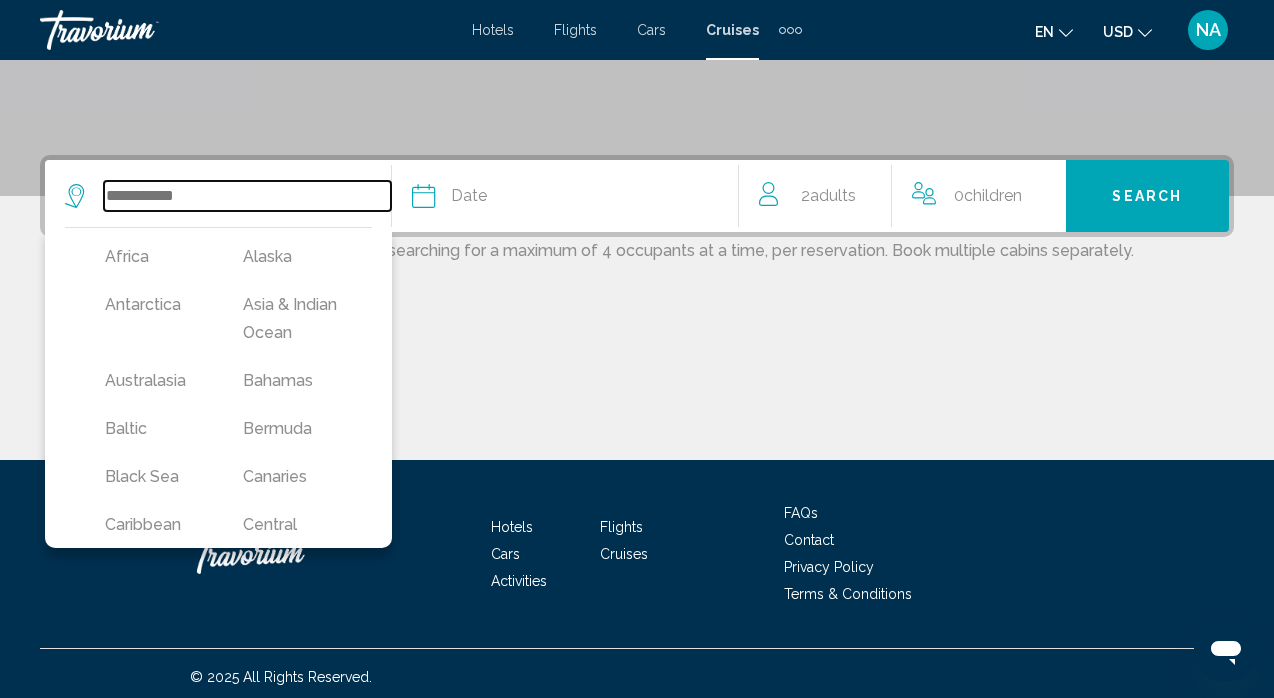 scroll, scrollTop: 411, scrollLeft: 0, axis: vertical 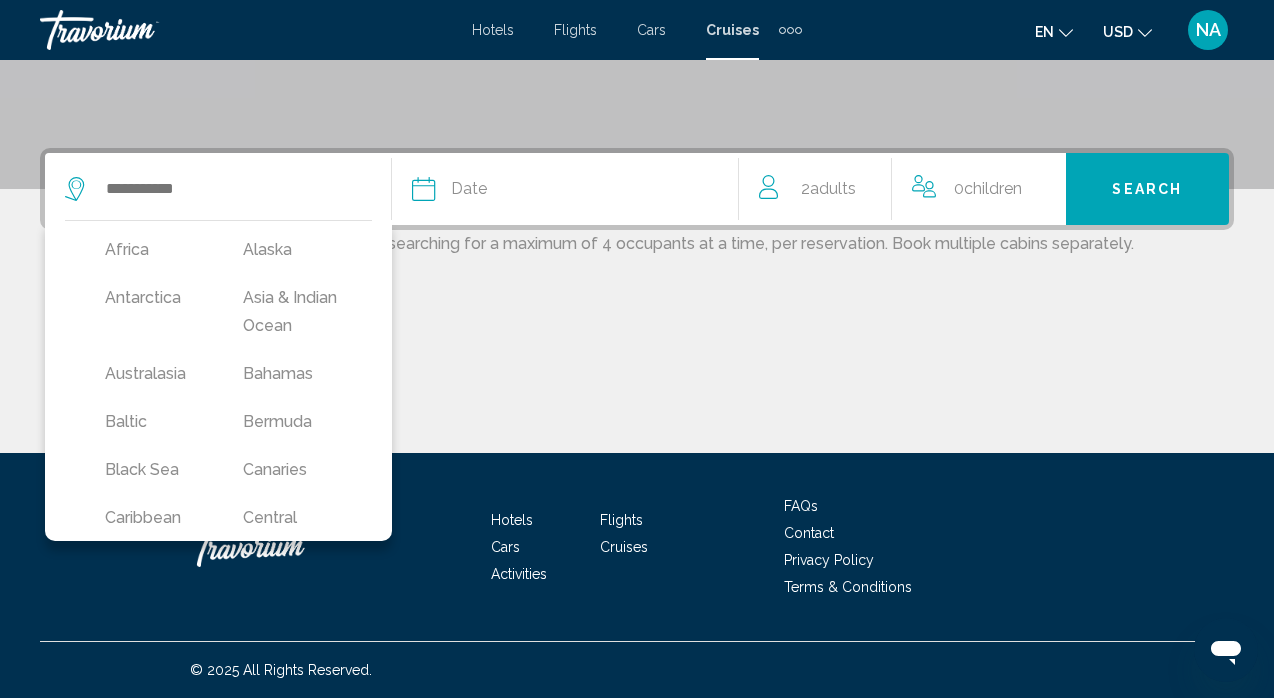 click at bounding box center (637, 378) 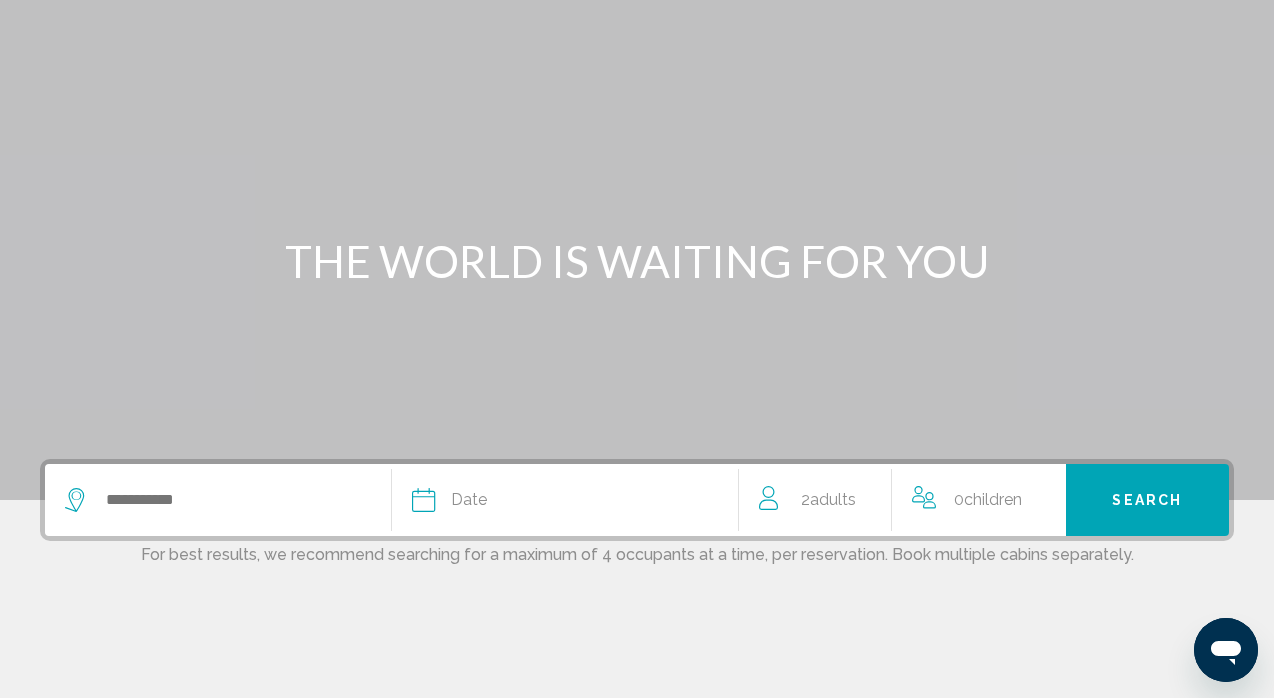 scroll, scrollTop: 0, scrollLeft: 0, axis: both 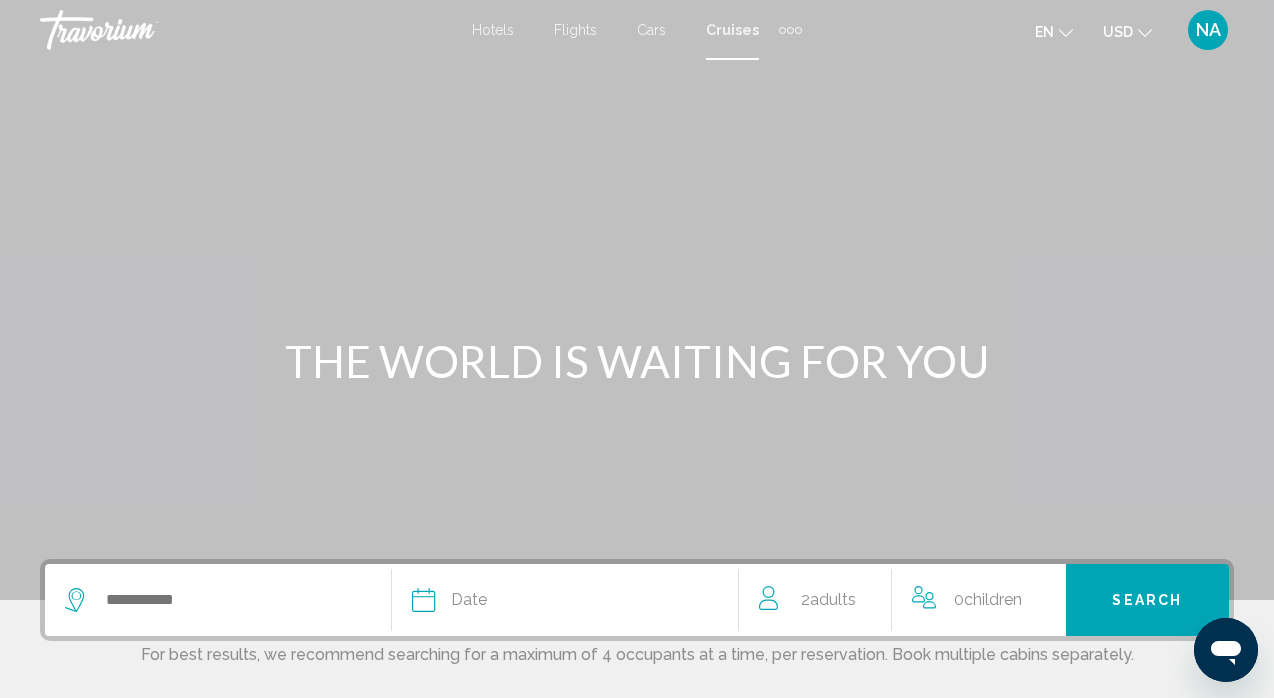 click on "Hotels" at bounding box center (493, 30) 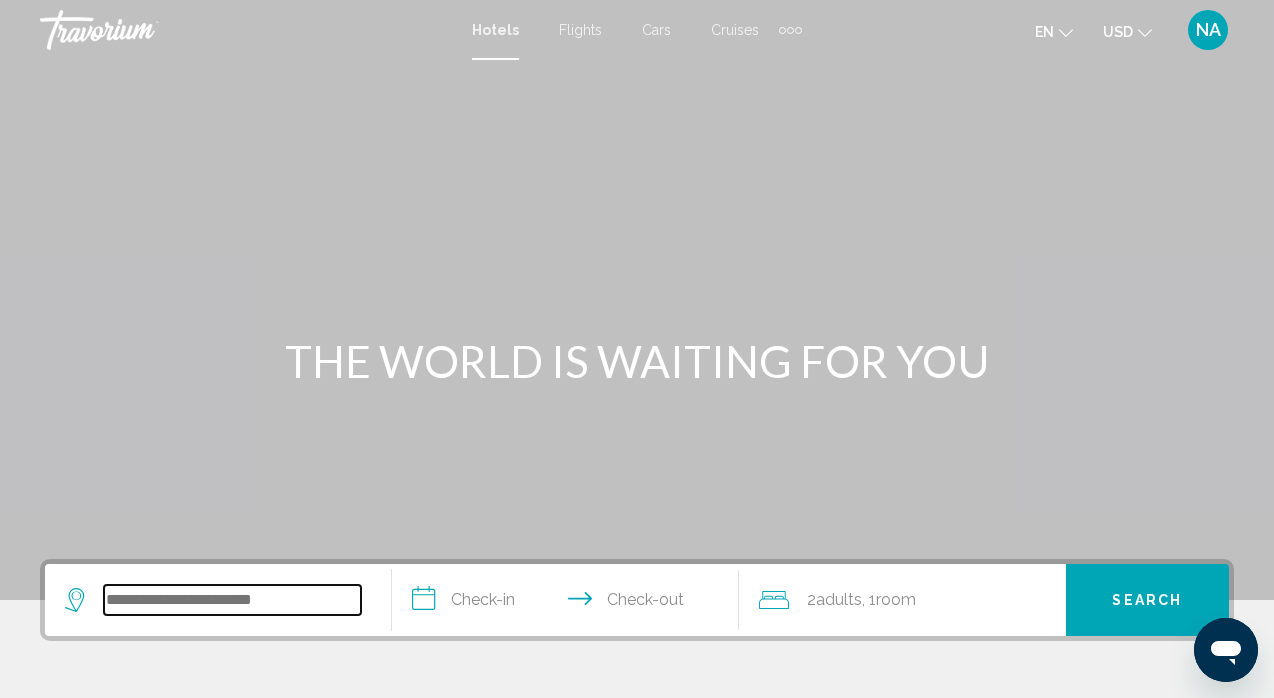 click at bounding box center [232, 600] 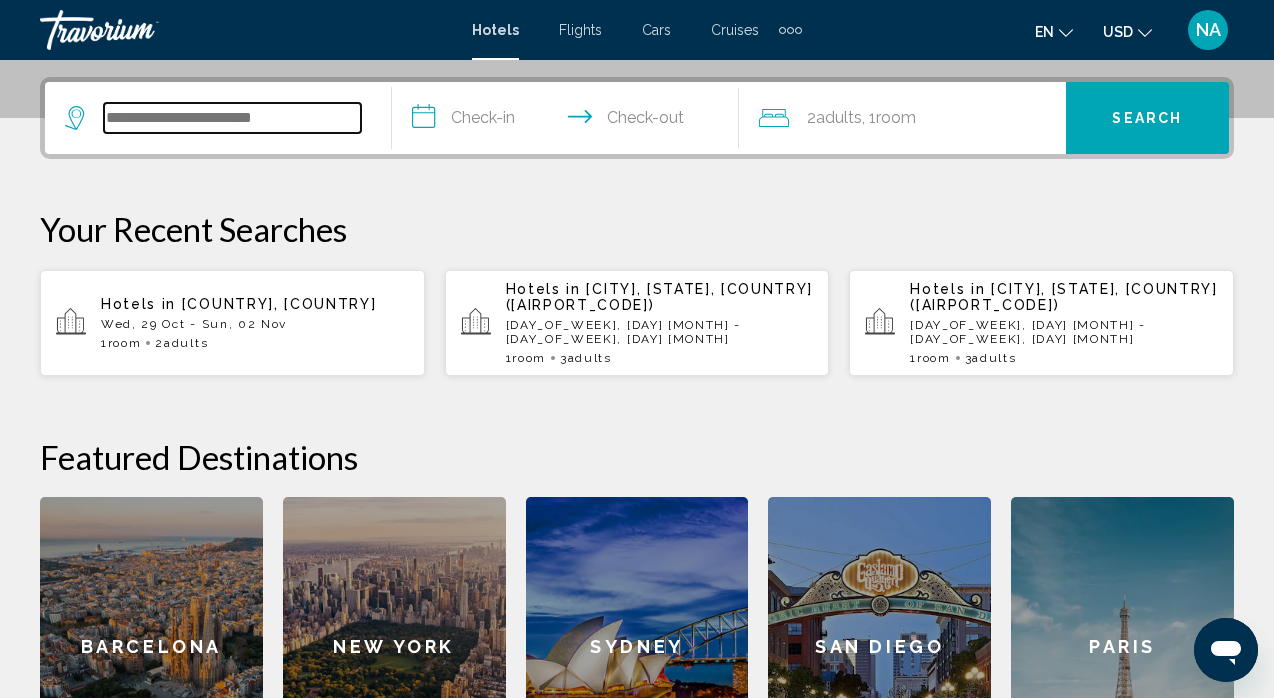 scroll, scrollTop: 494, scrollLeft: 0, axis: vertical 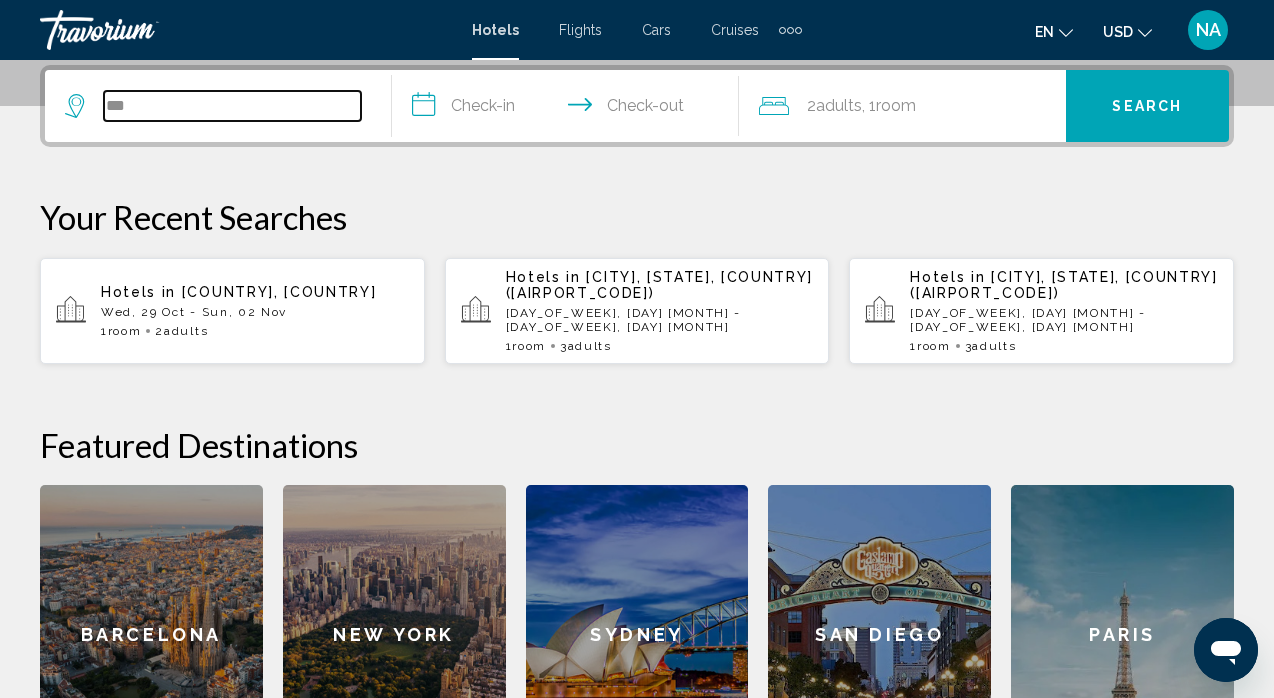 type on "****" 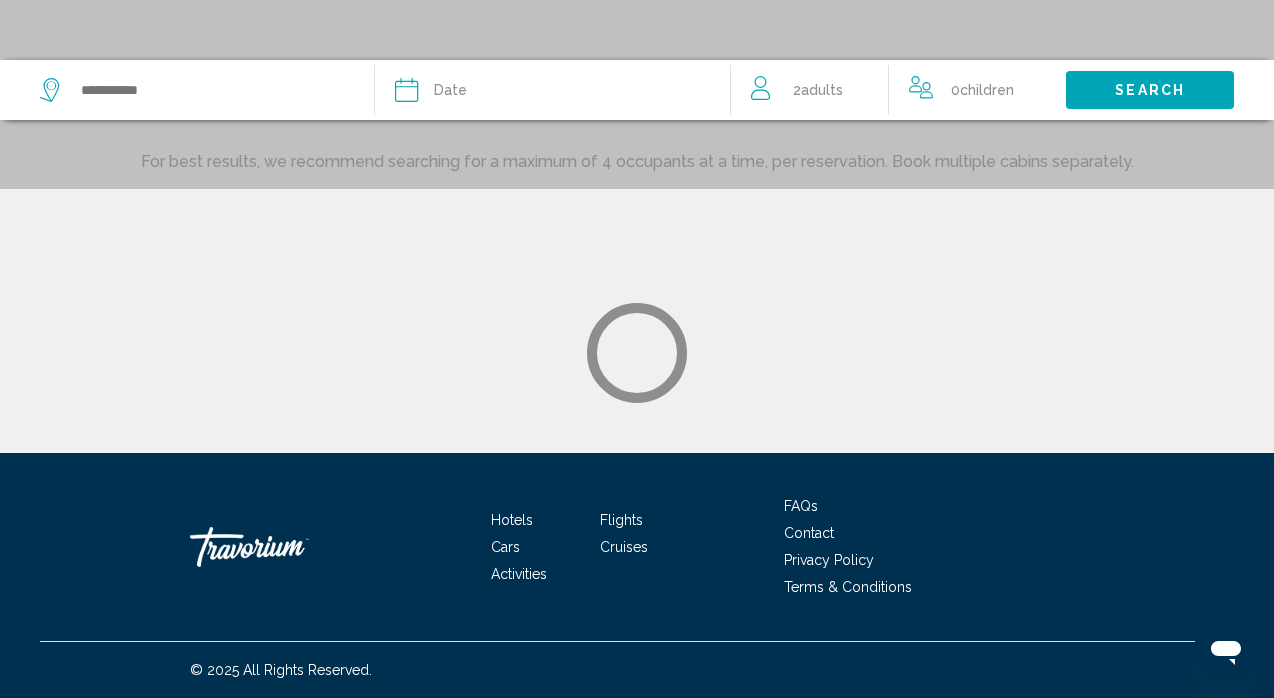 scroll, scrollTop: 0, scrollLeft: 0, axis: both 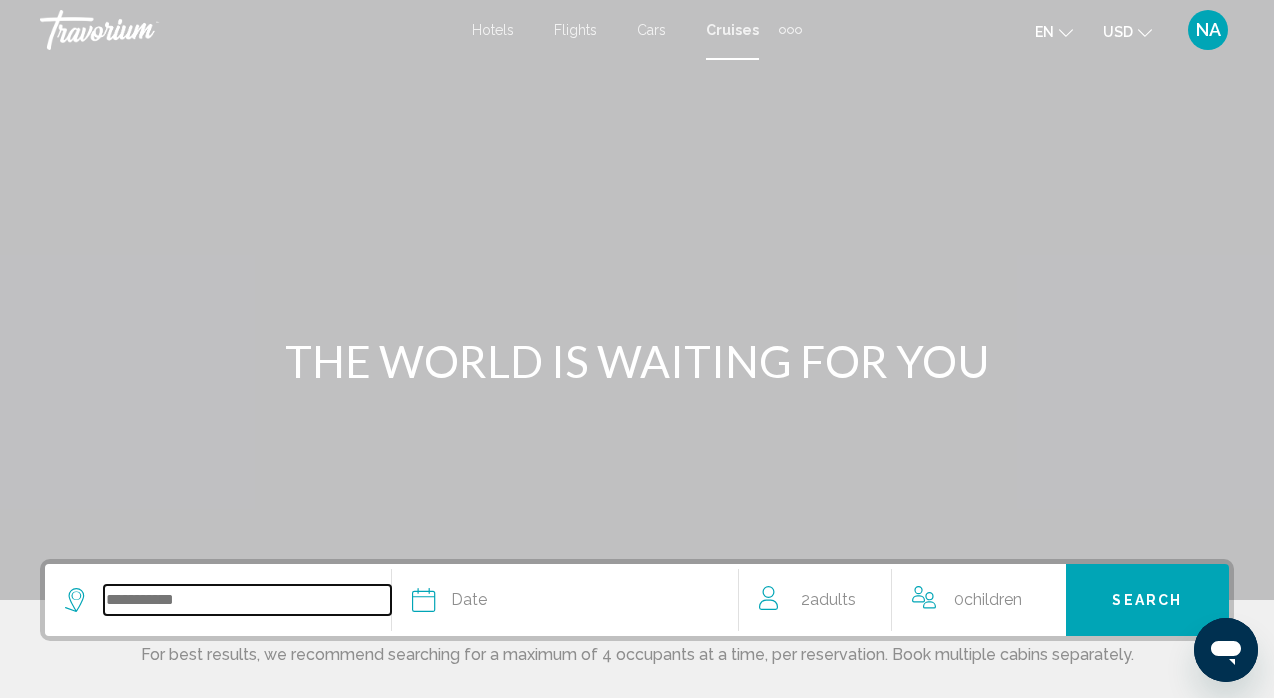 click at bounding box center [247, 600] 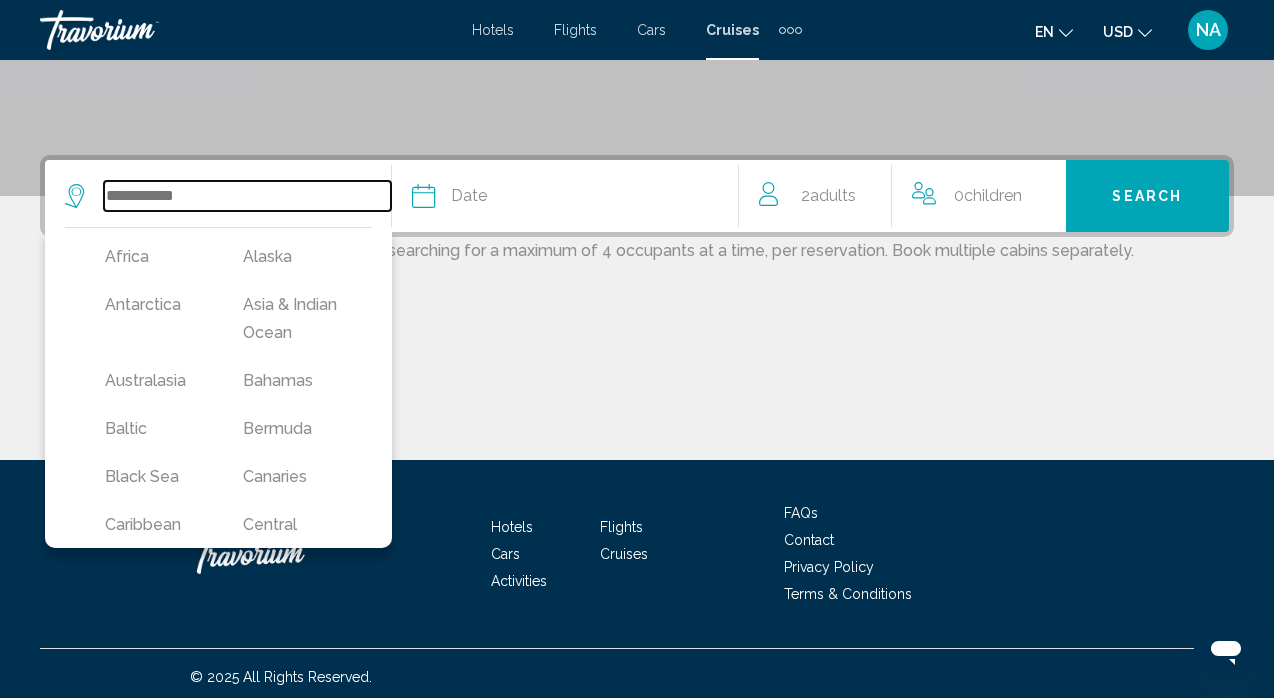 scroll, scrollTop: 411, scrollLeft: 0, axis: vertical 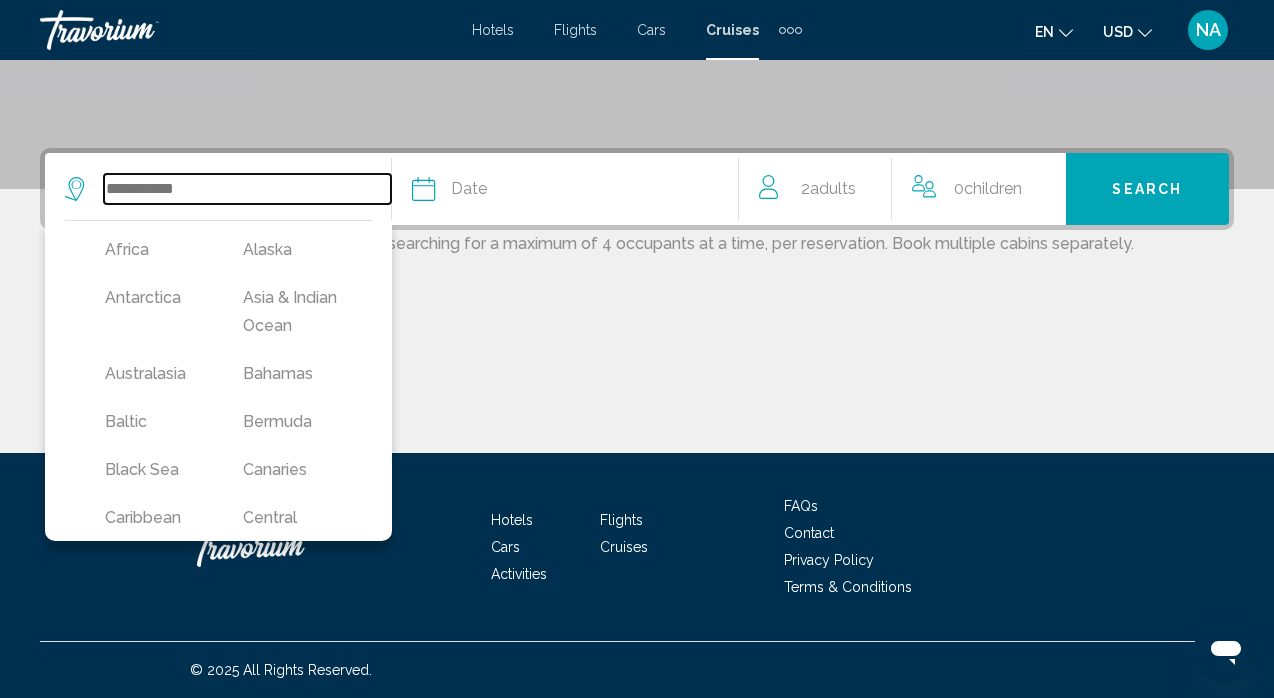 click at bounding box center [247, 189] 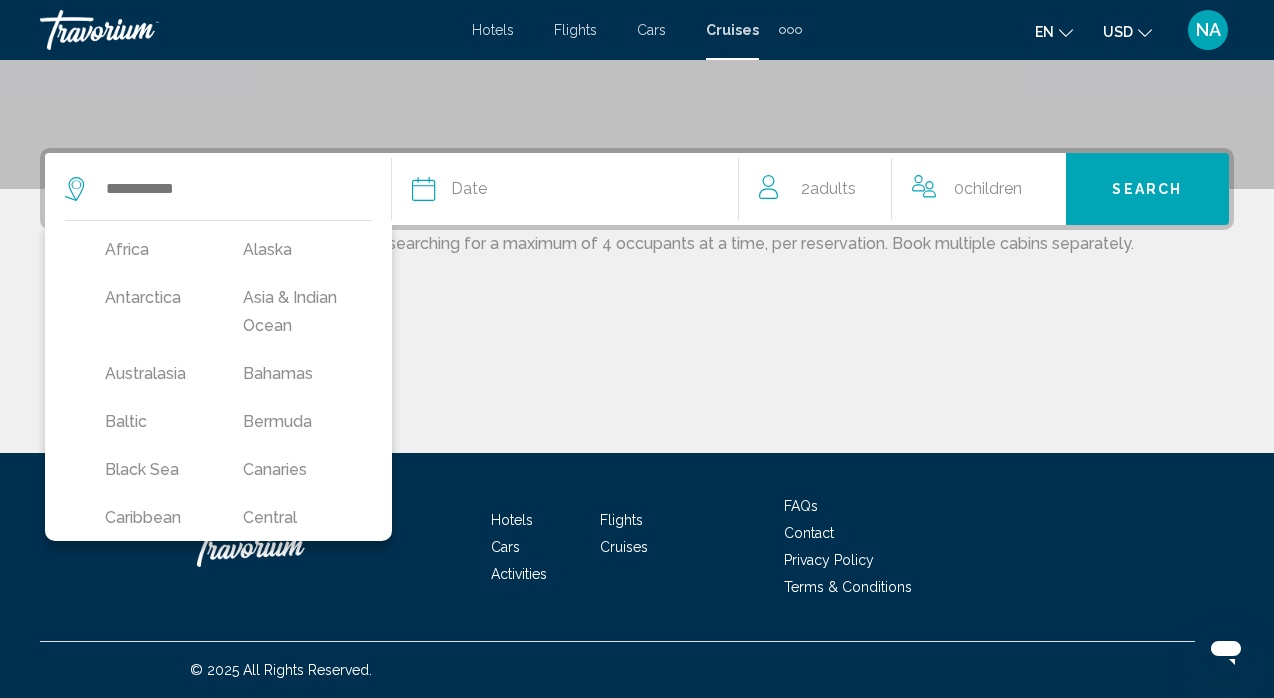 click on "Hotels Flights Cars Cruises Activities Hotels Flights Cars Cruises Activities" at bounding box center [637, 30] 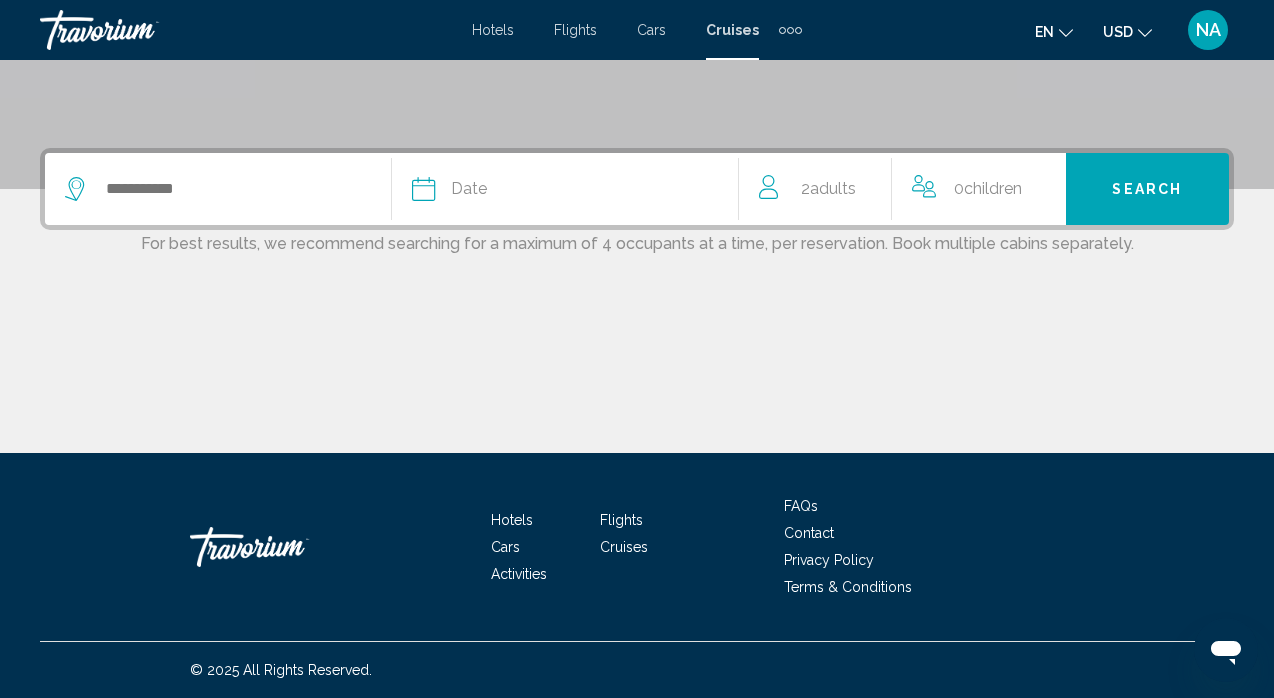 click on "Hotels" at bounding box center (493, 30) 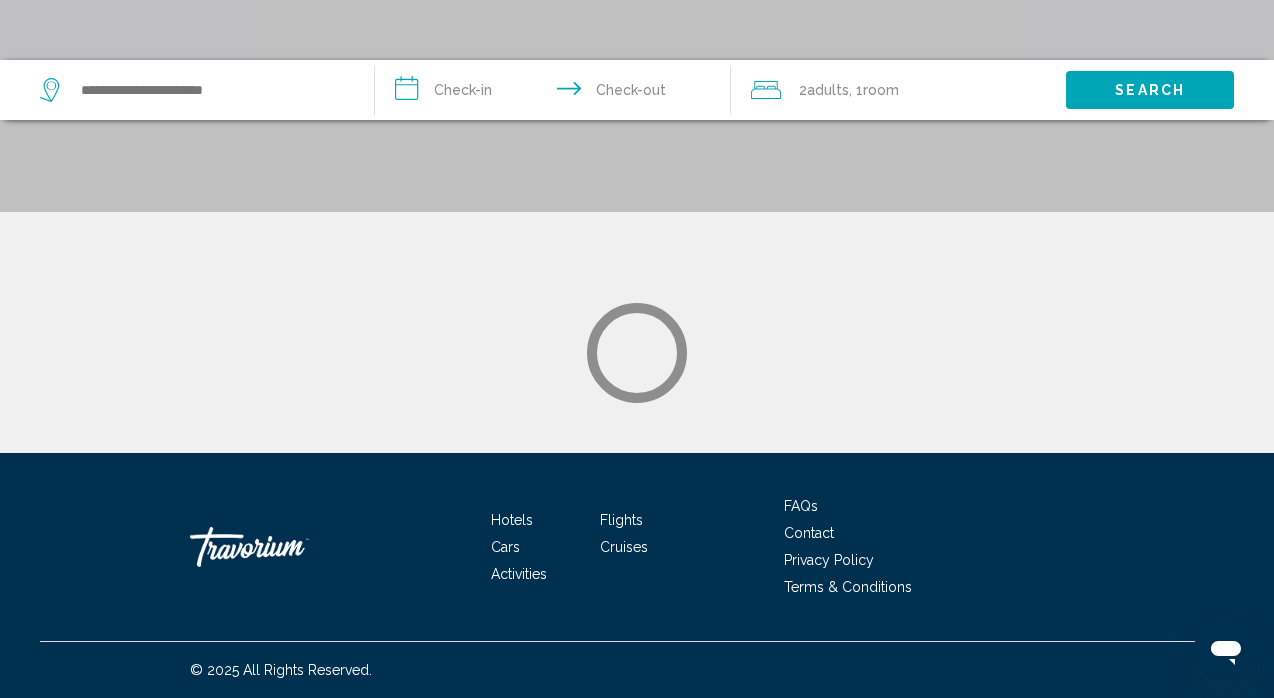 scroll, scrollTop: 0, scrollLeft: 0, axis: both 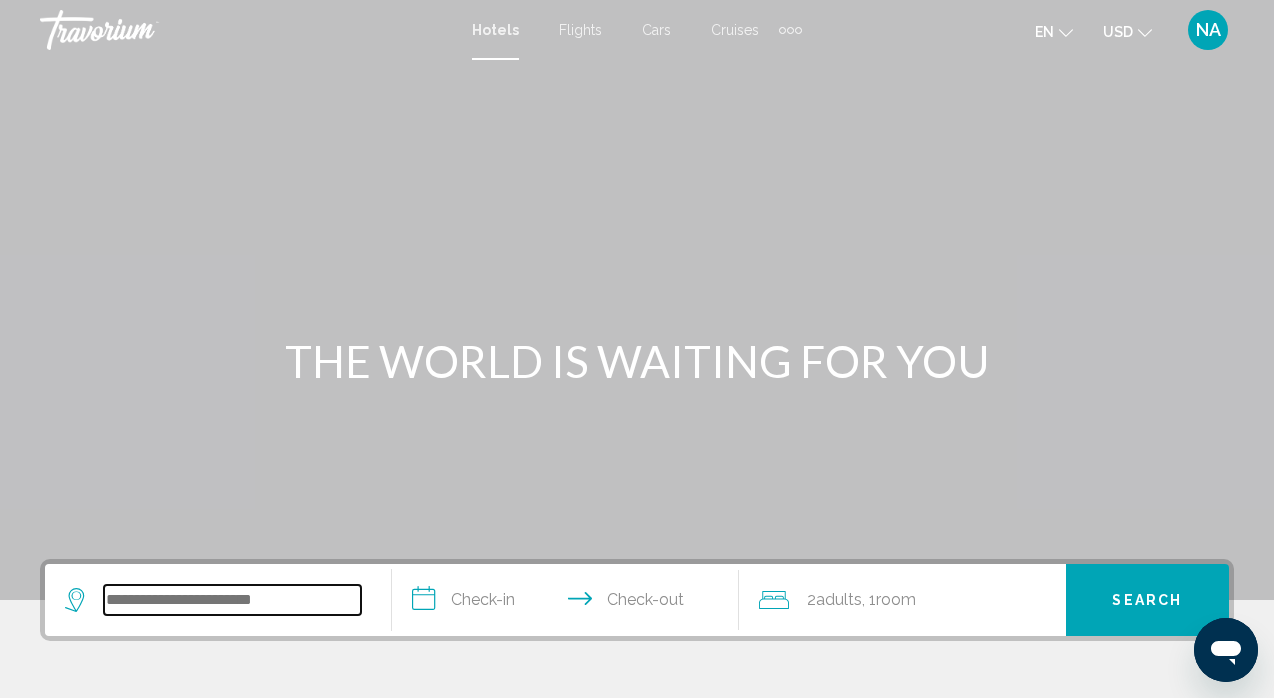 click at bounding box center [232, 600] 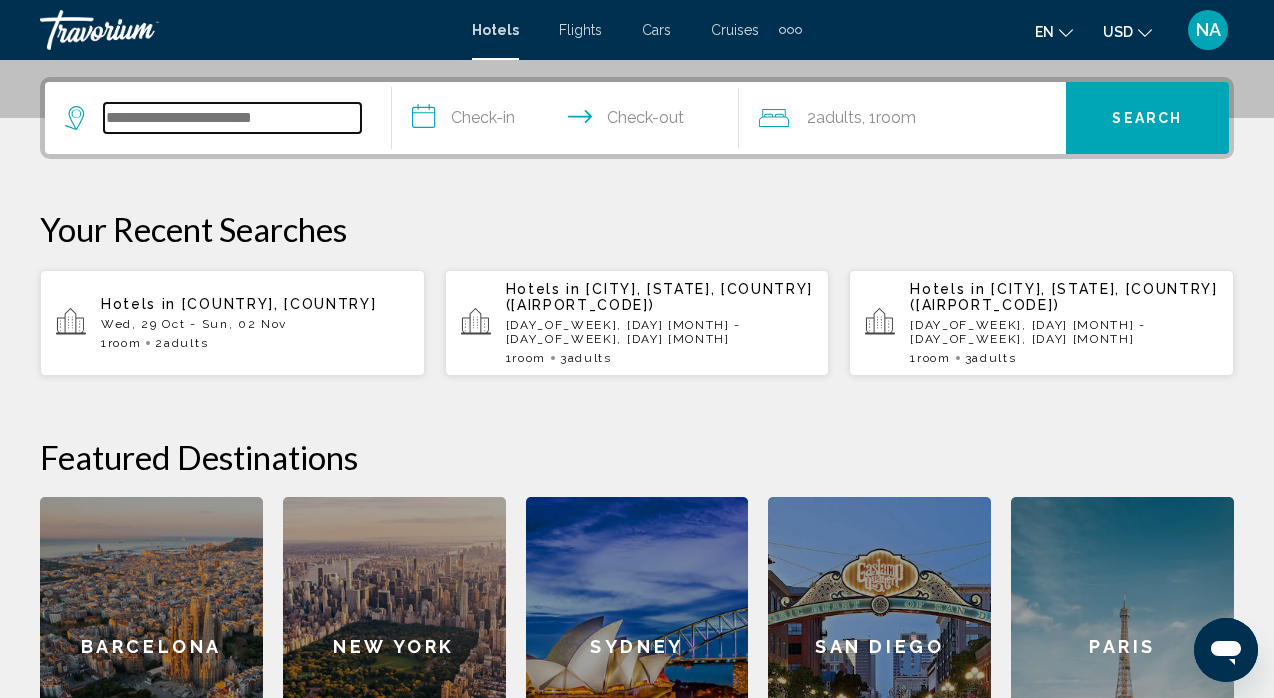 scroll, scrollTop: 494, scrollLeft: 0, axis: vertical 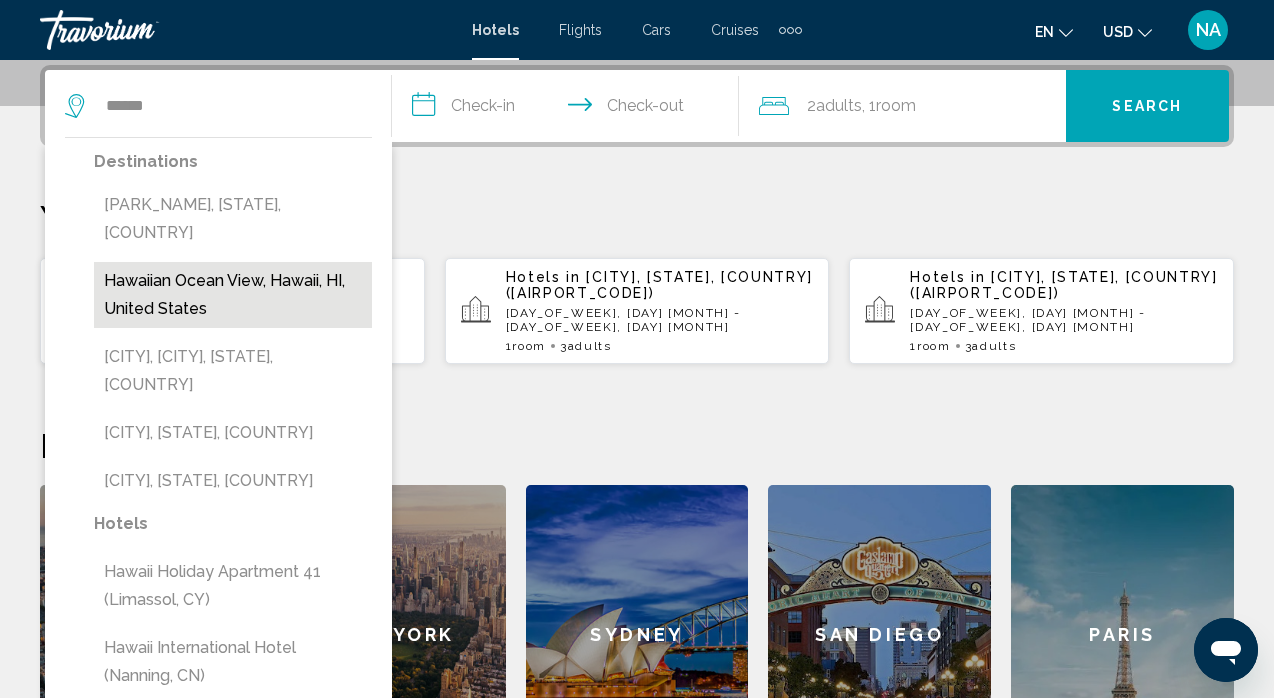 click on "Hawaiian Ocean View, Hawaii, HI, United States" at bounding box center (233, 295) 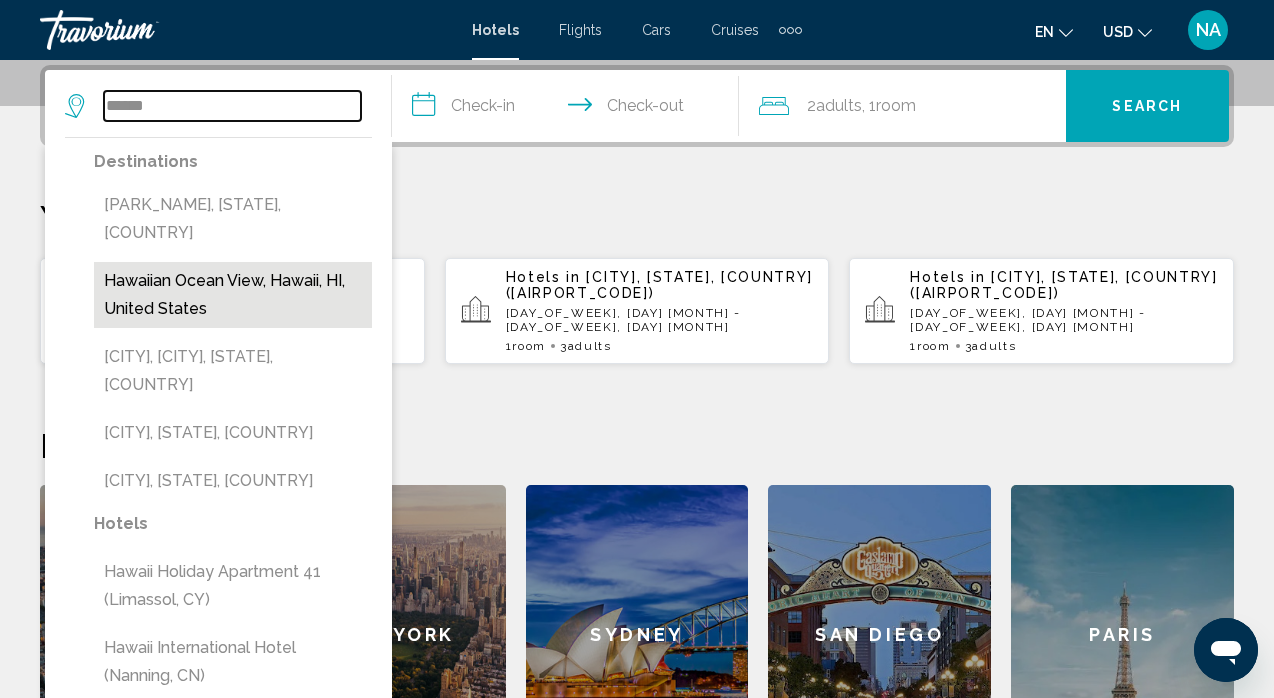 type on "**********" 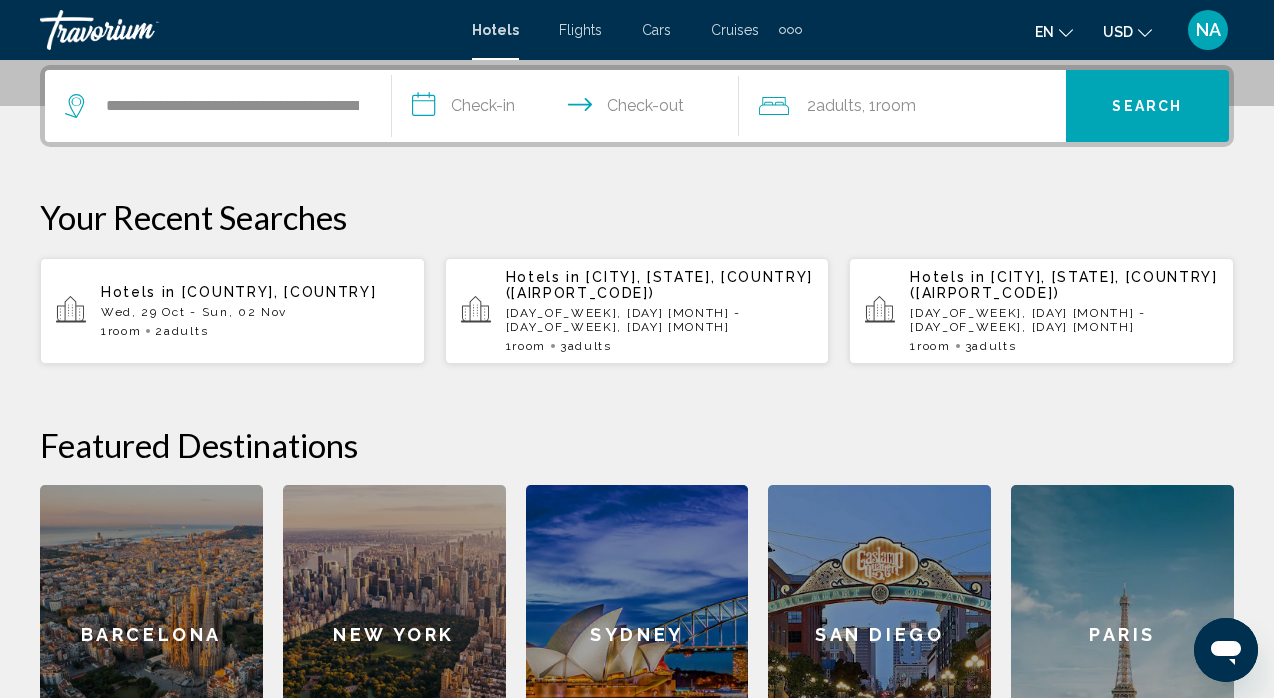 click on "**********" at bounding box center [569, 109] 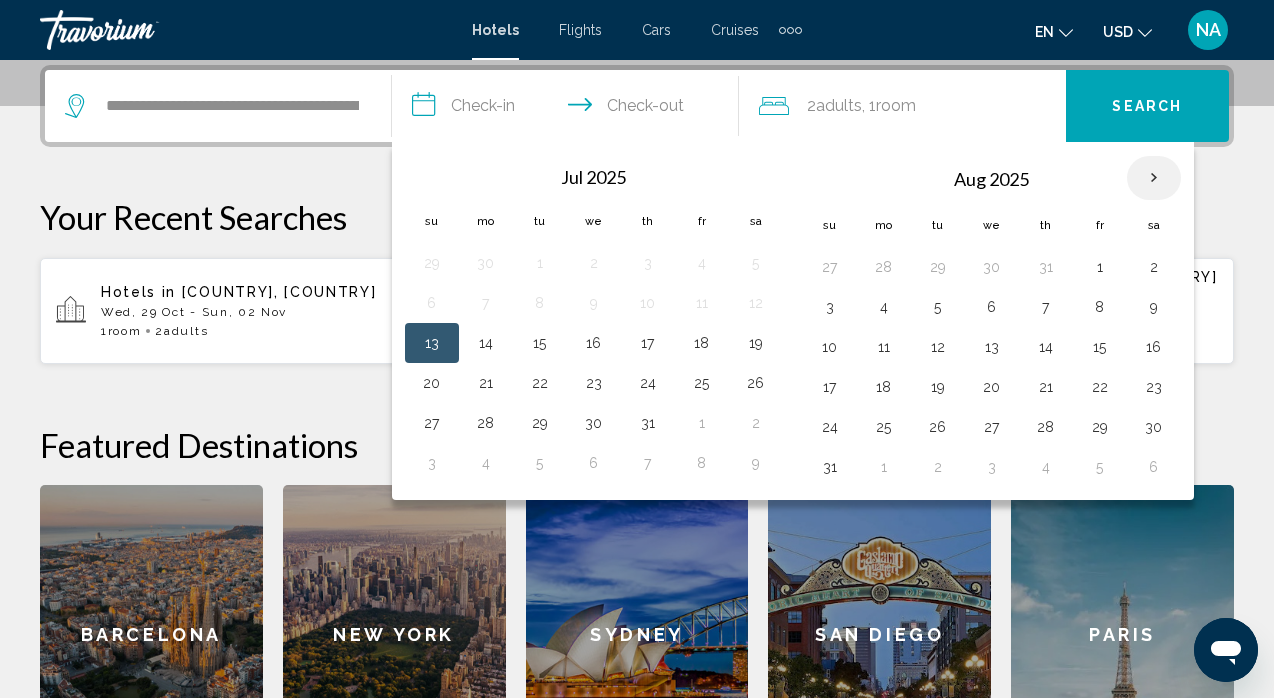 click at bounding box center (1154, 178) 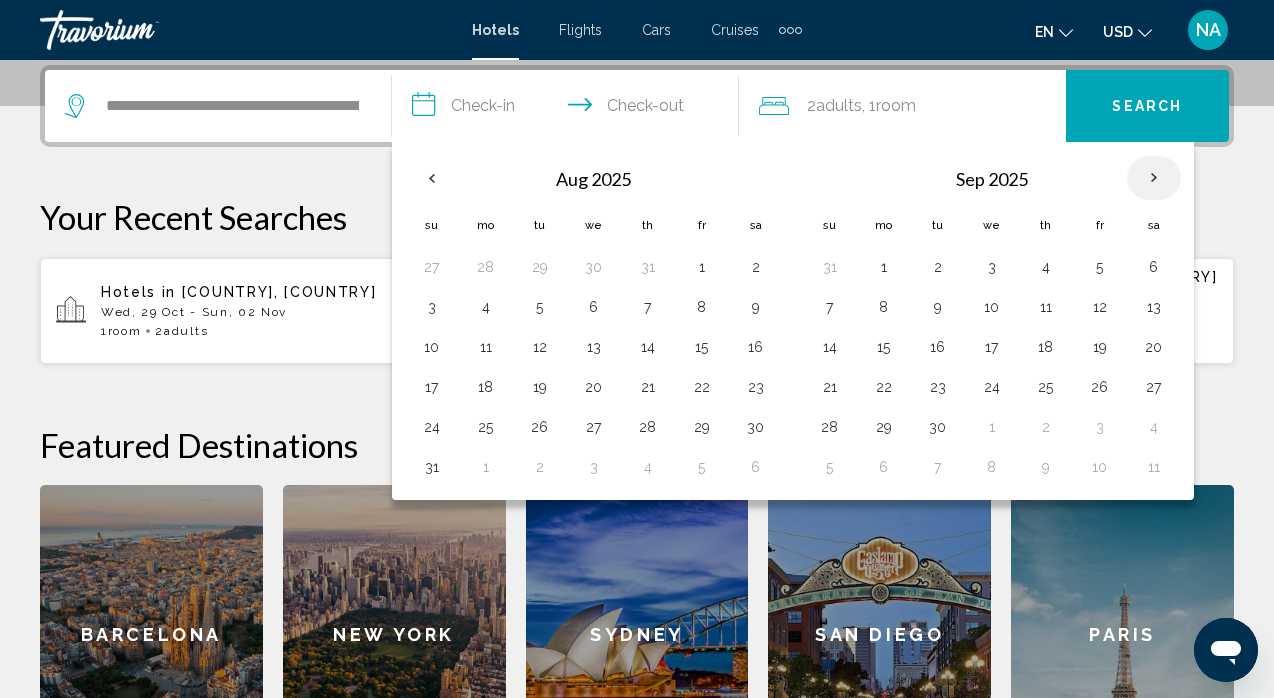 click at bounding box center [1154, 178] 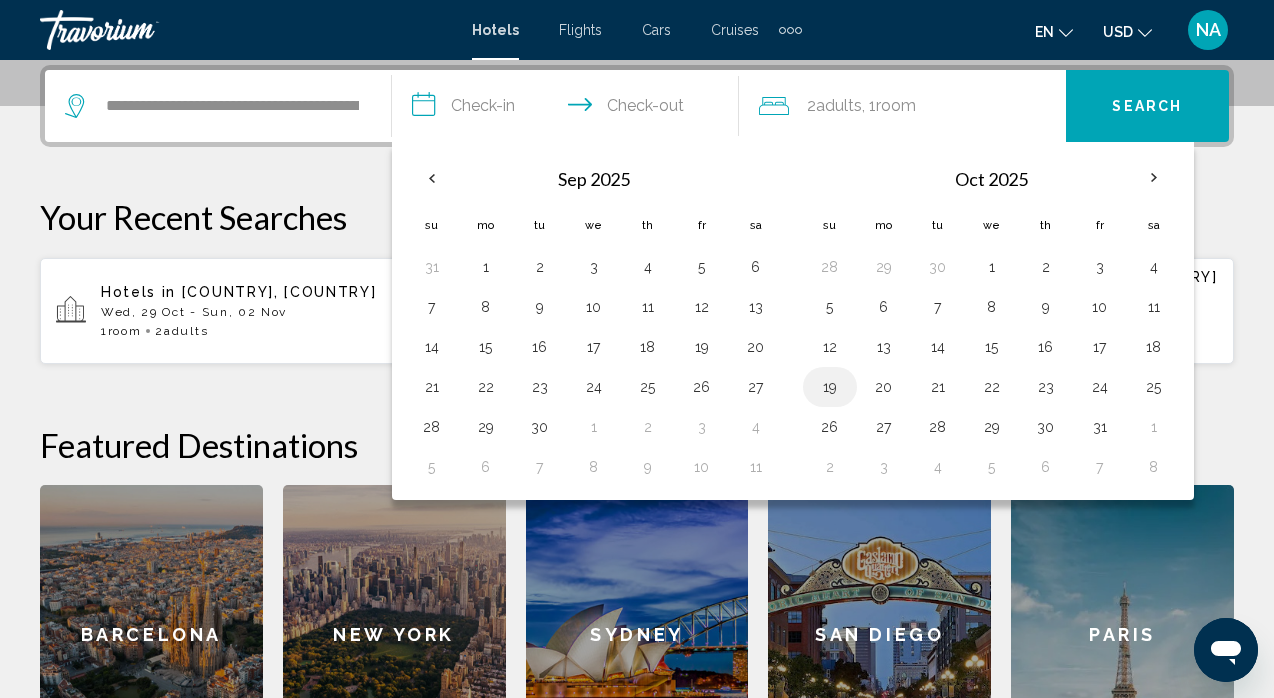 click on "19" at bounding box center (830, 387) 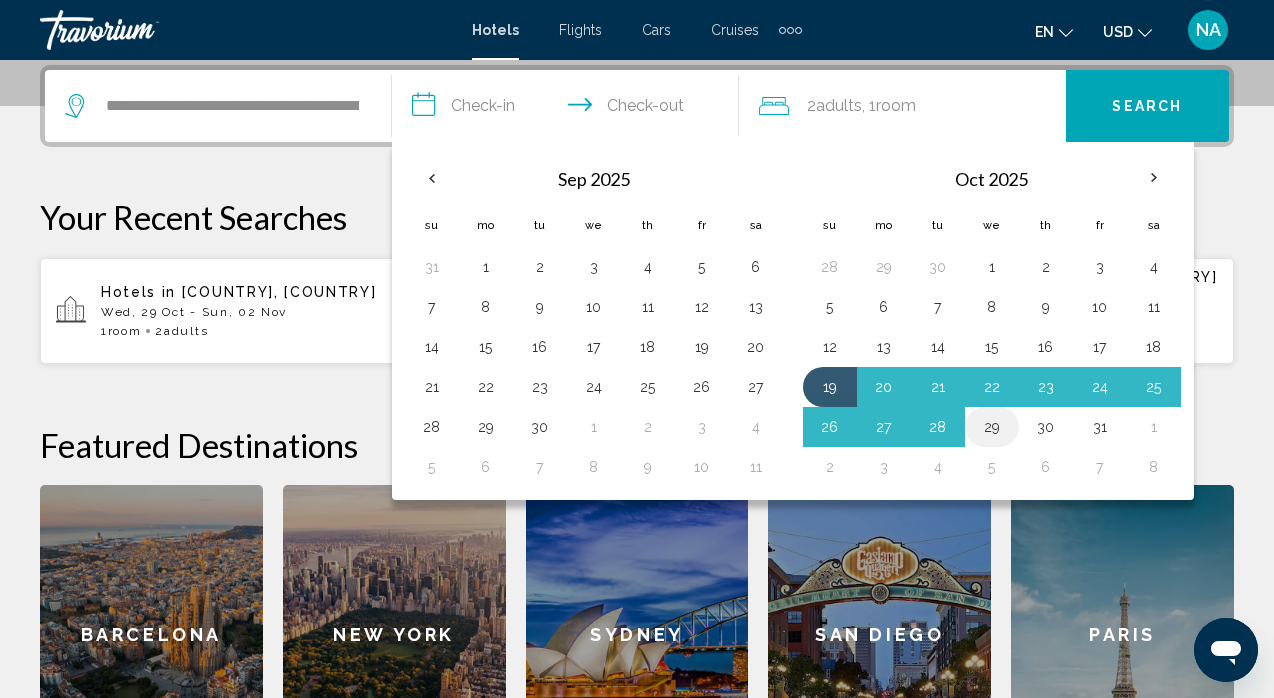 click on "29" at bounding box center [992, 427] 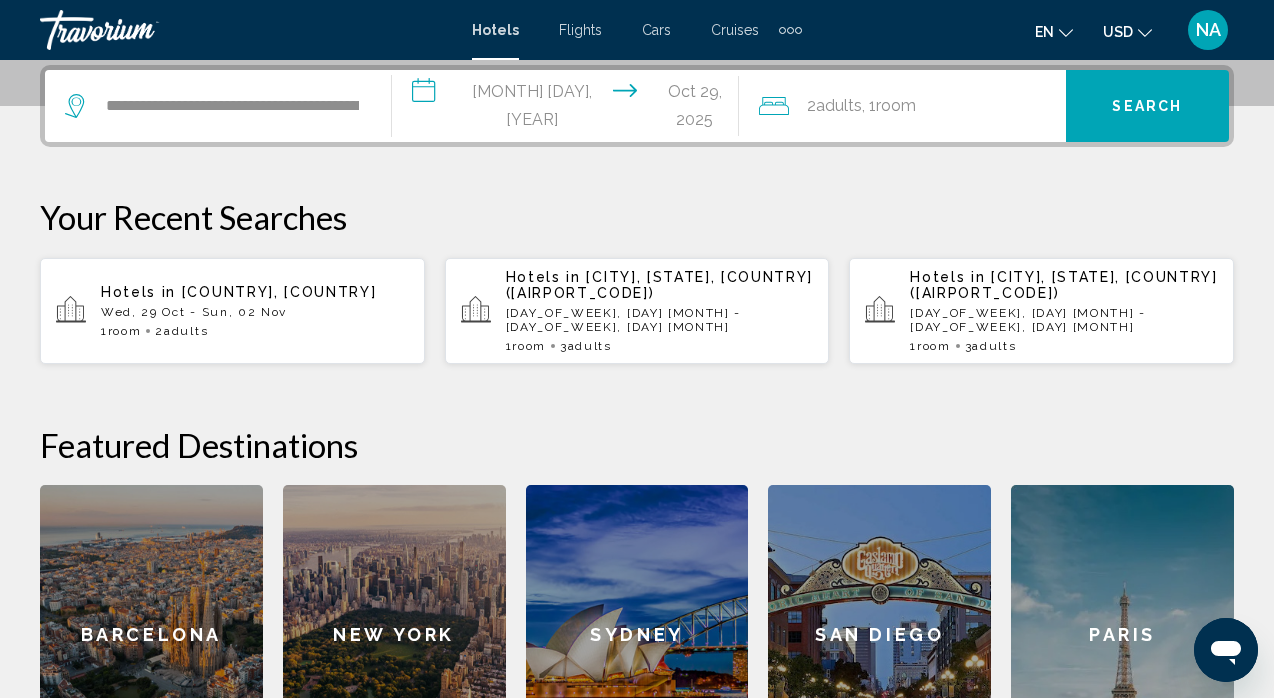 click on "**********" at bounding box center (569, 109) 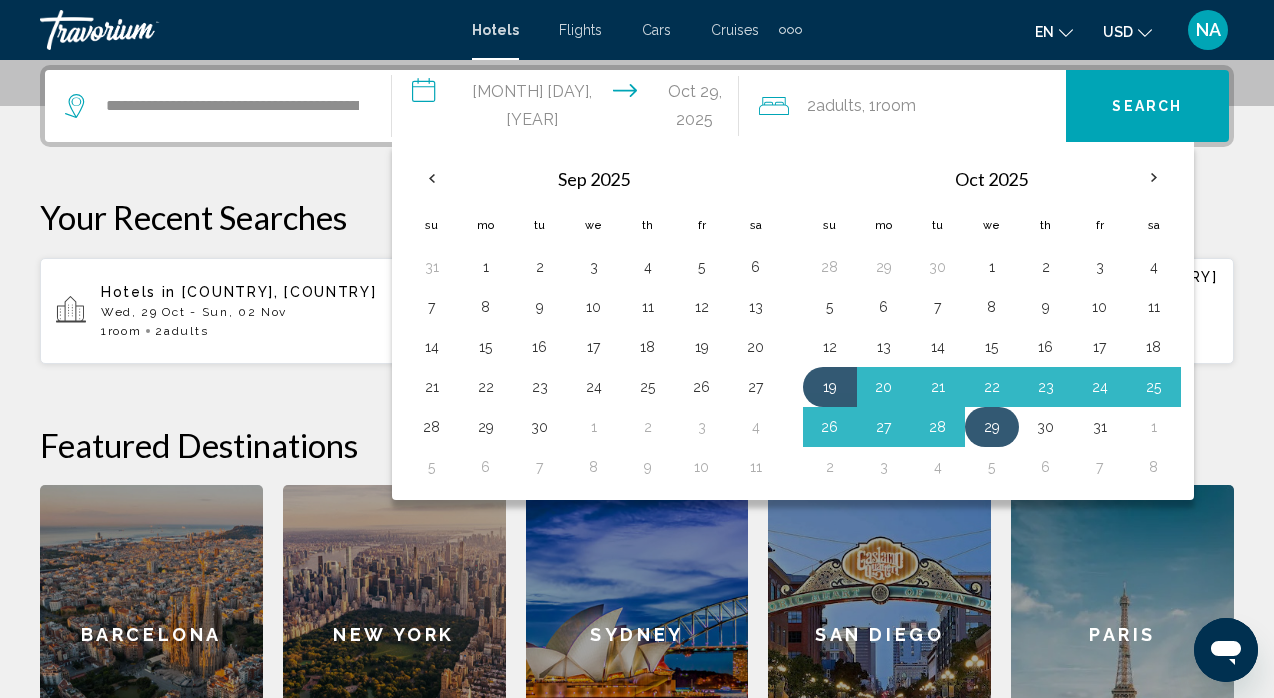 click on "29" at bounding box center (992, 427) 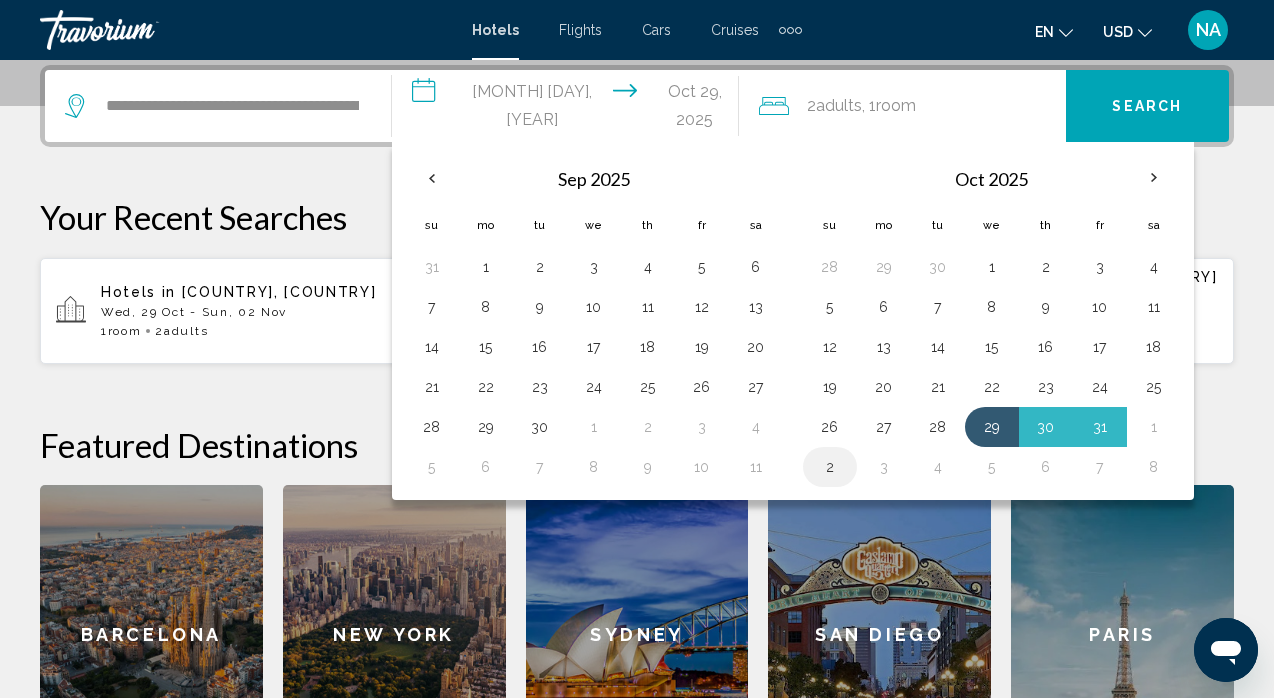 click on "2" at bounding box center (830, 467) 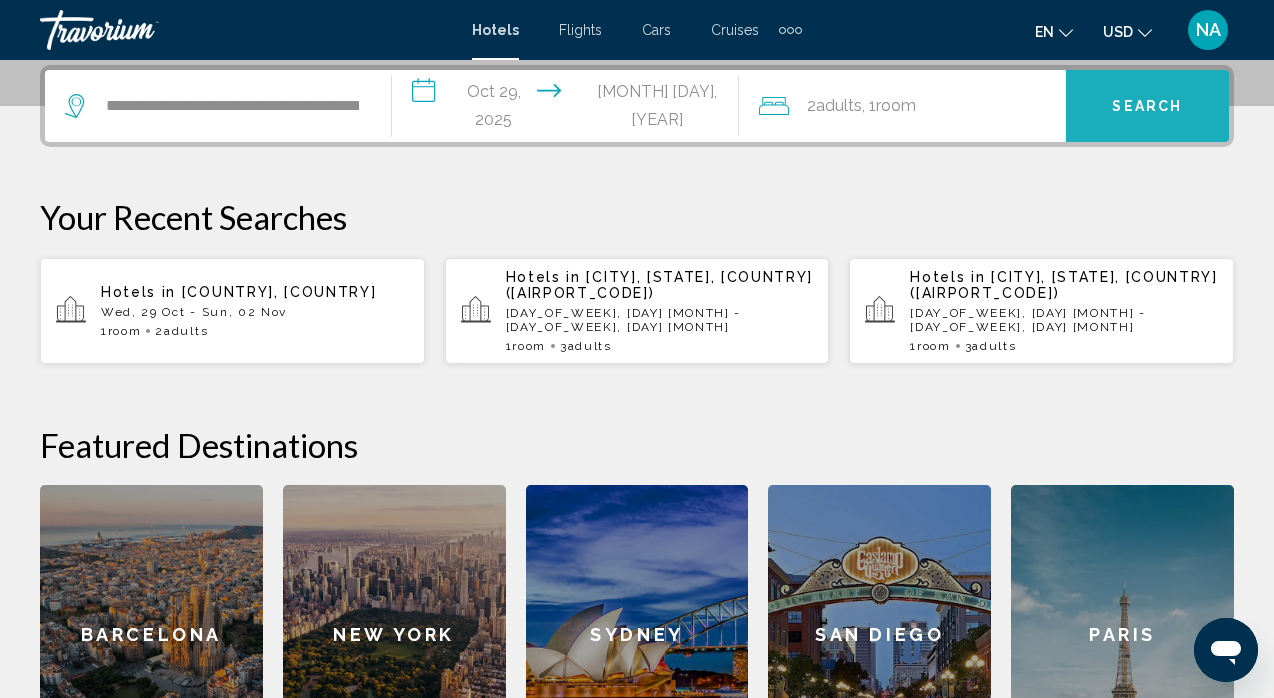 click on "Search" at bounding box center (1147, 107) 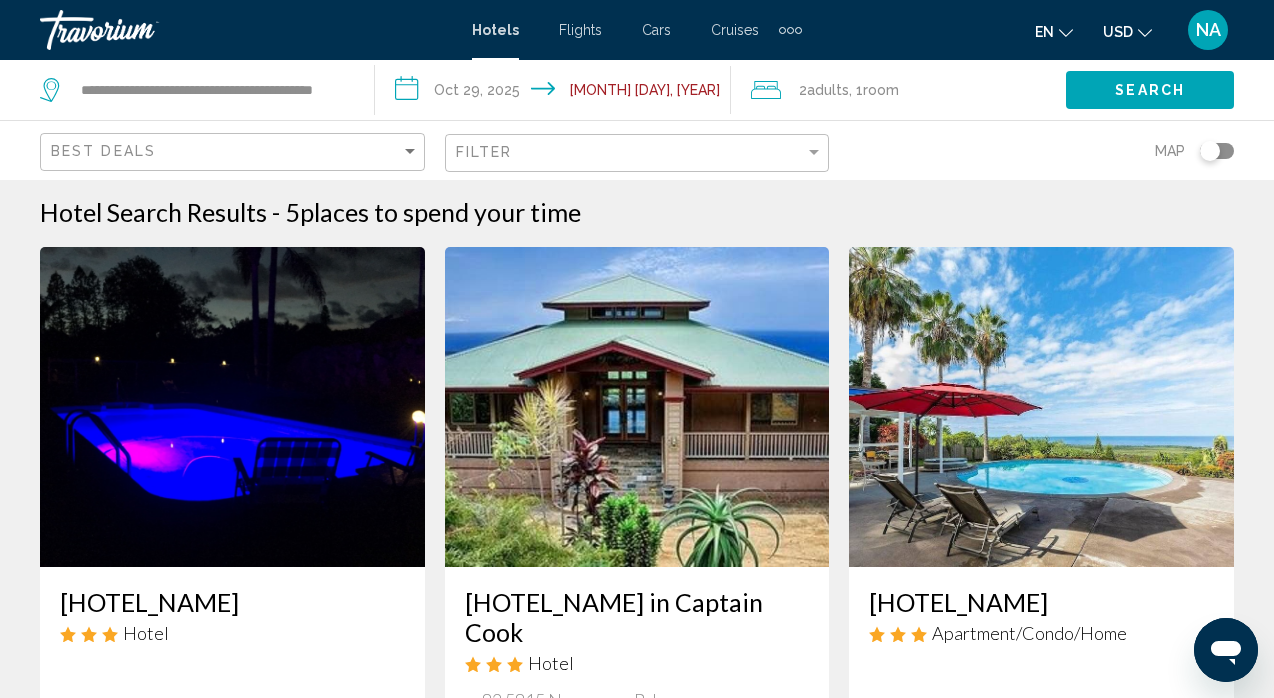 scroll, scrollTop: 0, scrollLeft: 0, axis: both 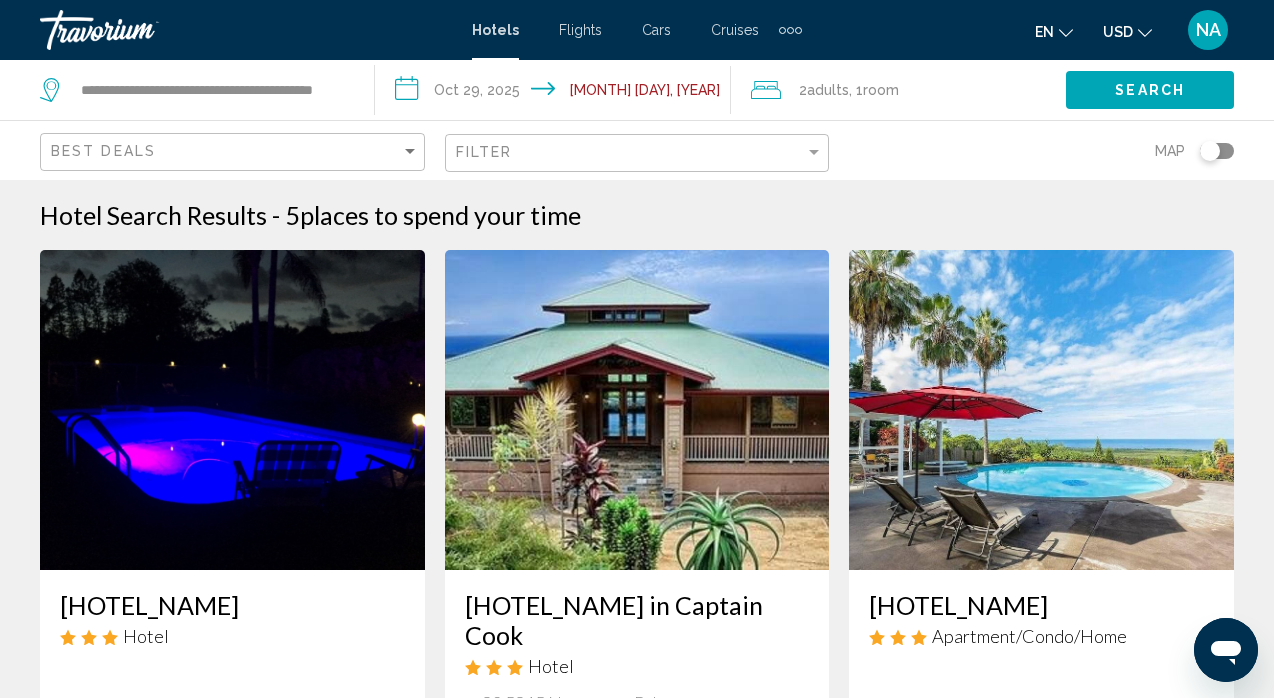 click on "Filter" 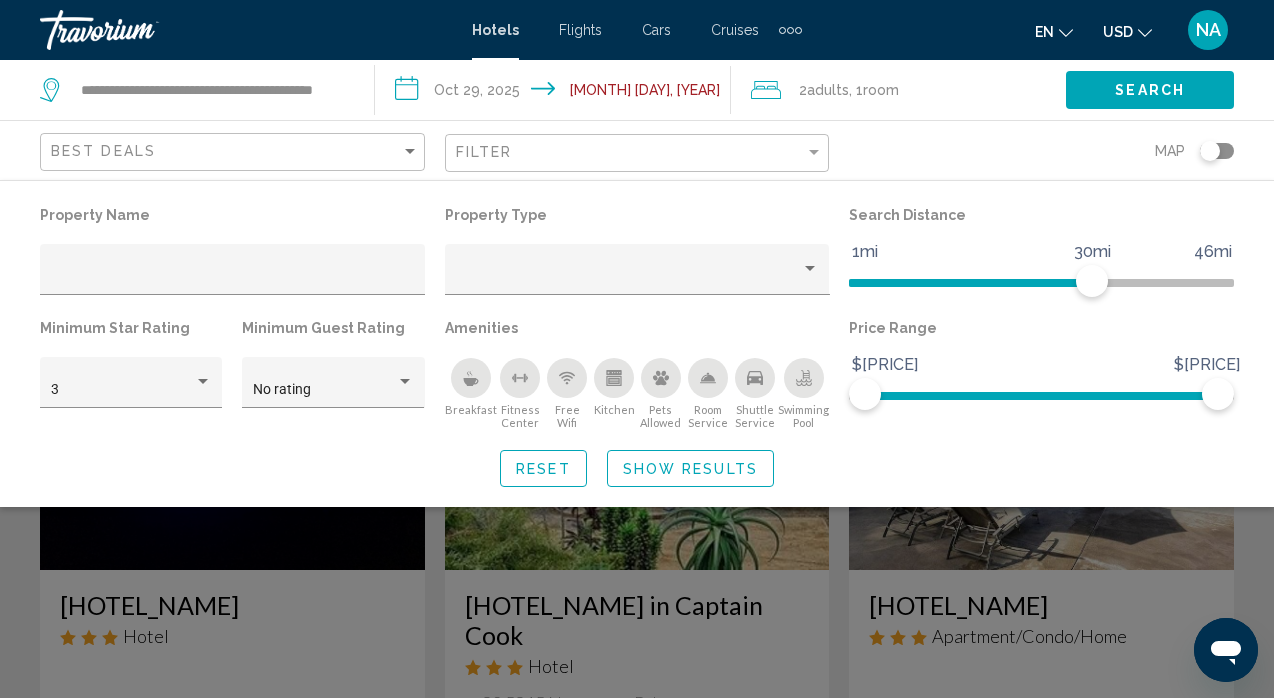 click on "**********" at bounding box center [556, 93] 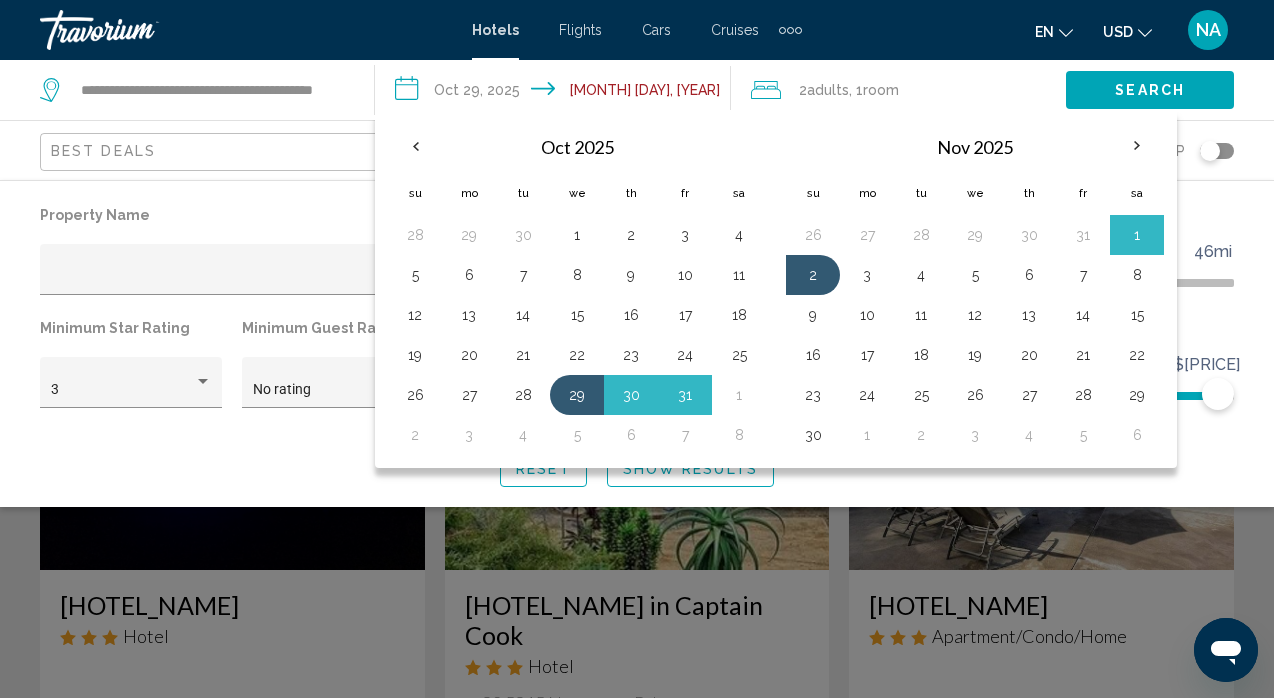 click on "**********" 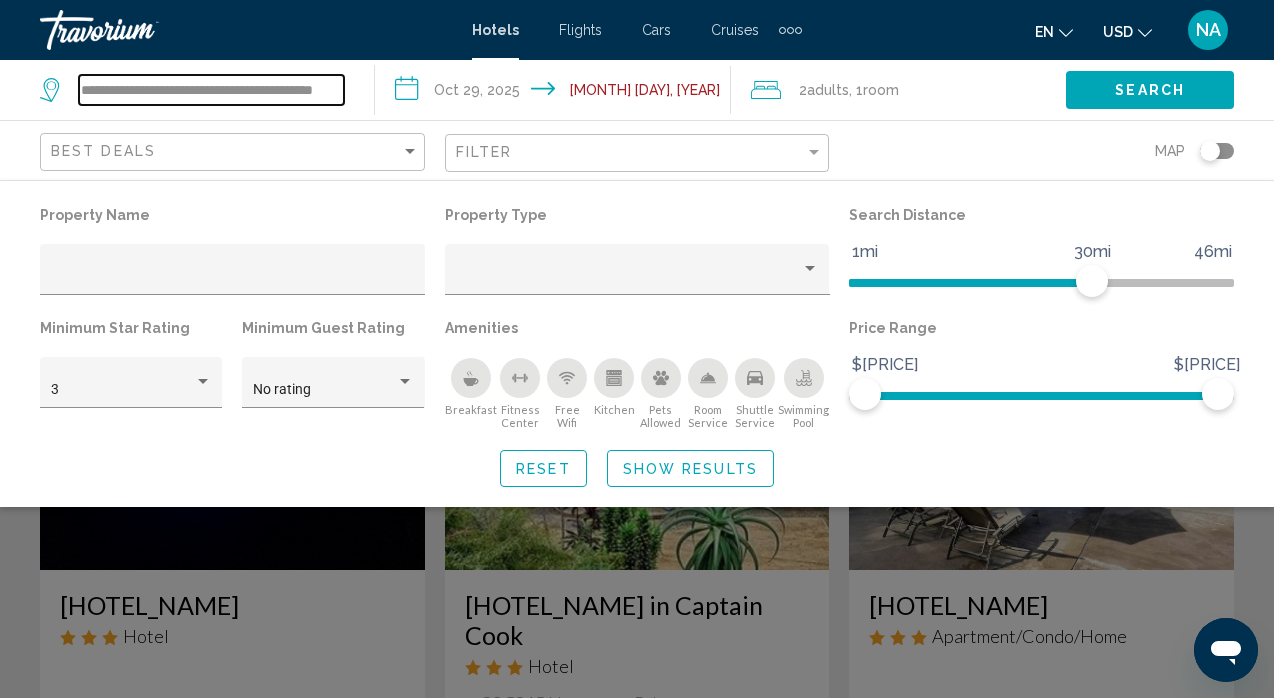 click on "**********" at bounding box center [211, 90] 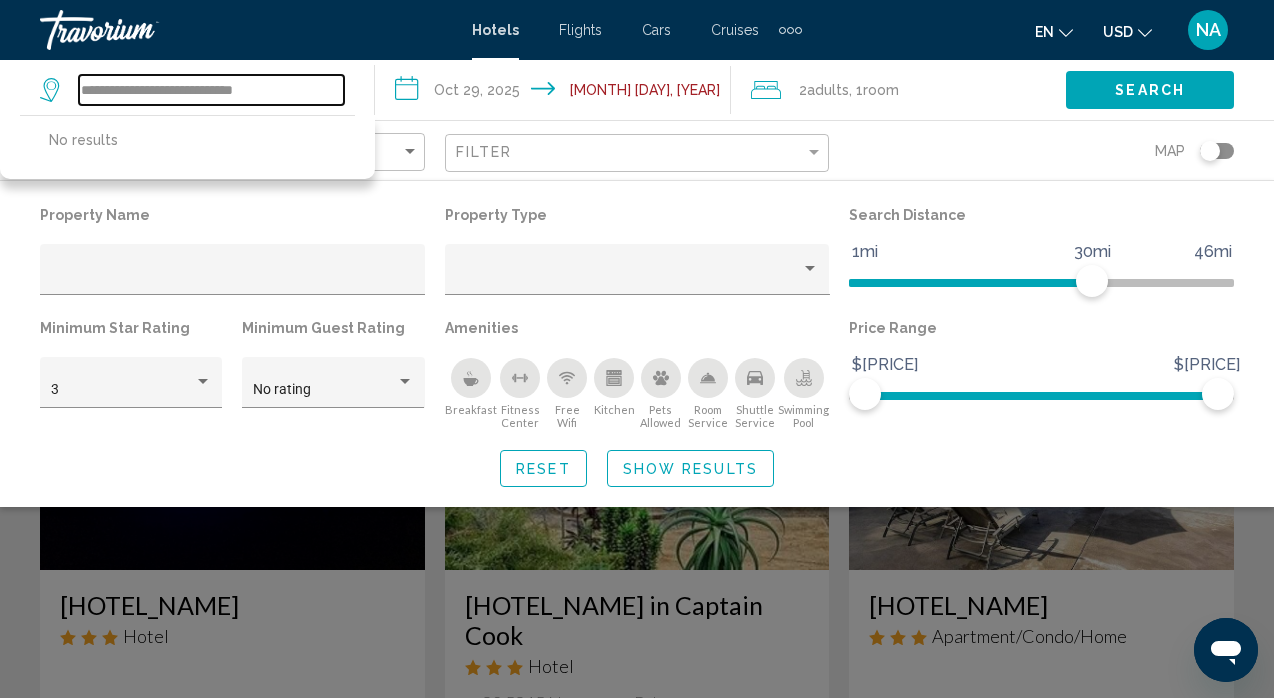 click on "**********" at bounding box center [211, 90] 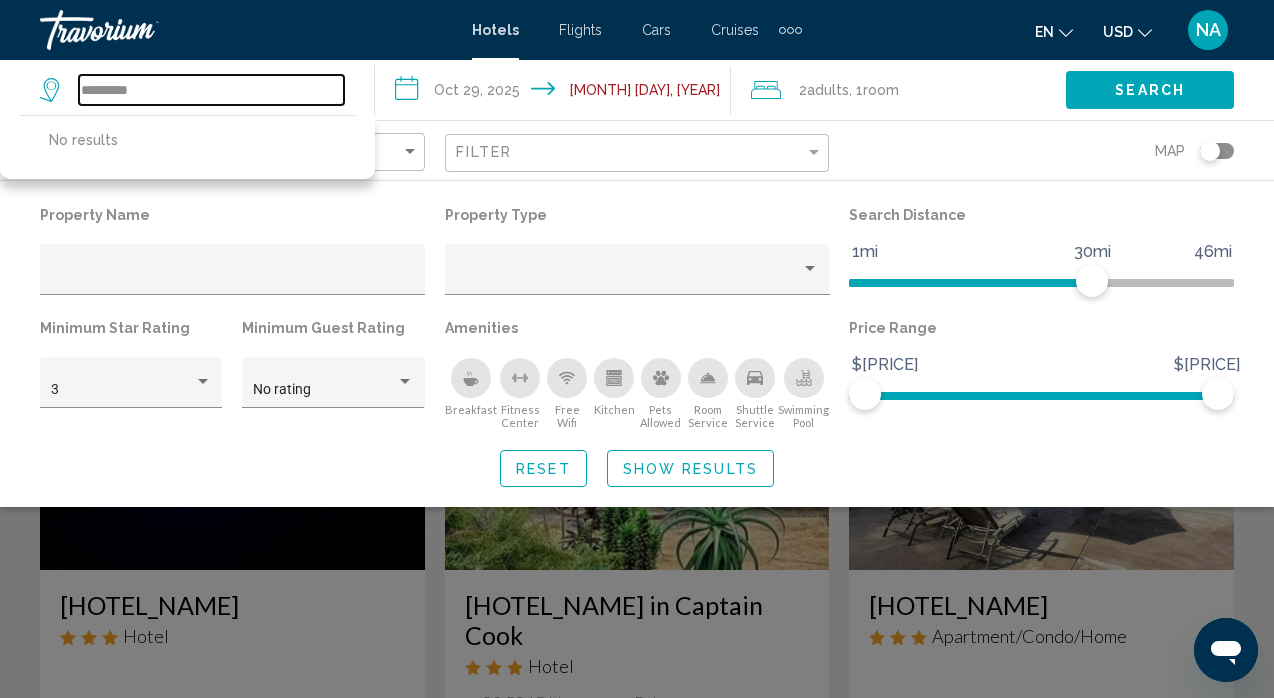 type on "*********" 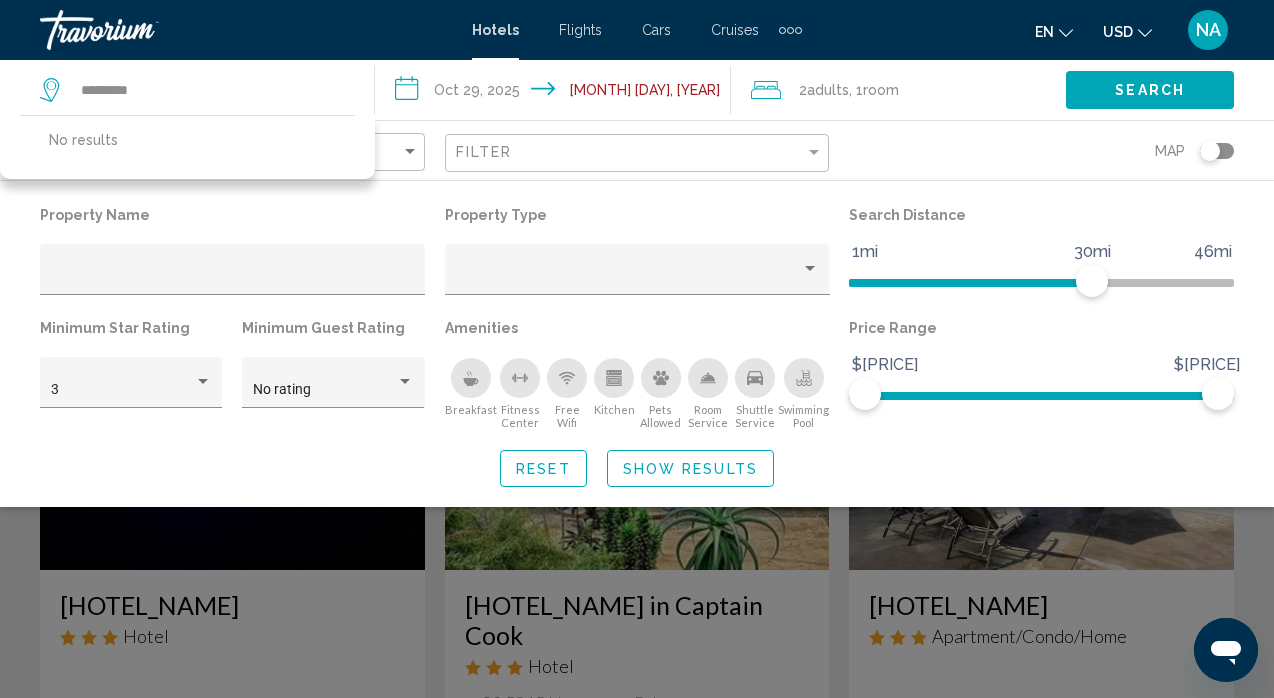 click on "Search" 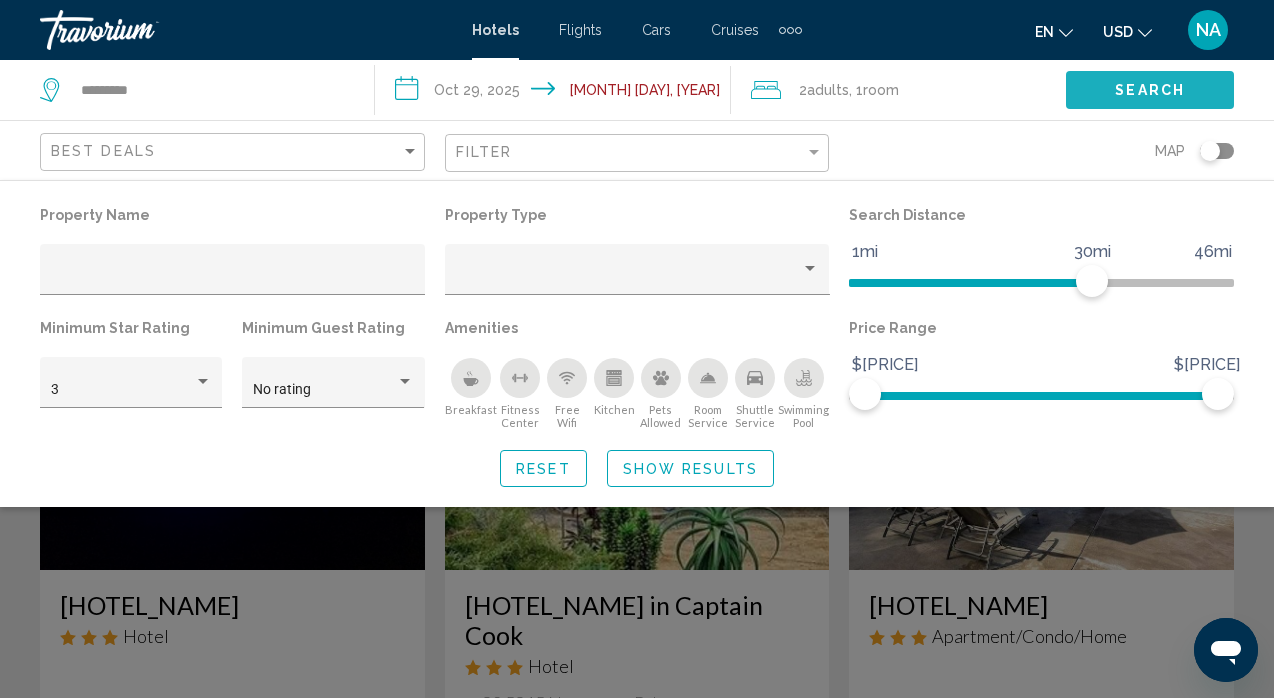 click on "Search" 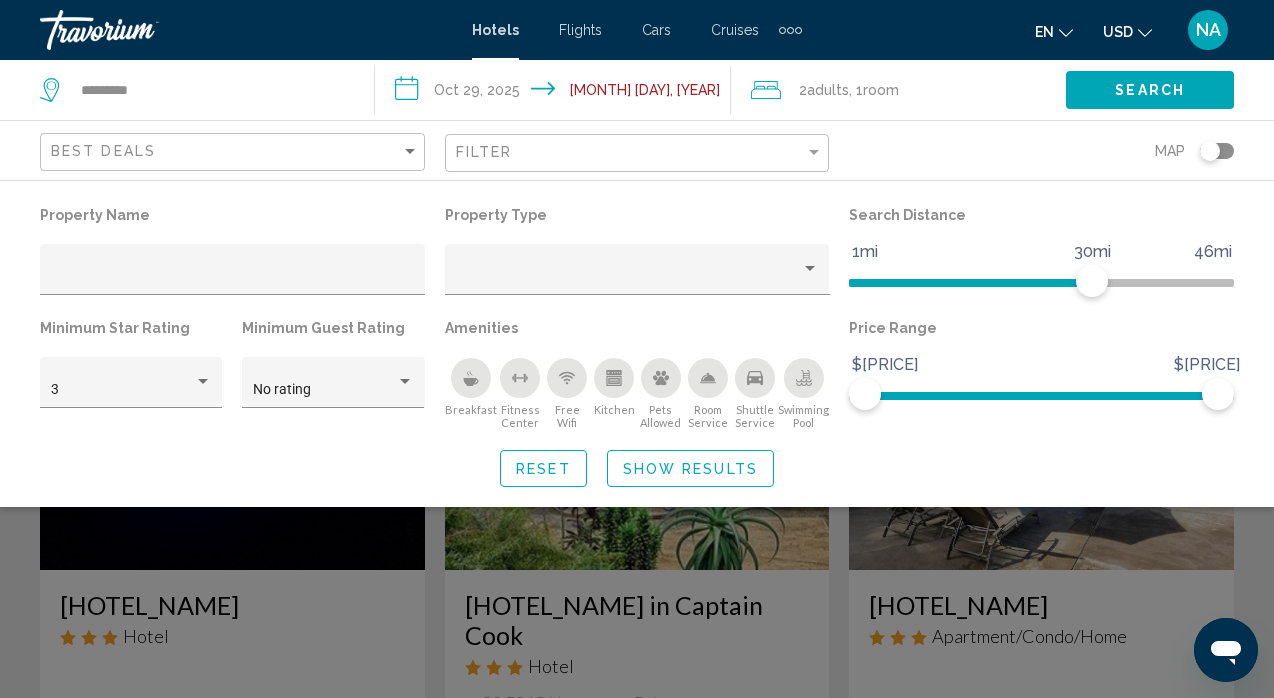click on "Search" 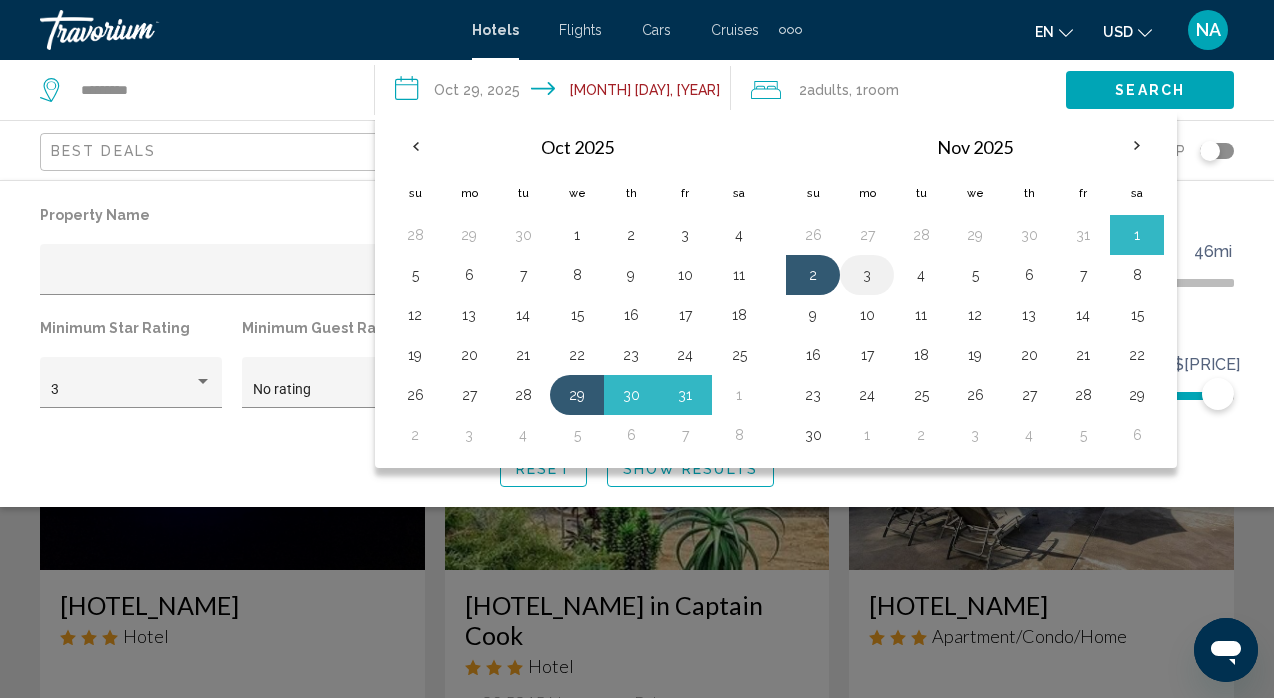 click on "3" at bounding box center [867, 275] 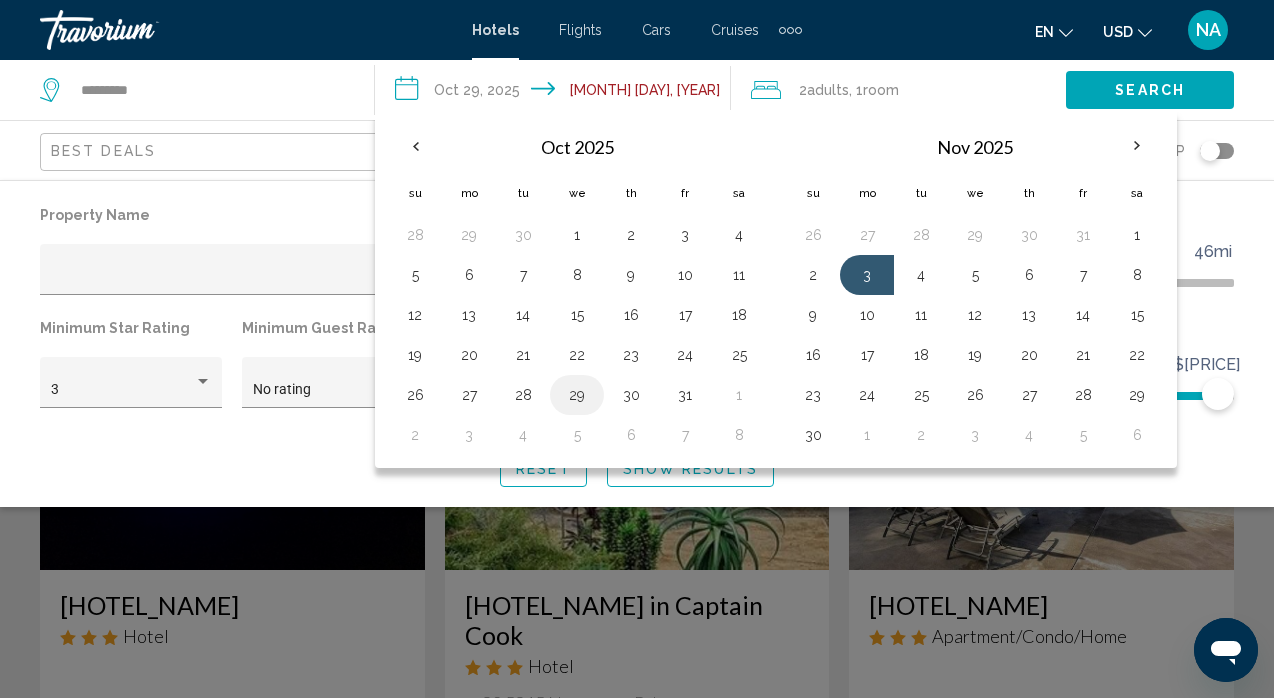 click on "29" at bounding box center [577, 395] 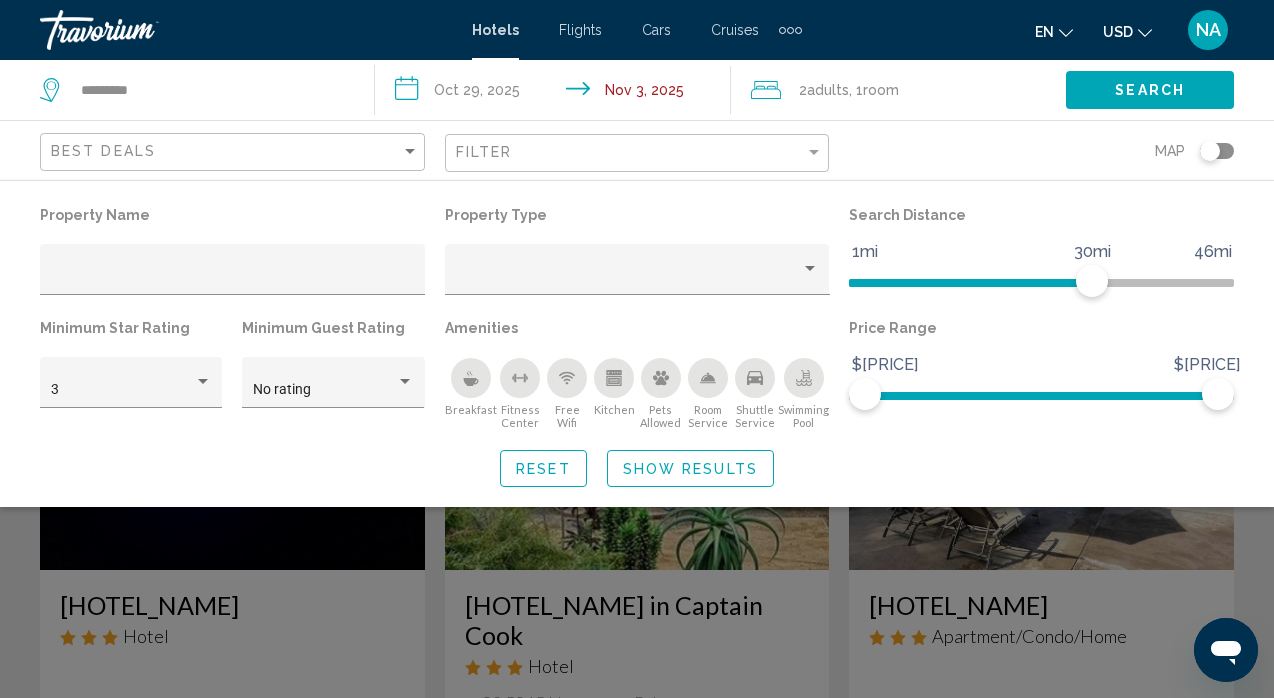 click on "**********" at bounding box center [556, 93] 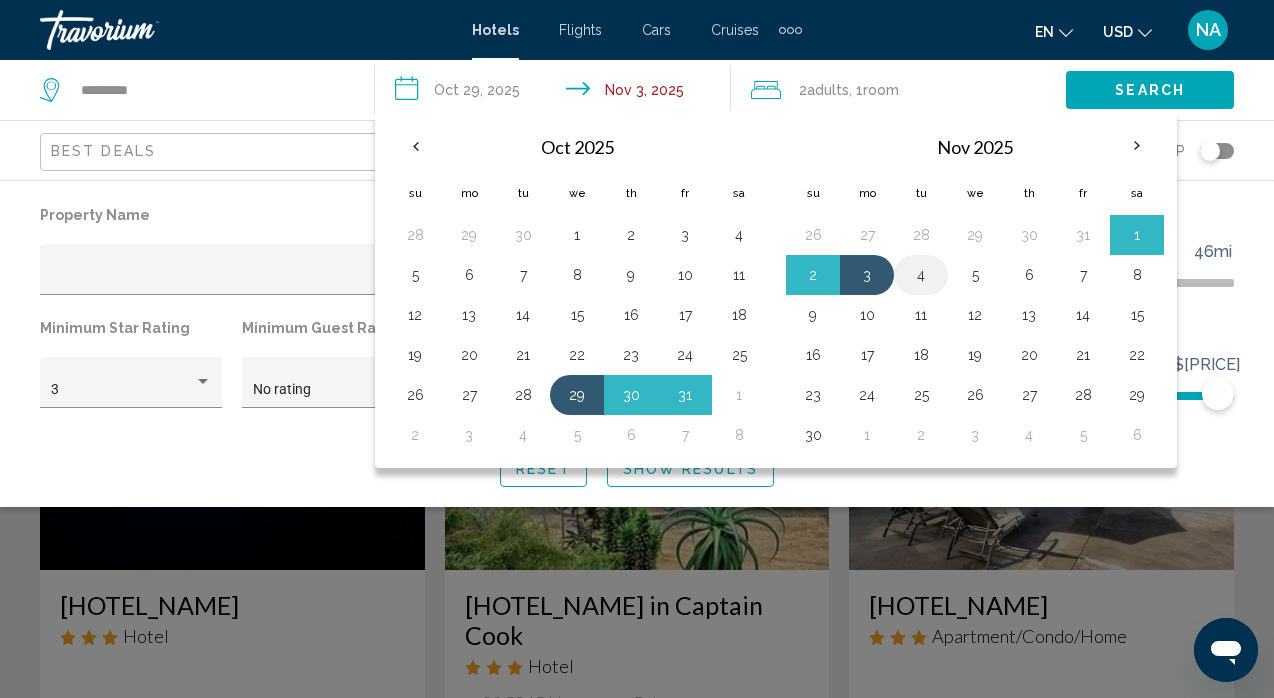 click on "4" at bounding box center [921, 275] 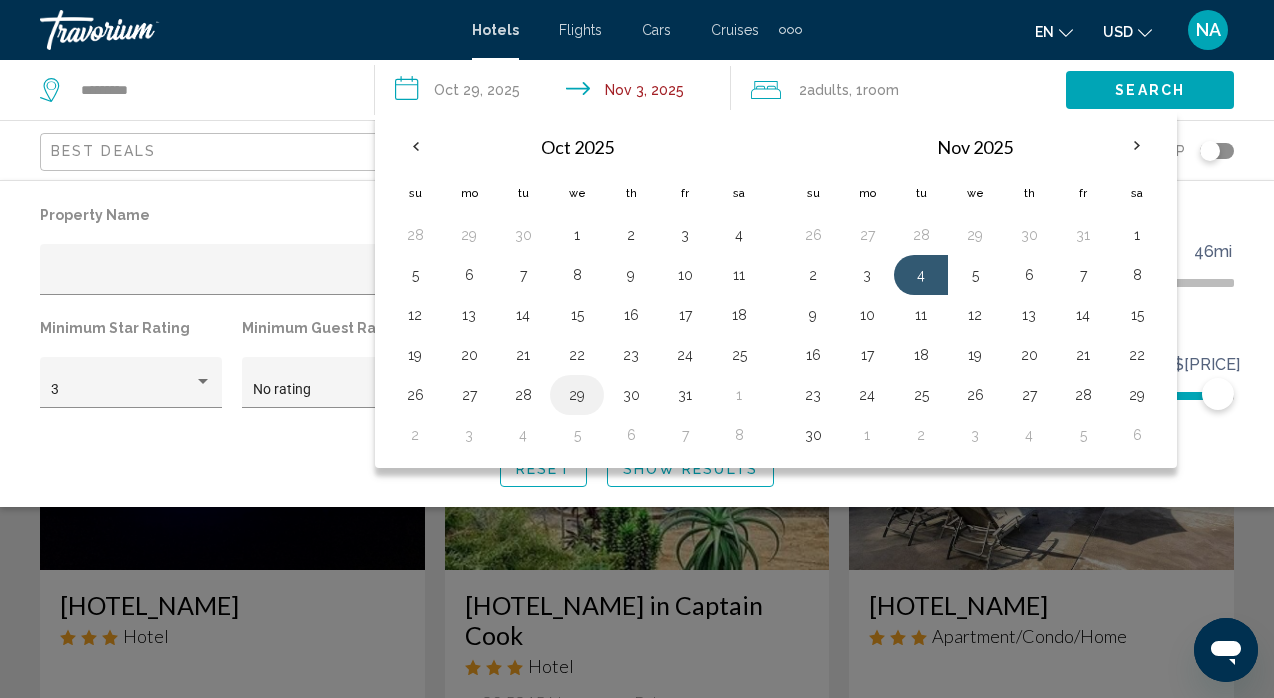 click on "29" at bounding box center [577, 395] 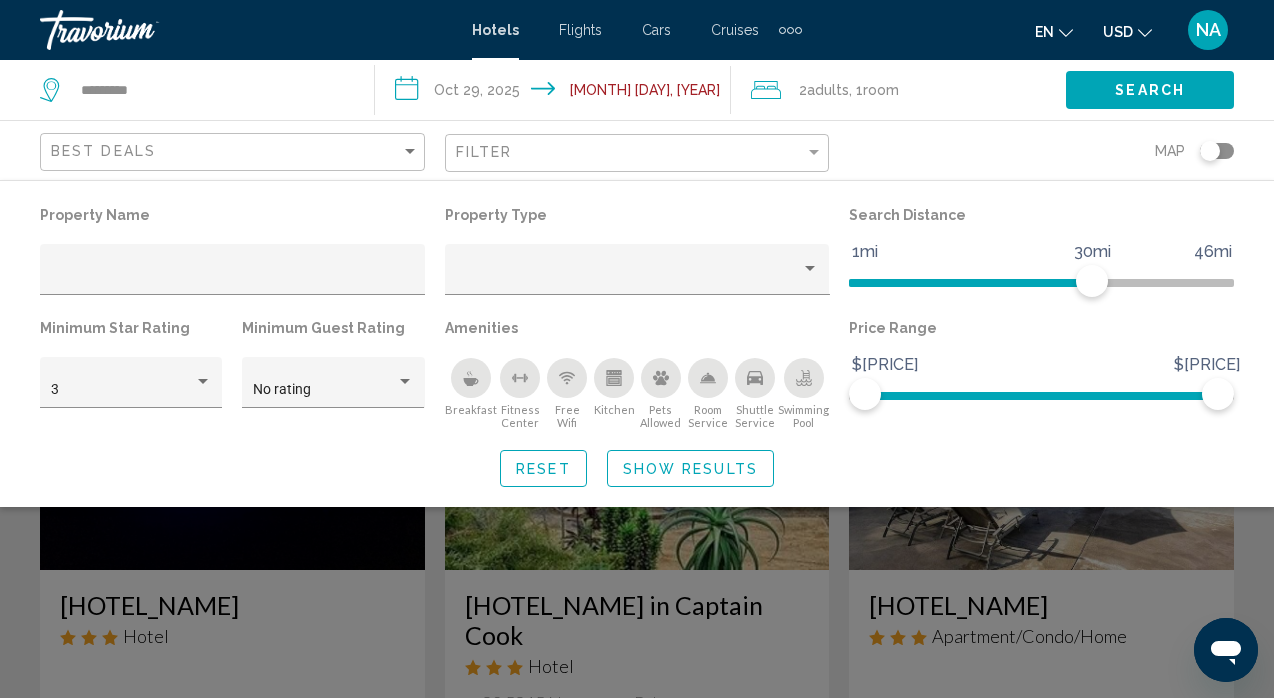 click on "**********" at bounding box center [556, 93] 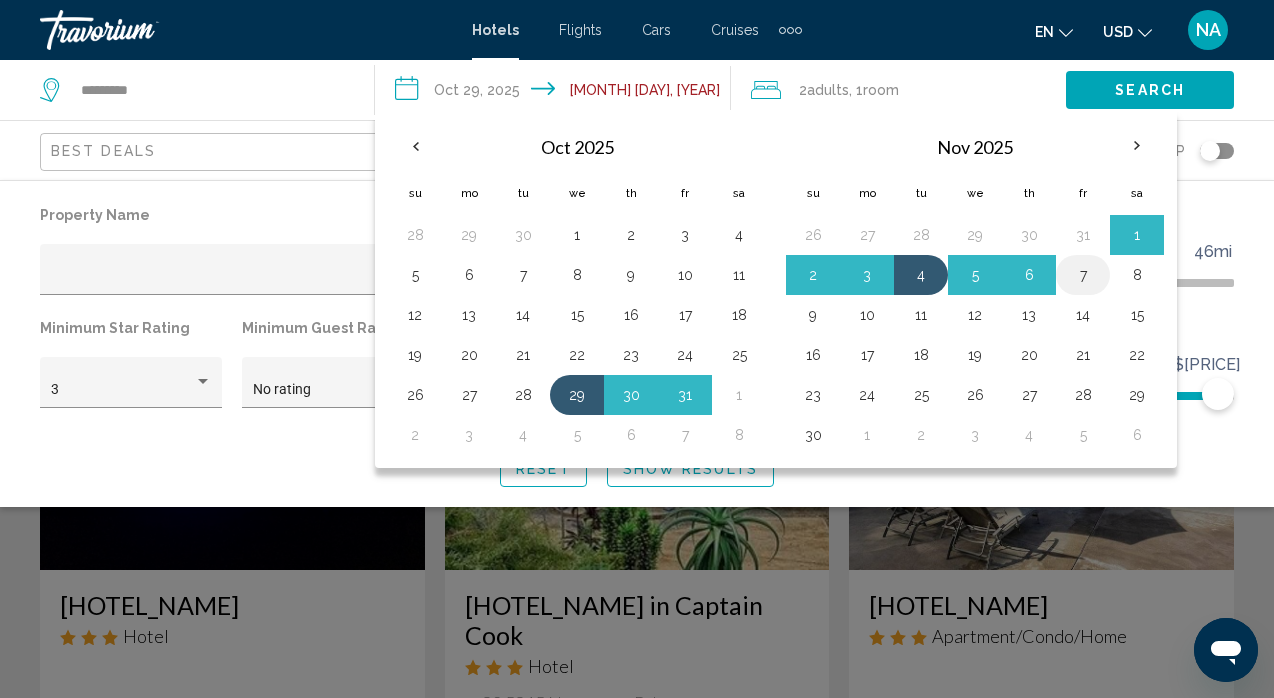 click on "7" at bounding box center (1083, 275) 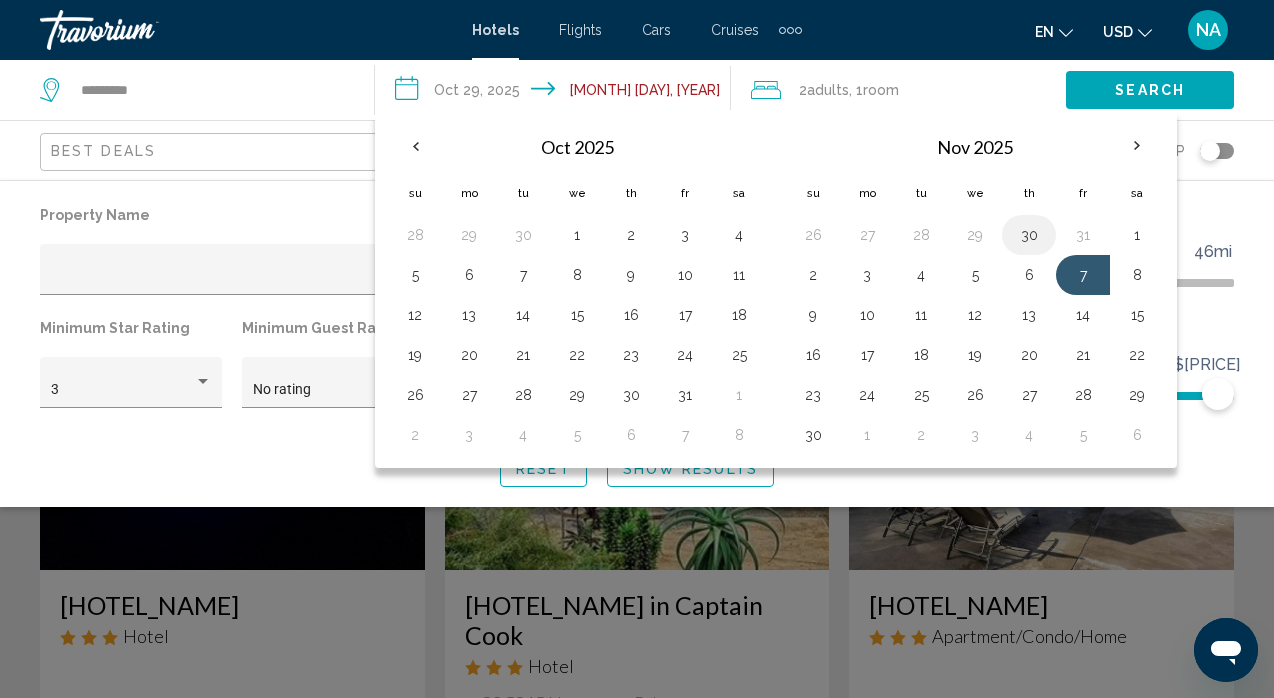 click on "30" at bounding box center (1029, 235) 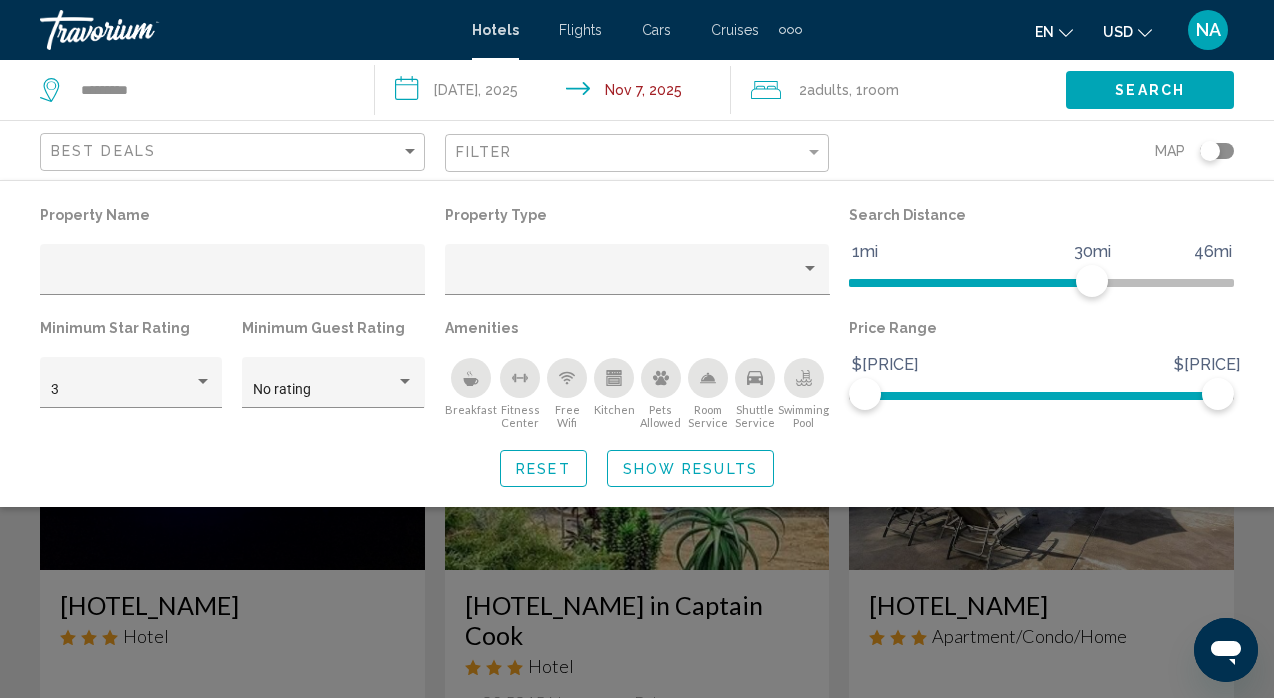 click on "**********" at bounding box center [556, 93] 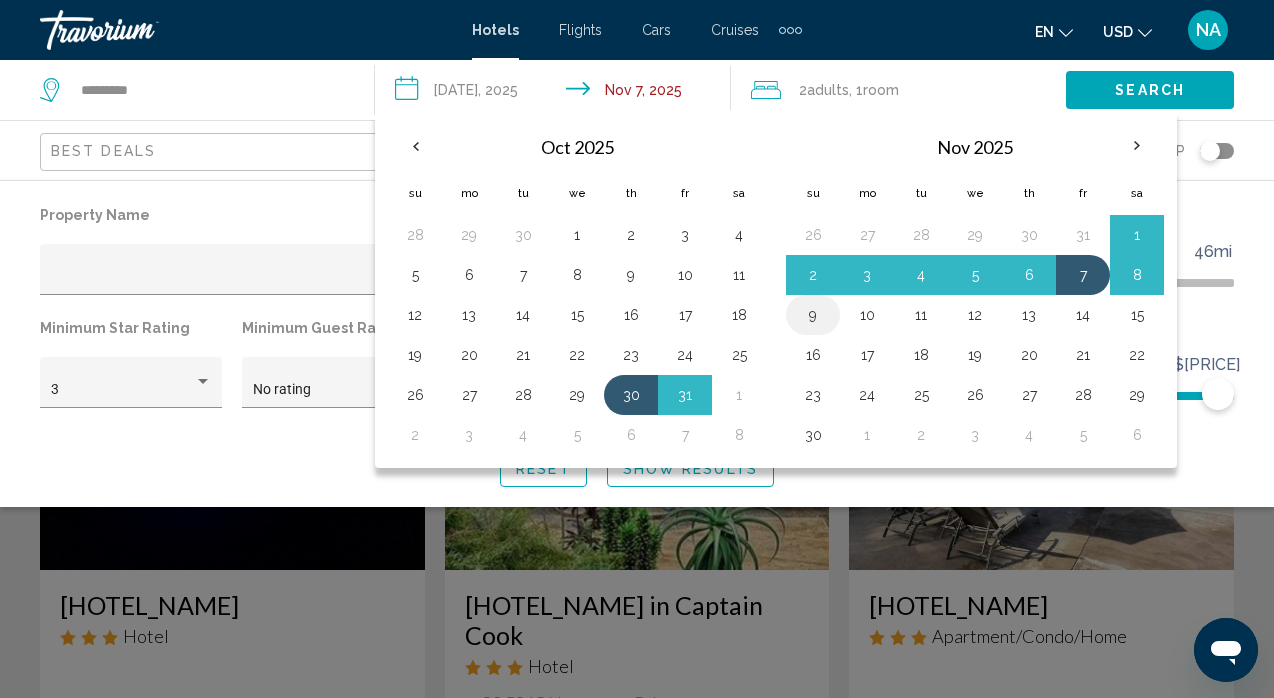 click on "9" at bounding box center (813, 315) 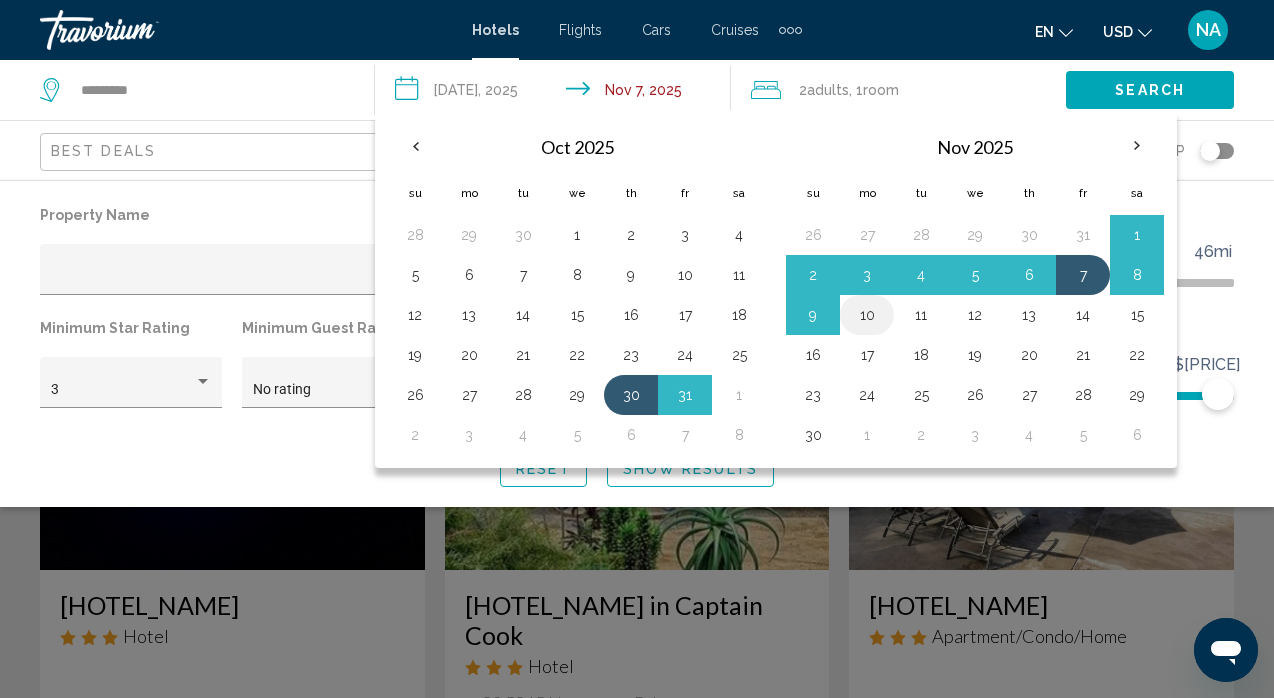click on "10" at bounding box center (867, 315) 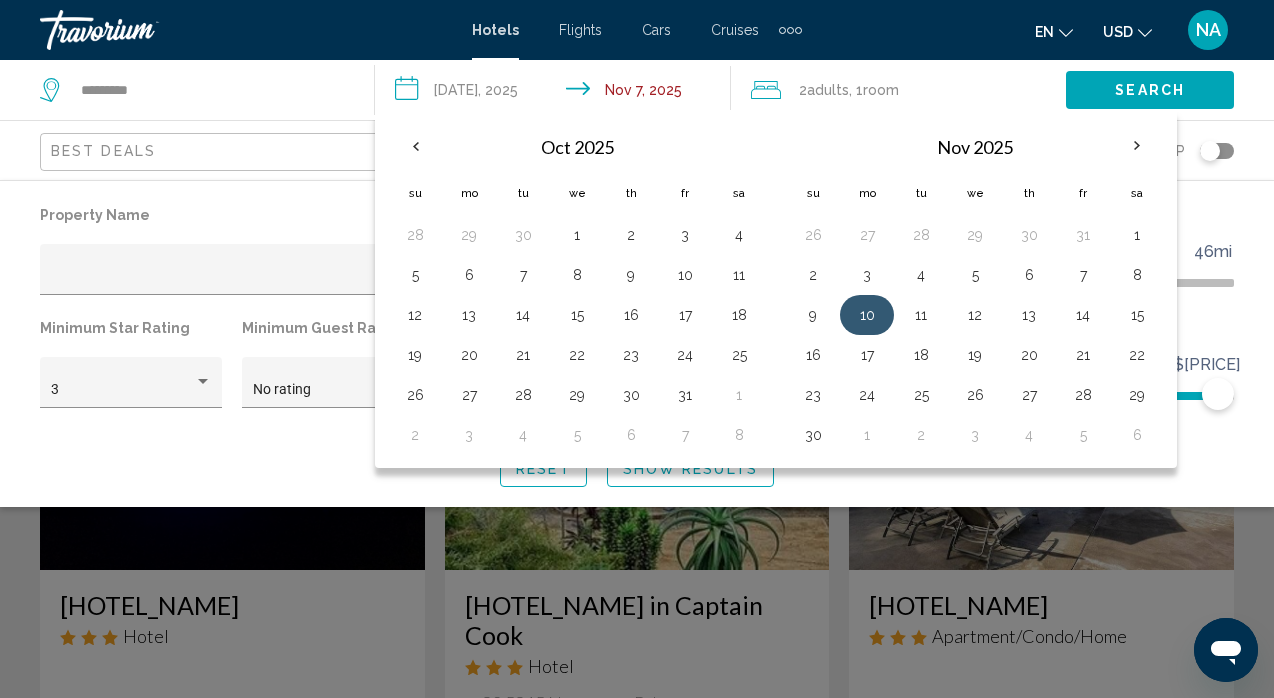click on "10" at bounding box center (867, 315) 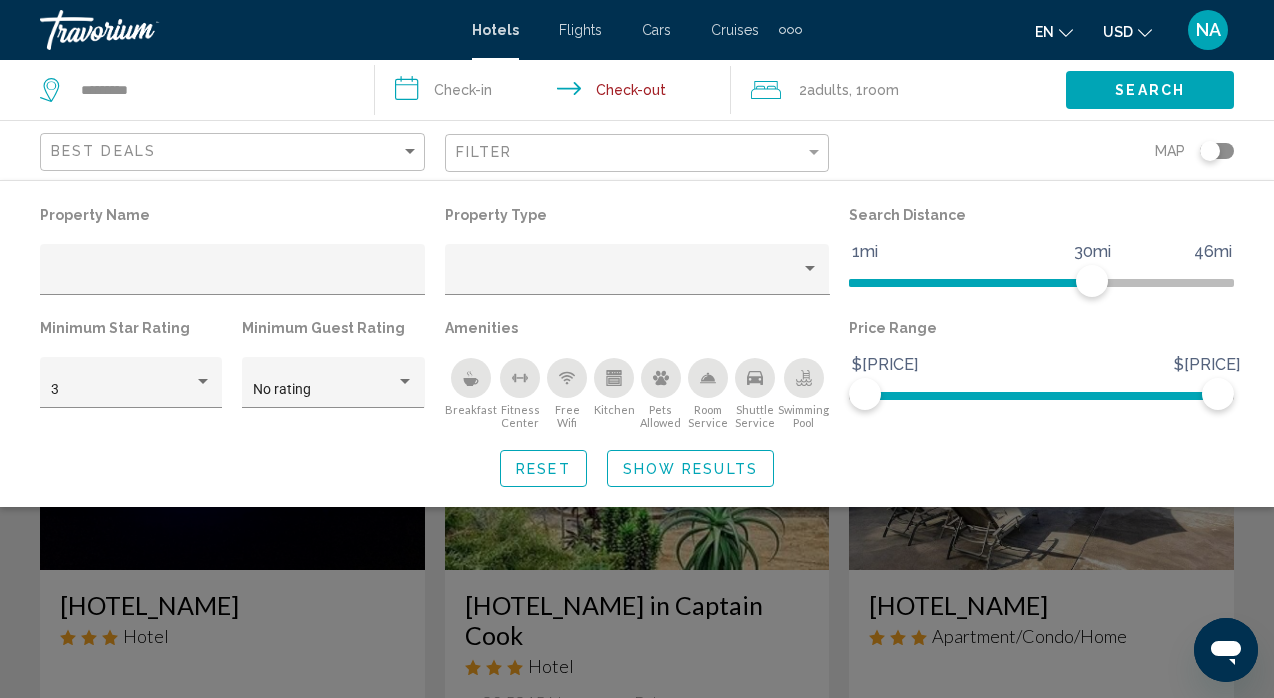 click on "**********" at bounding box center (556, 93) 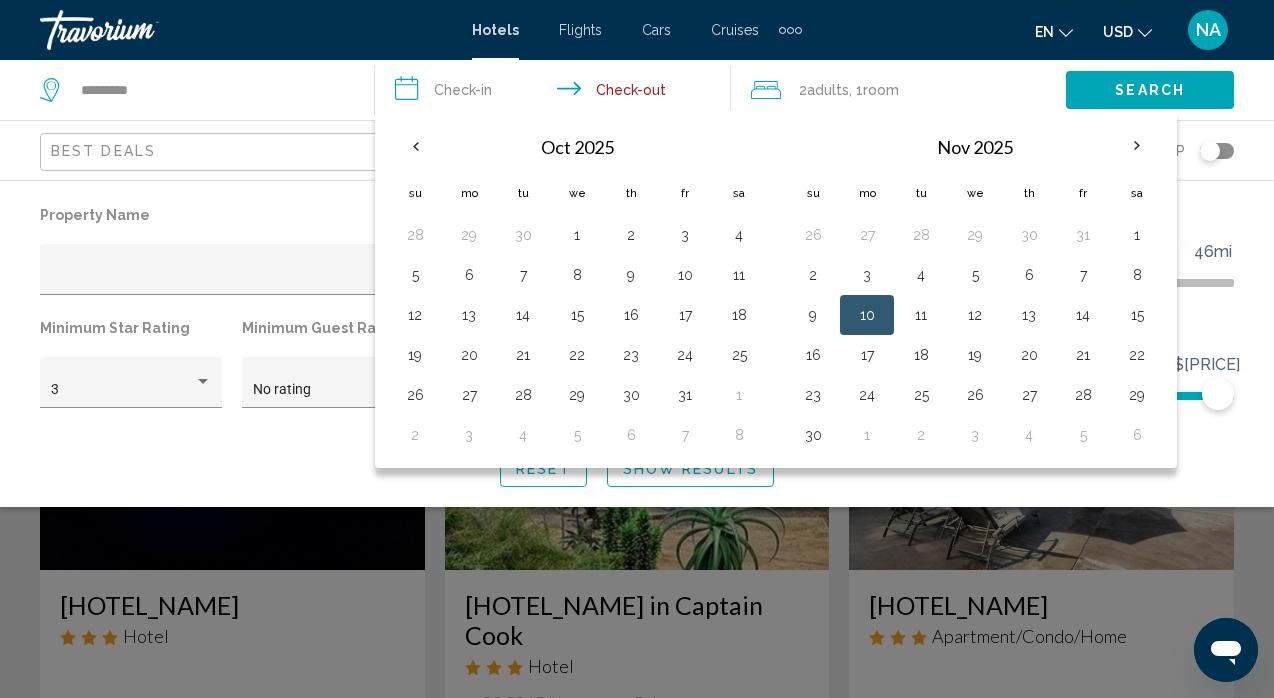click on "**********" at bounding box center [556, 93] 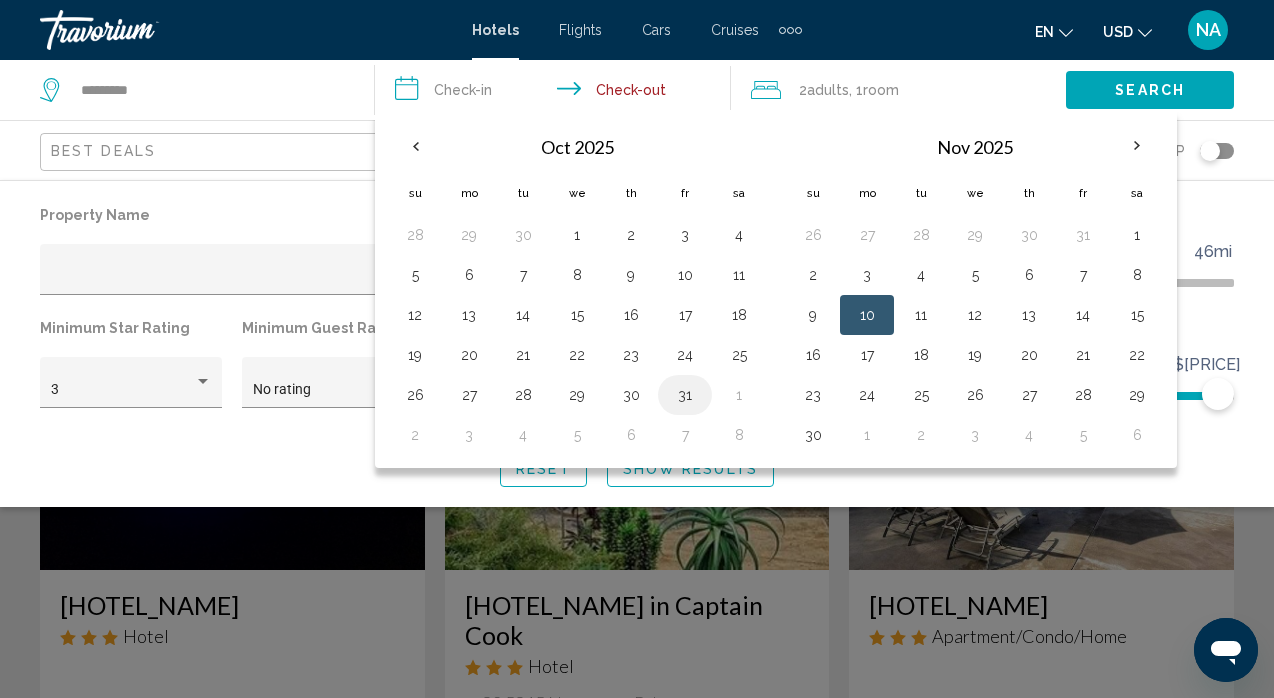 click on "31" at bounding box center [685, 395] 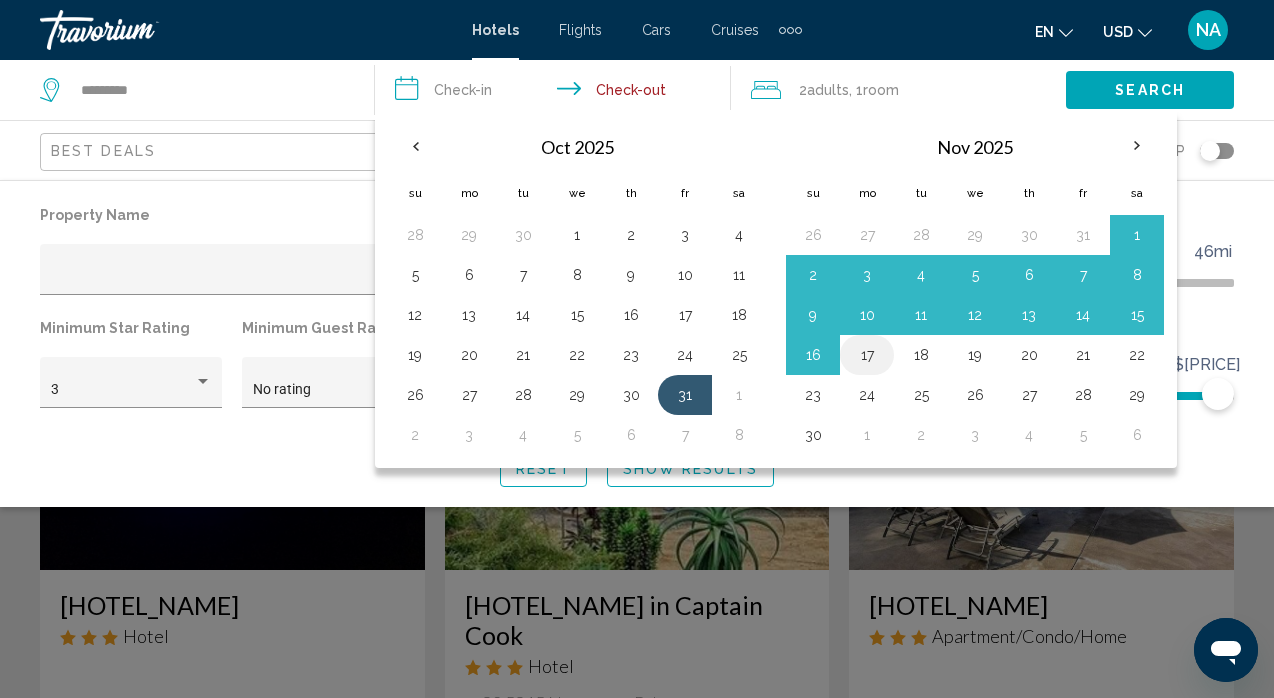 click on "17" at bounding box center [867, 355] 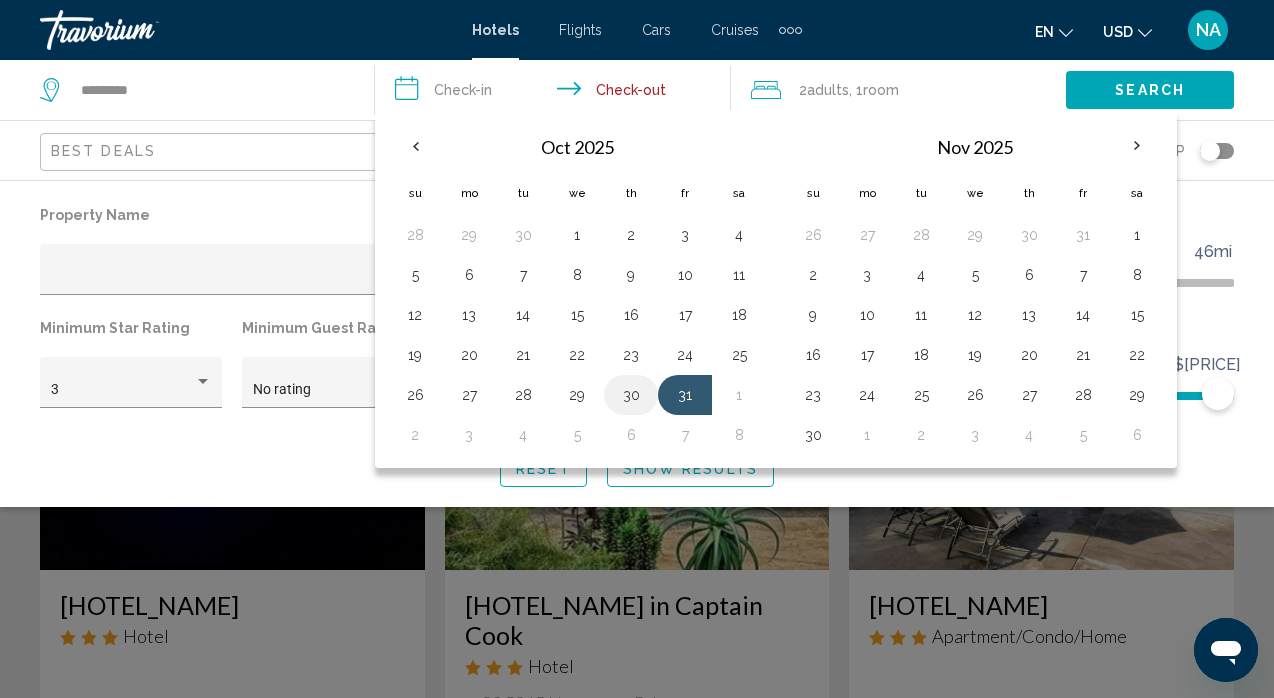 click on "30" at bounding box center (631, 395) 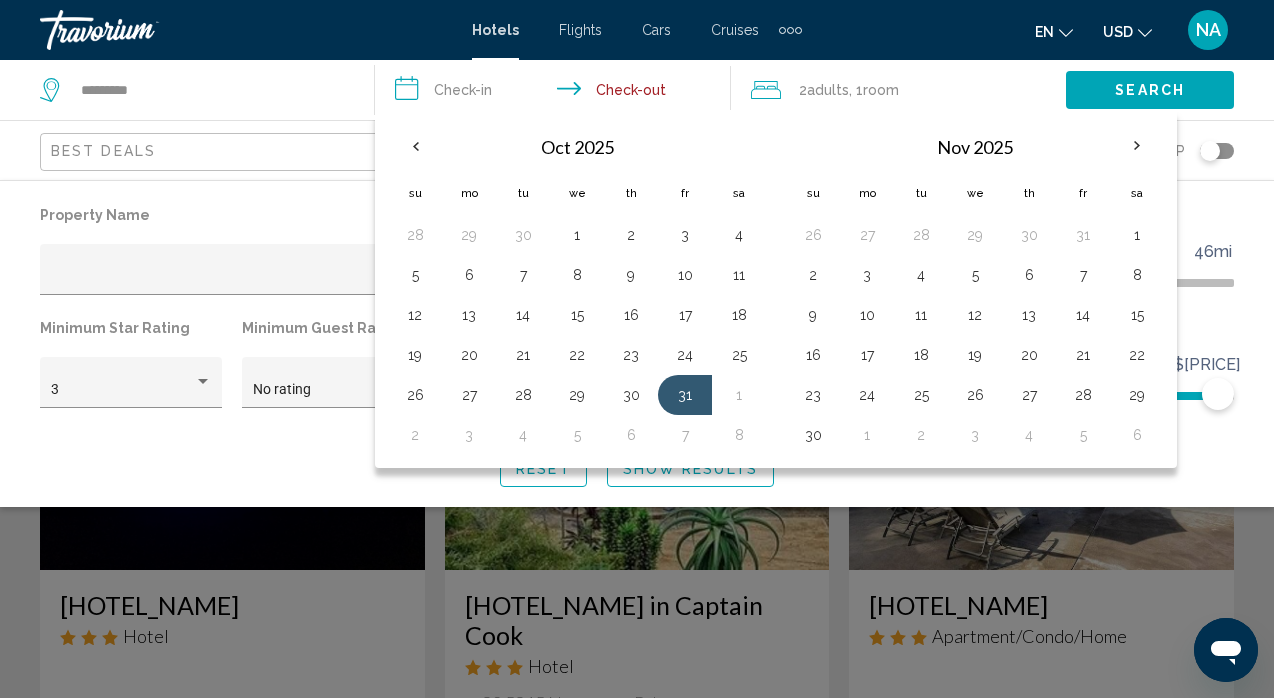 click on "[MONTH]  [YEAR]  Su Mo Tu We Th Fr Sa 28 29 30 1 2 3 4 5 6 7 8 9 10 11 12 13 14 15 16 17 18 19 20 21 22 23 24 25 26 27 28 29 30 31 1 2 3 4 5 6 7 8" at bounding box center (577, 289) 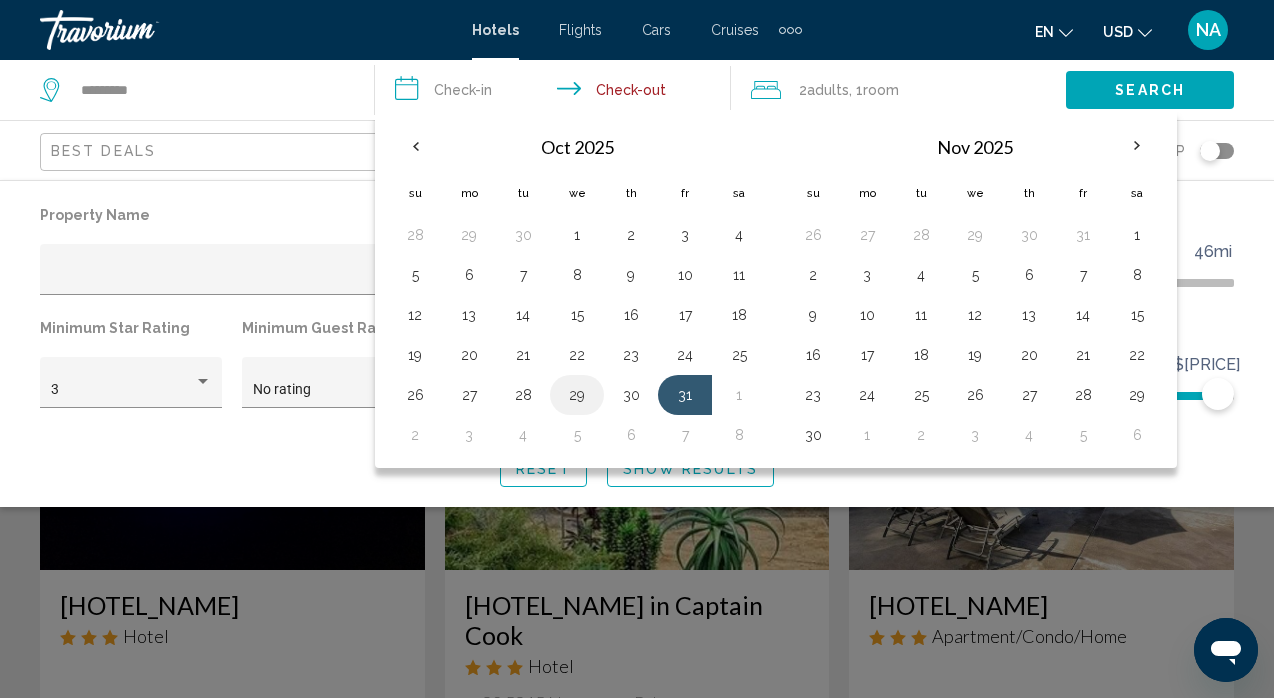 click on "29" at bounding box center (577, 395) 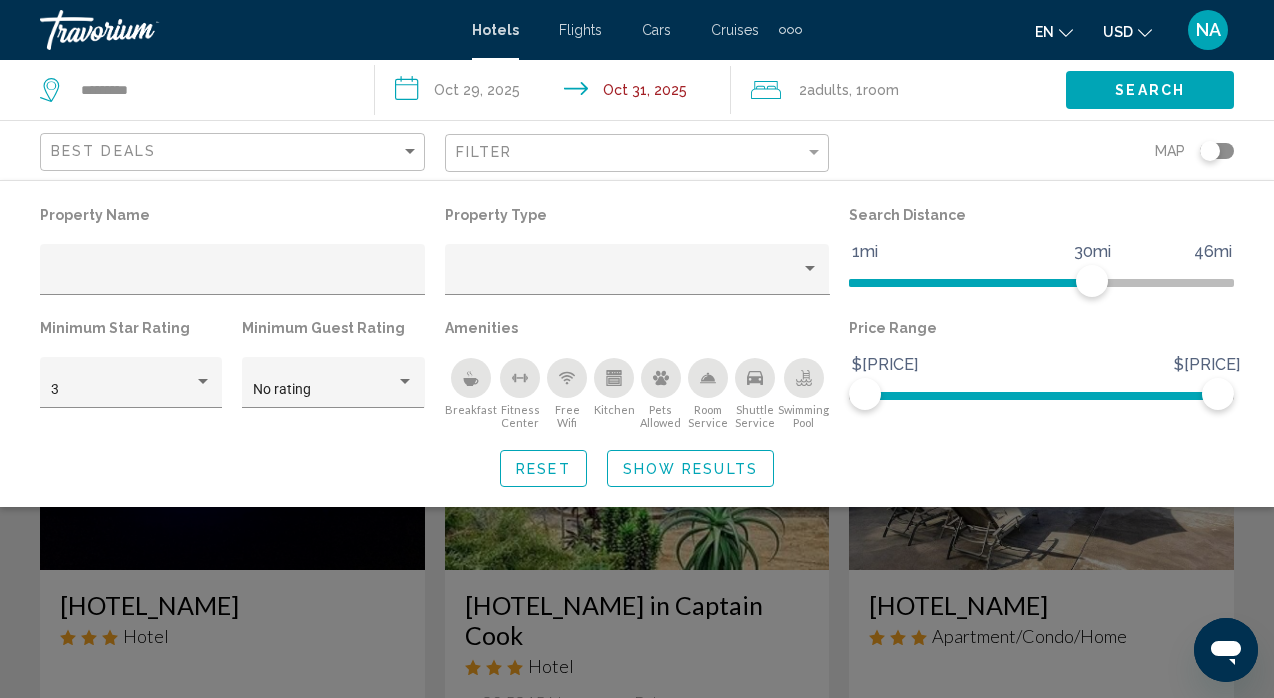 click on "**********" at bounding box center (556, 93) 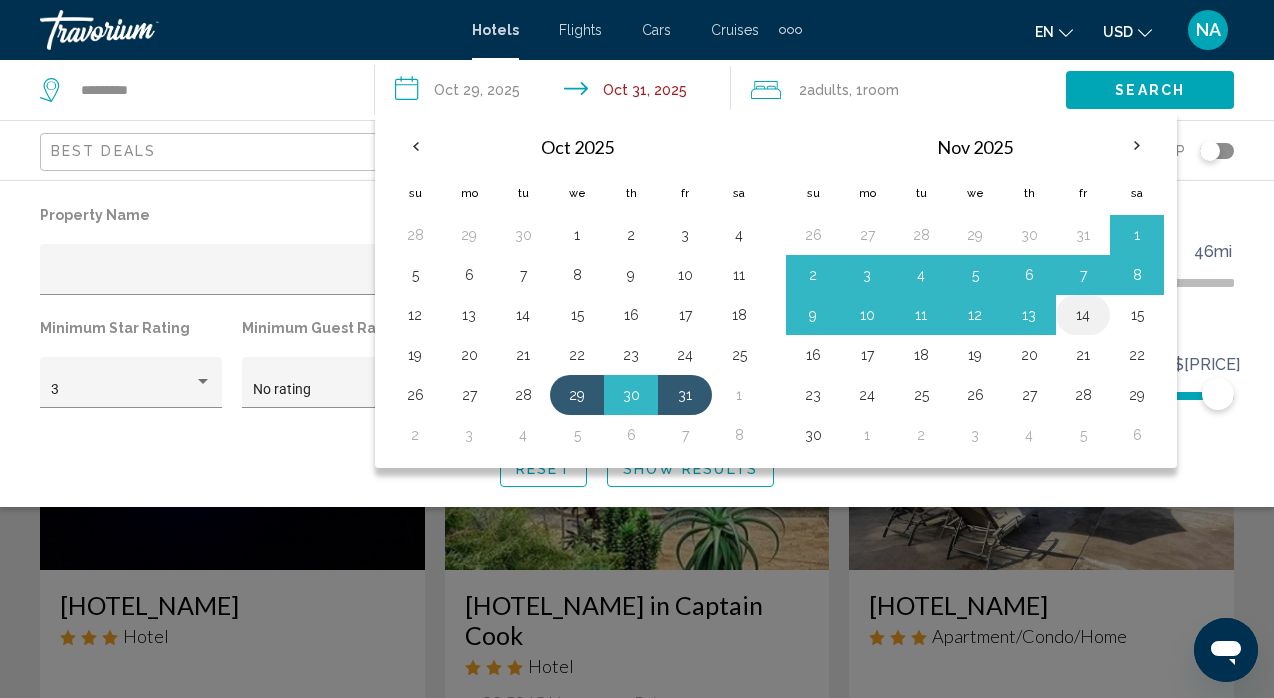 click on "14" at bounding box center [1083, 315] 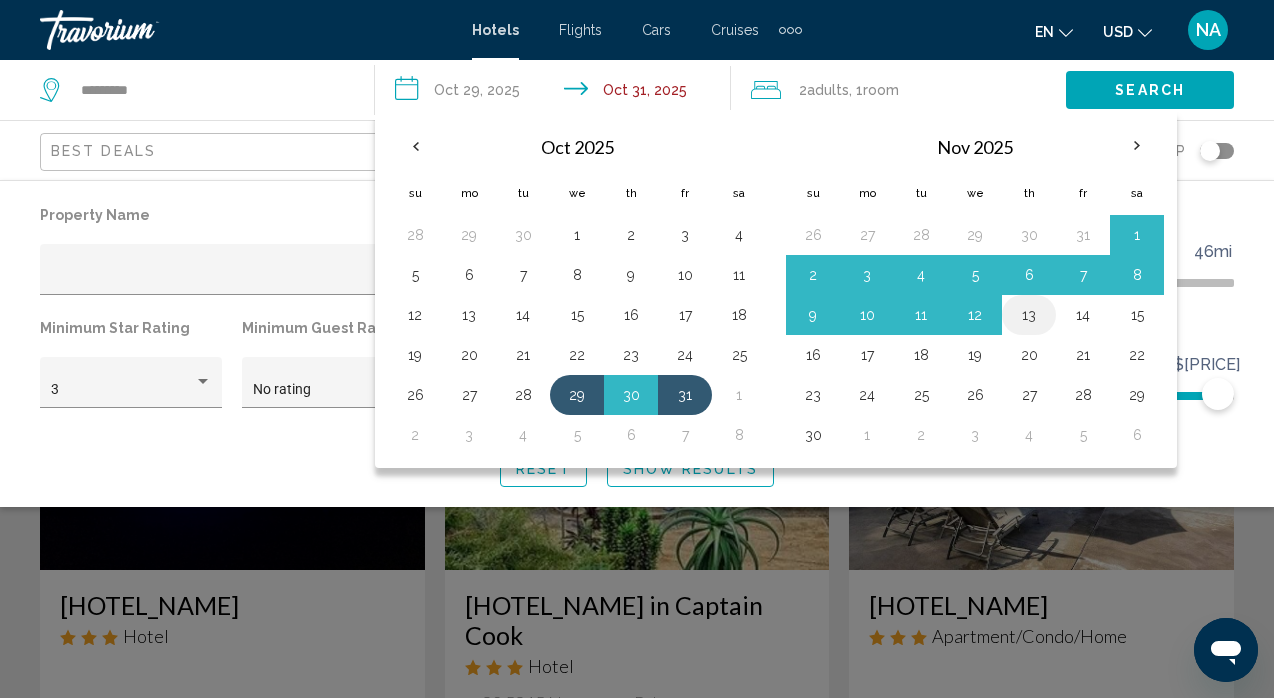 click on "13" at bounding box center (1029, 315) 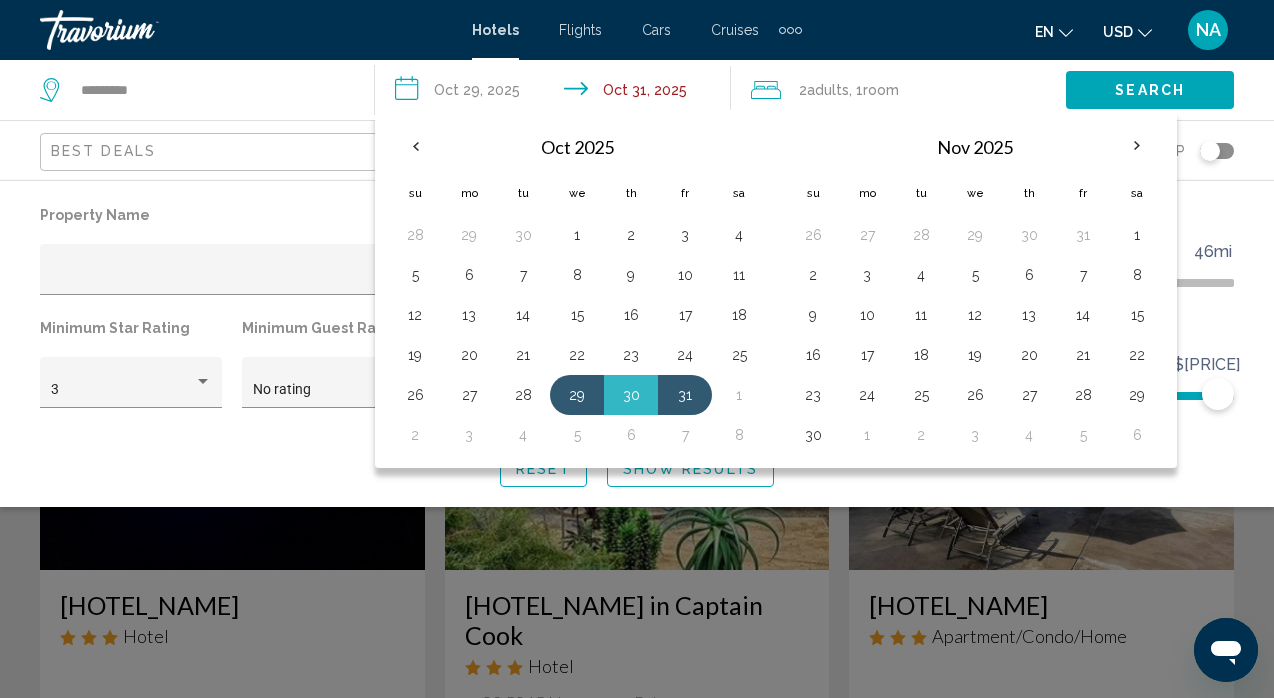 click on "**********" at bounding box center (556, 93) 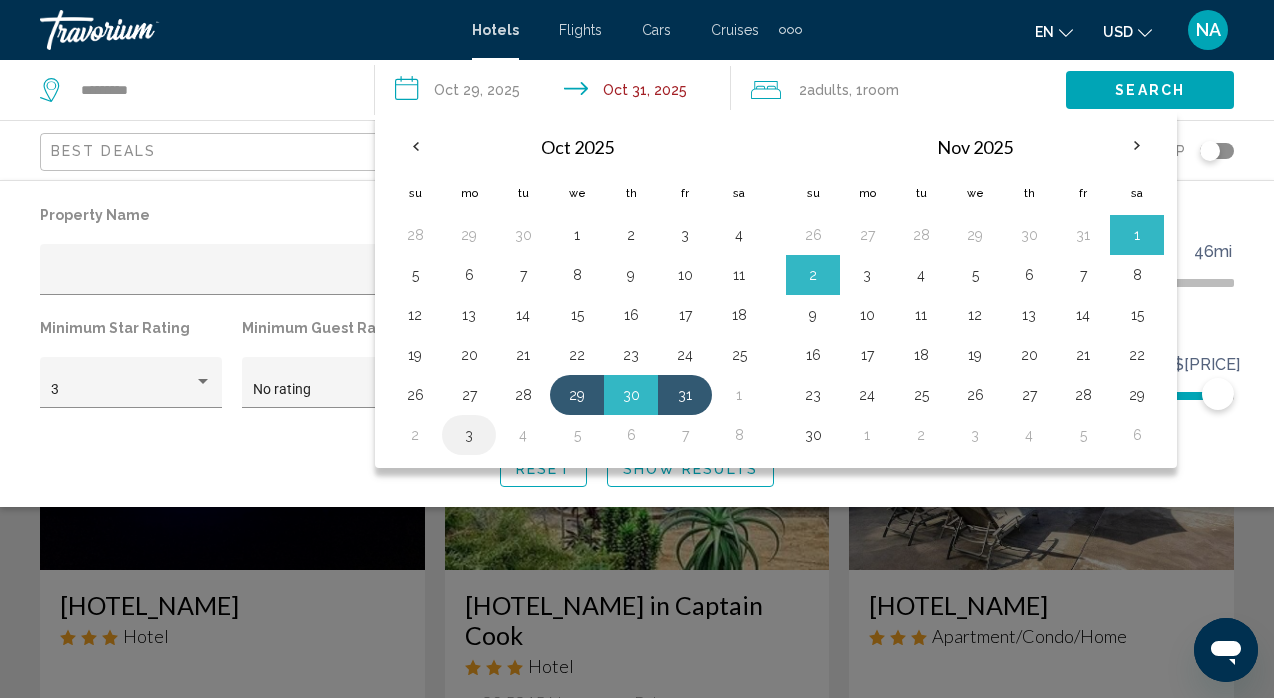 click on "3" at bounding box center [469, 435] 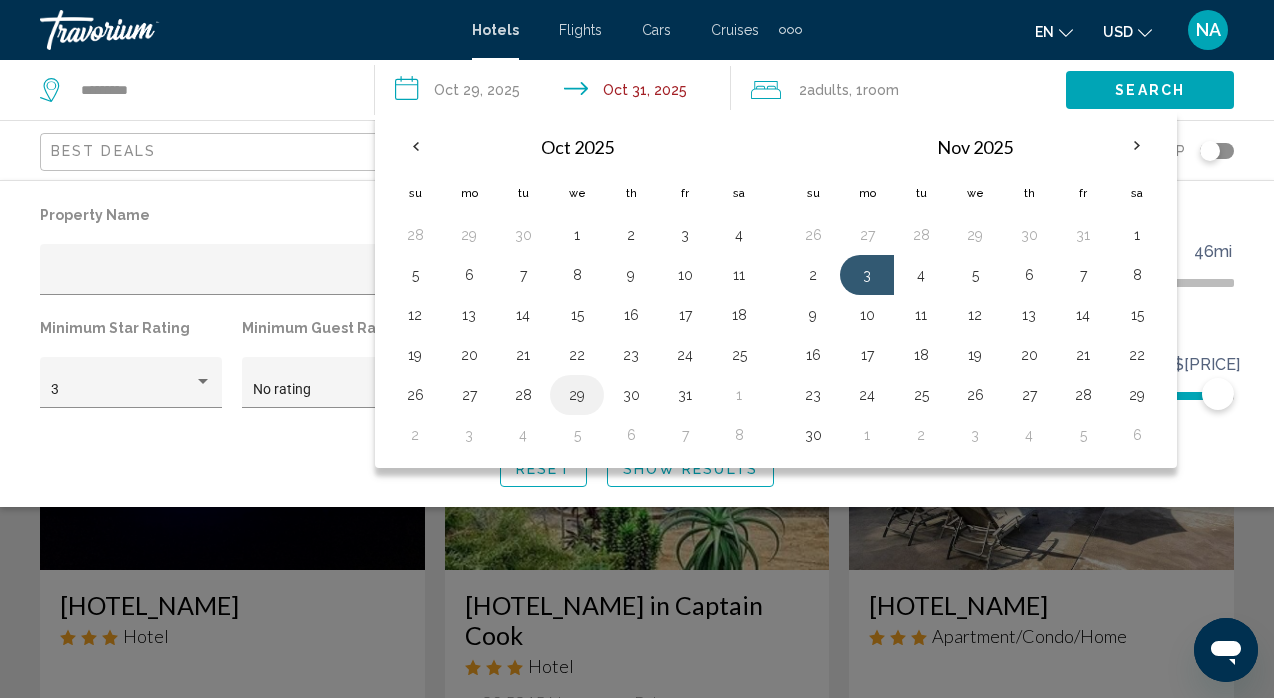 click on "29" at bounding box center (577, 395) 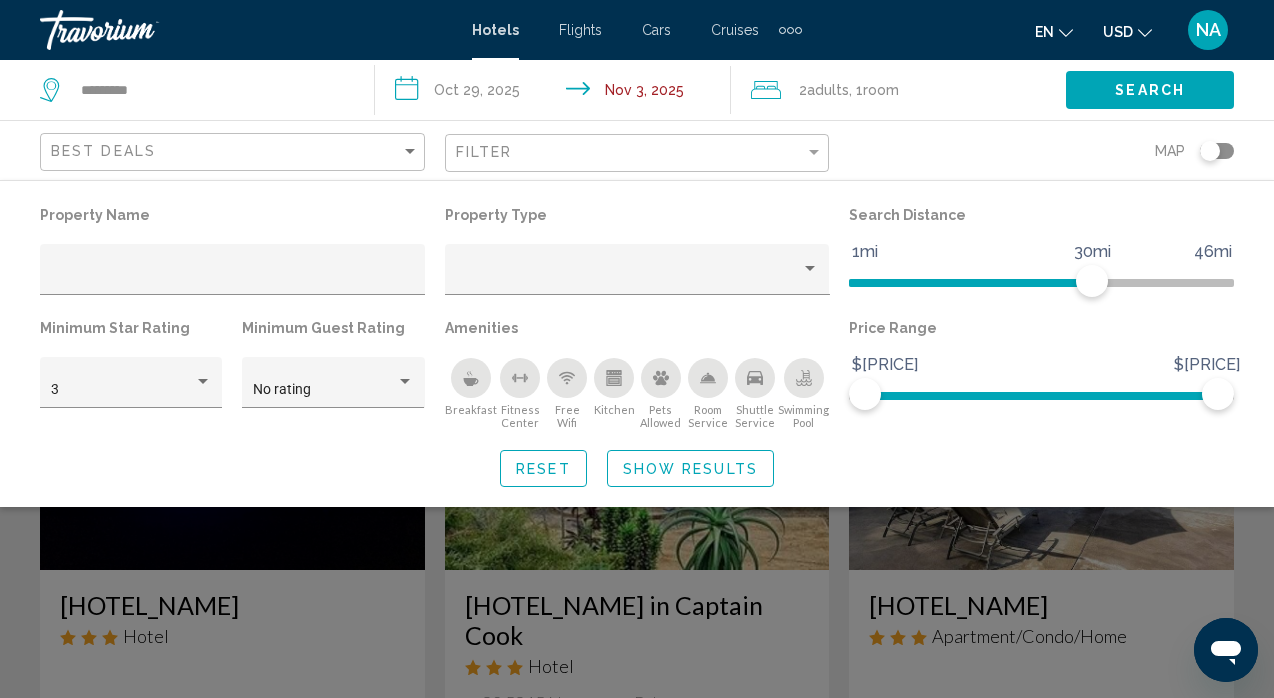 click on "**********" at bounding box center [556, 93] 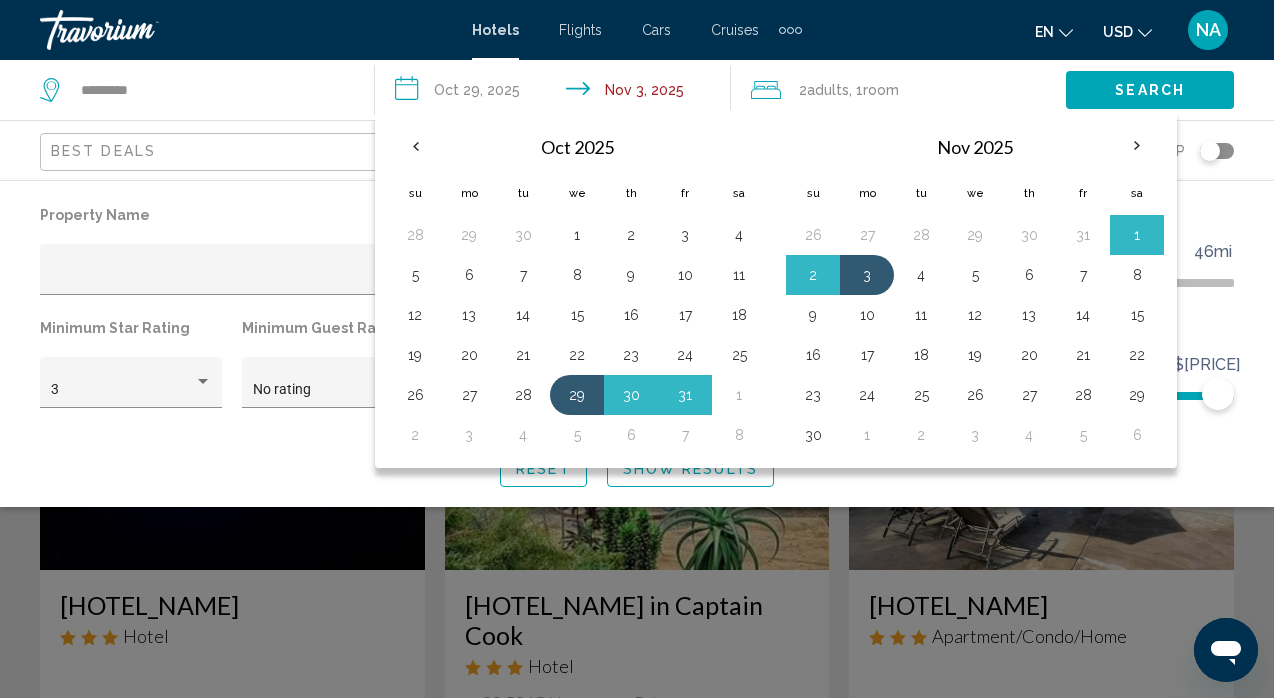 click on "Search" 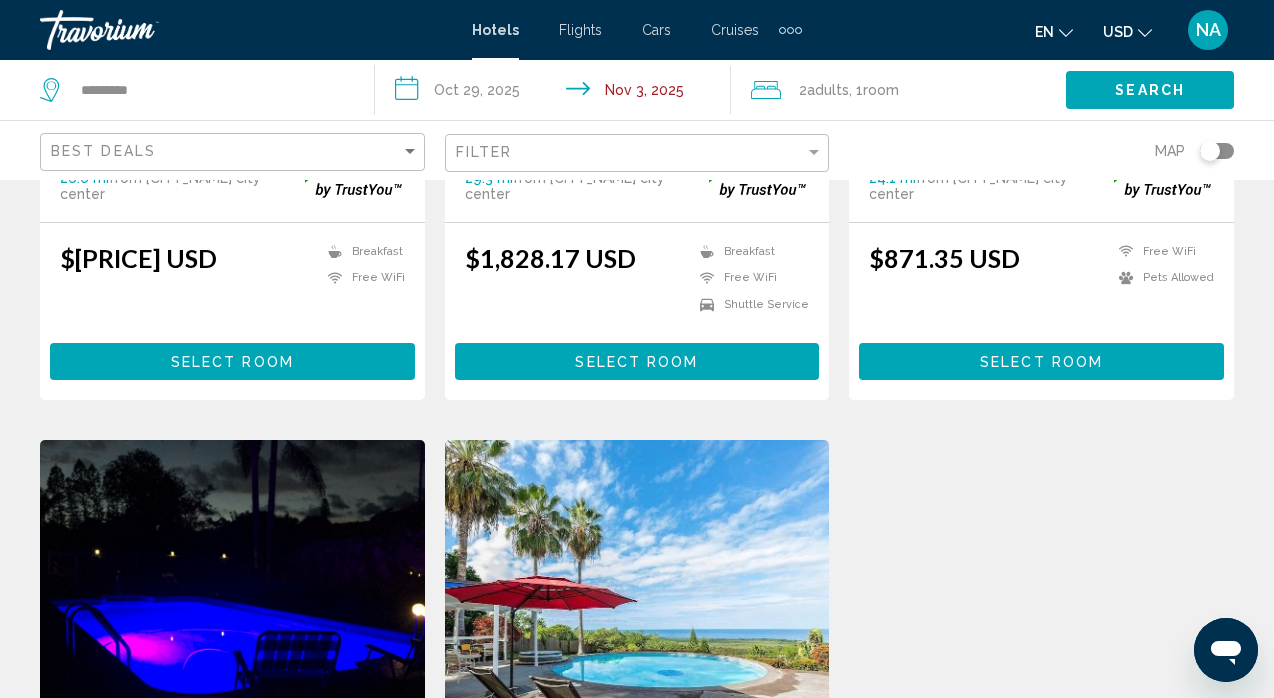 scroll, scrollTop: 0, scrollLeft: 0, axis: both 